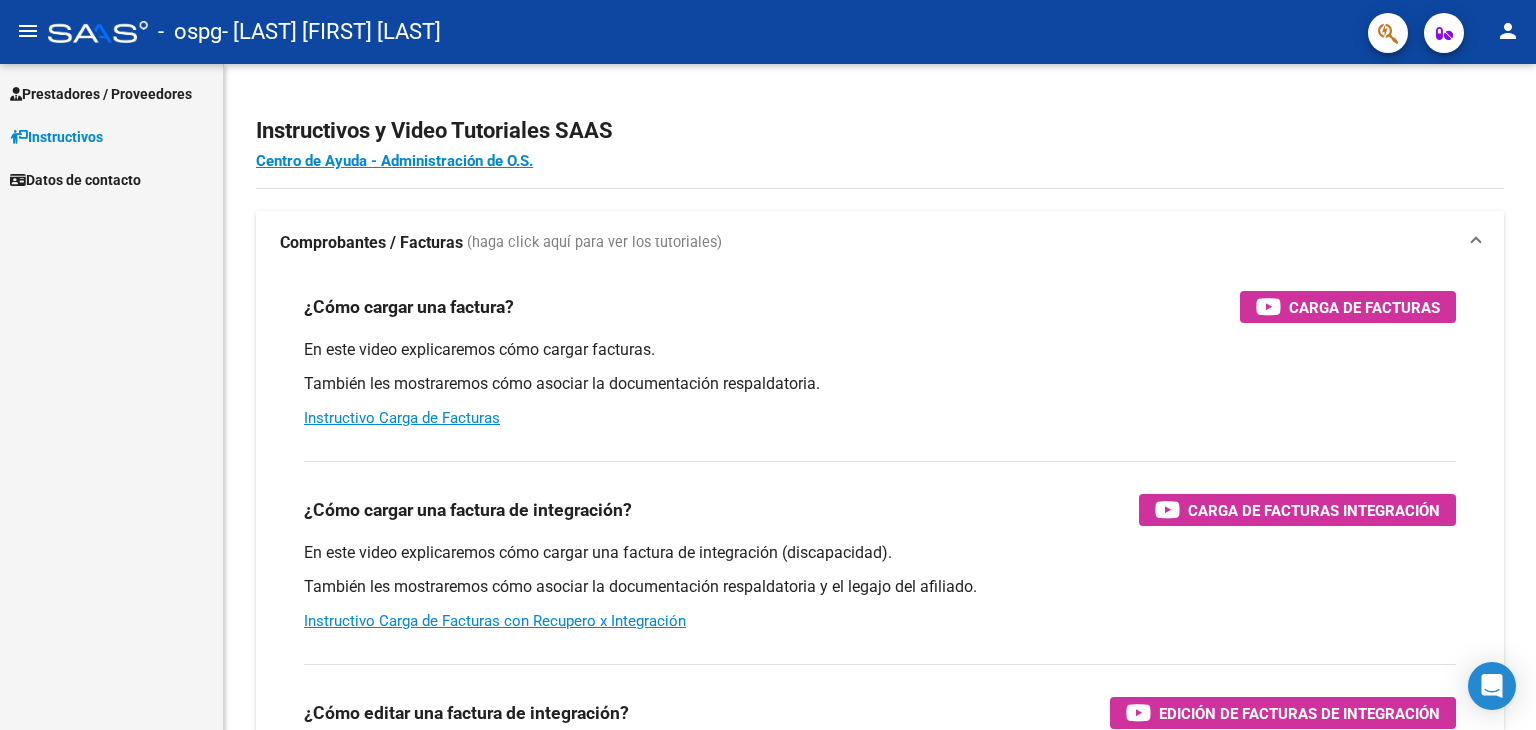 scroll, scrollTop: 0, scrollLeft: 0, axis: both 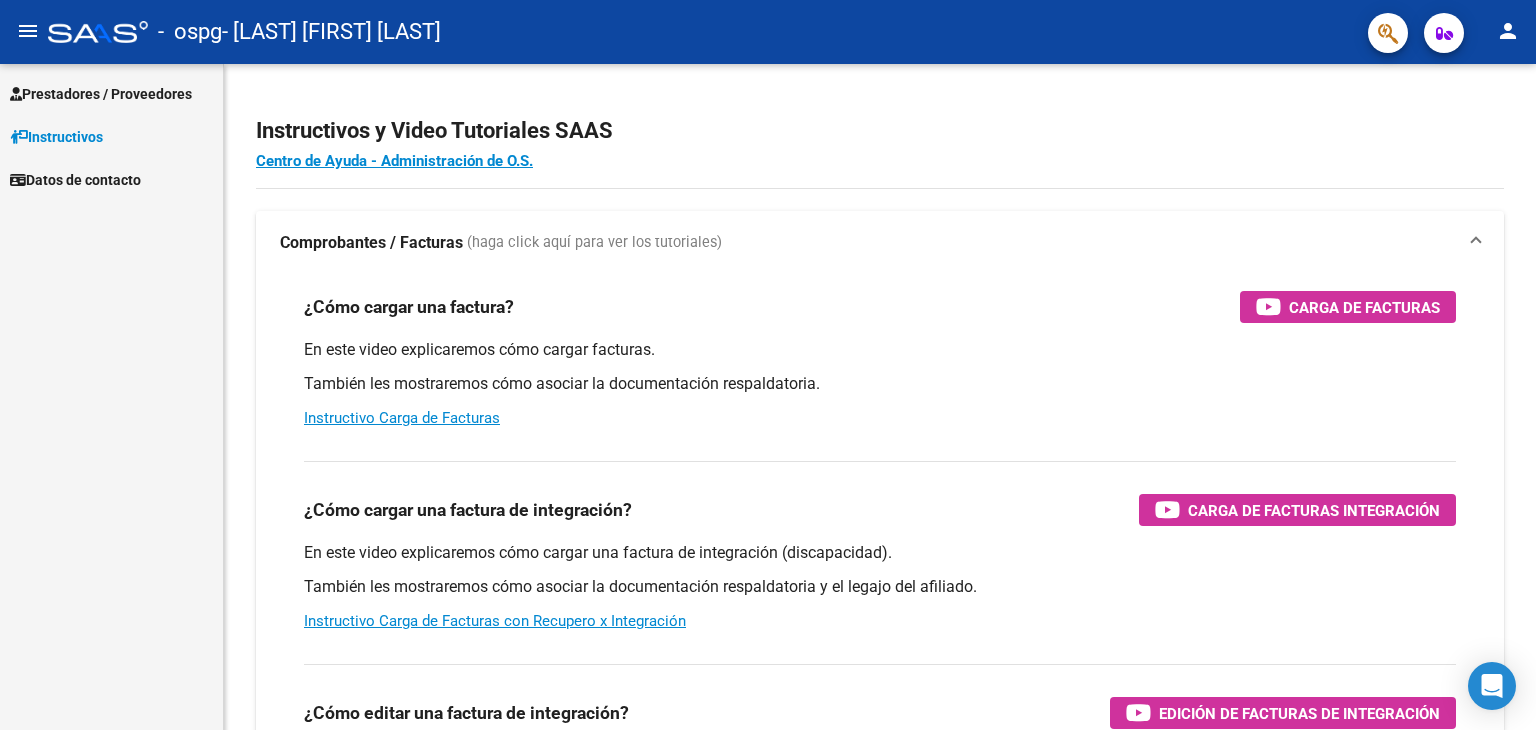 click on "Prestadores / Proveedores" at bounding box center [101, 94] 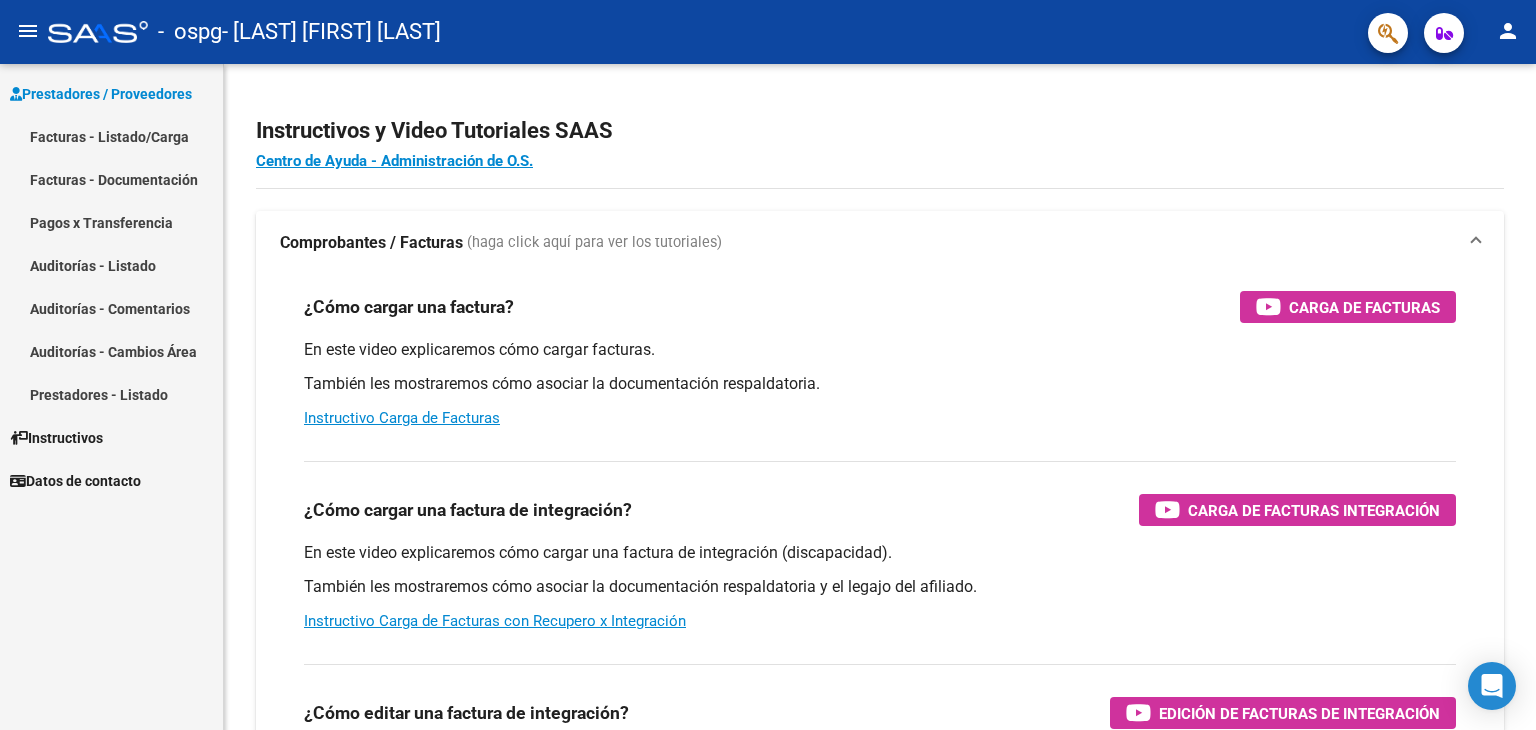 click on "Facturas - Listado/Carga" at bounding box center (111, 136) 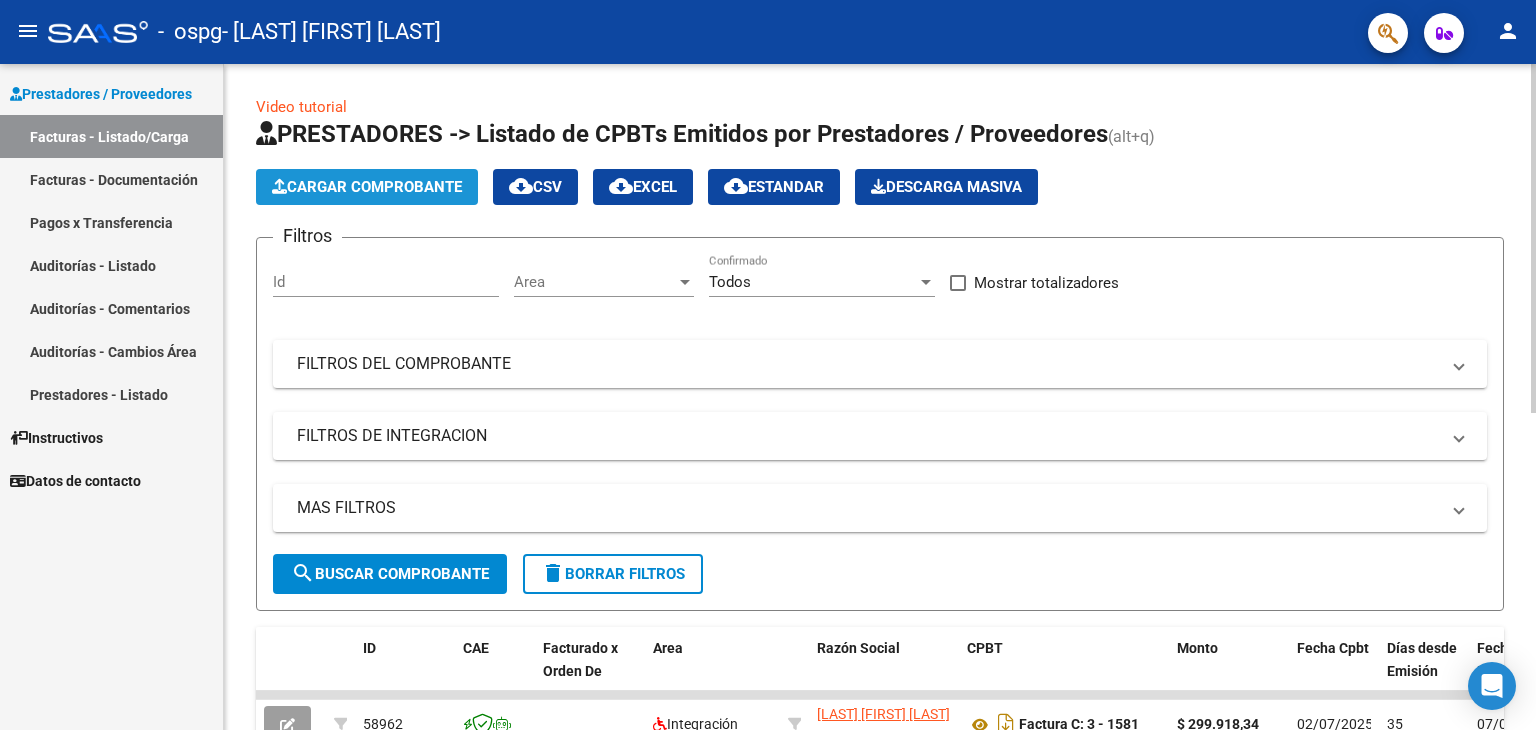 click on "Cargar Comprobante" 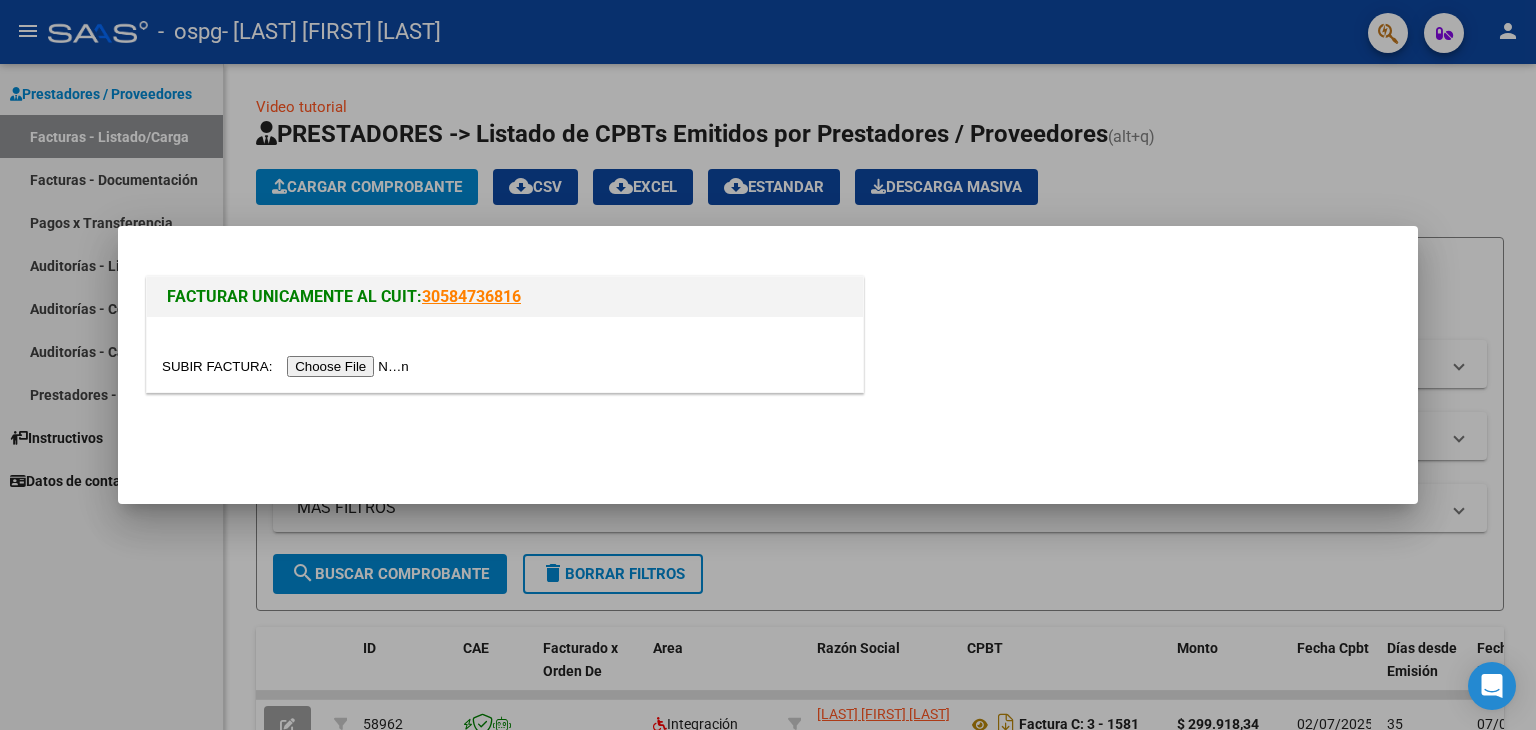 click at bounding box center [288, 366] 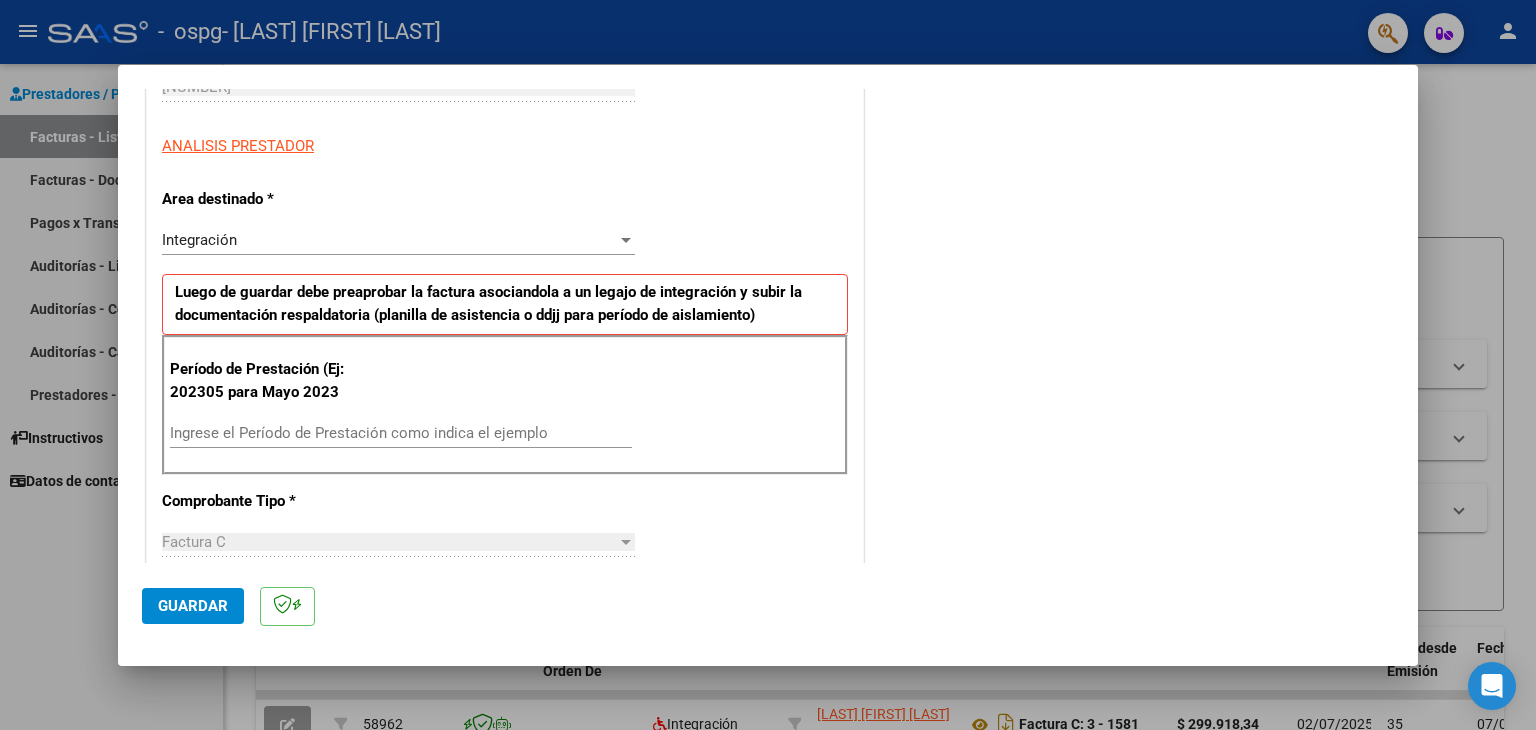 scroll, scrollTop: 300, scrollLeft: 0, axis: vertical 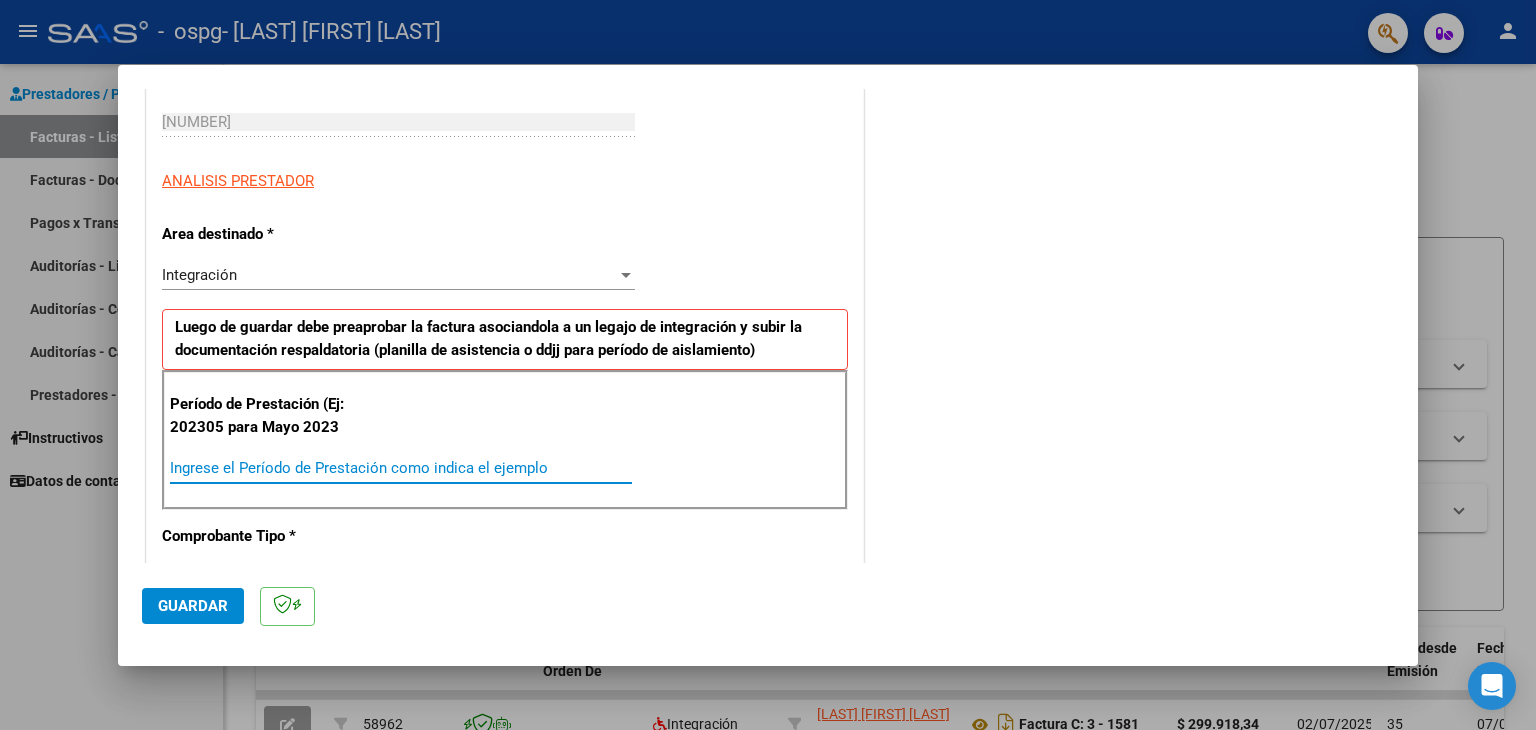 click on "Ingrese el Período de Prestación como indica el ejemplo" at bounding box center [401, 468] 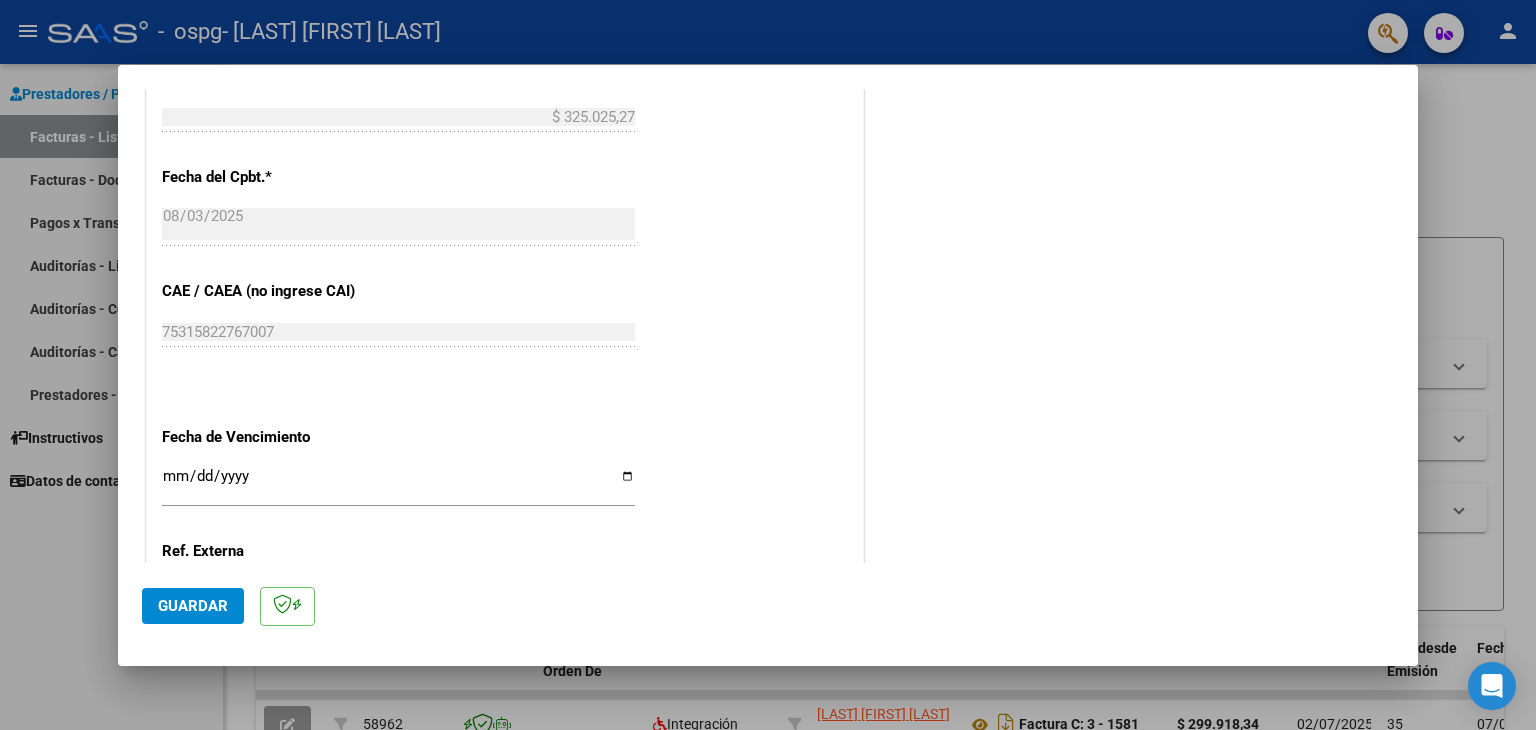 scroll, scrollTop: 1100, scrollLeft: 0, axis: vertical 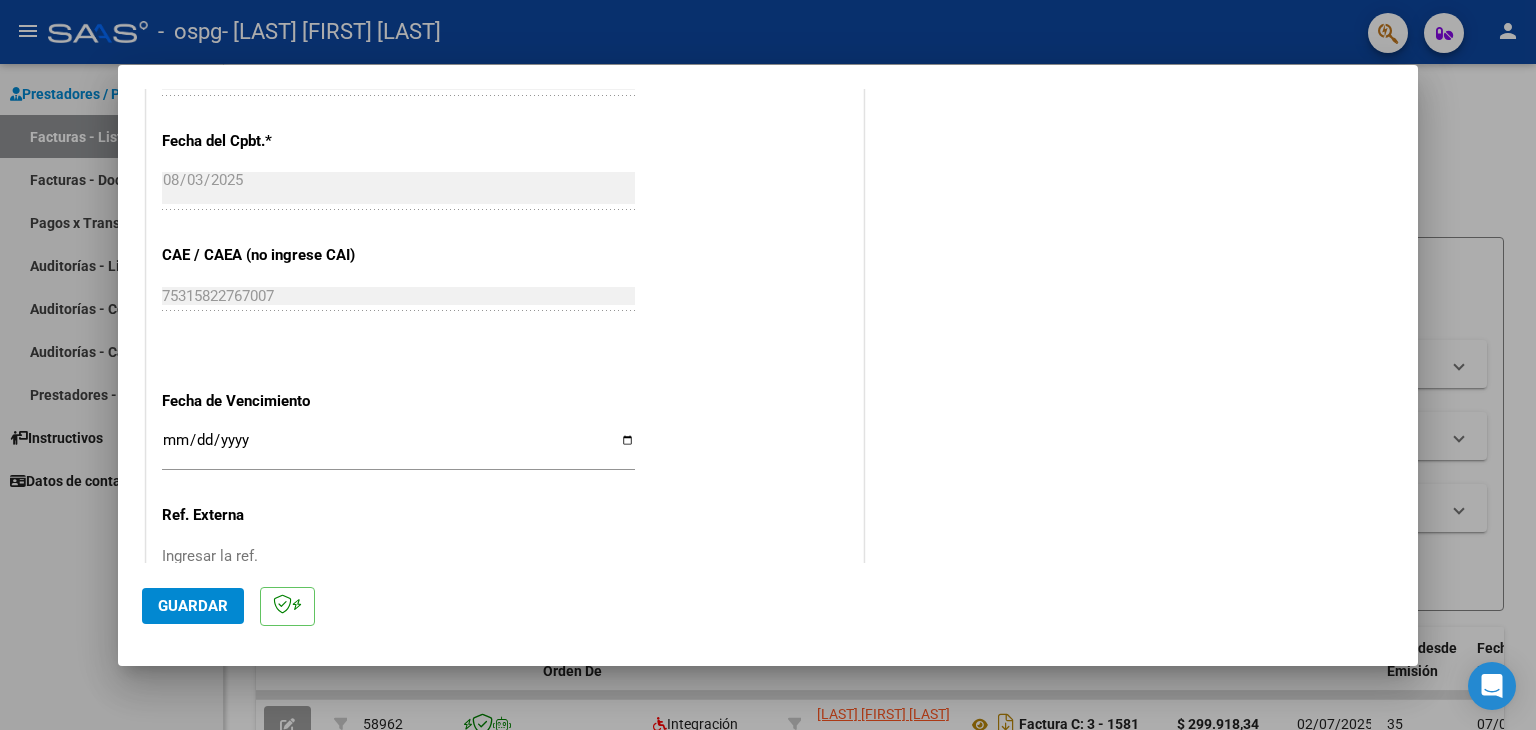 type on "202507" 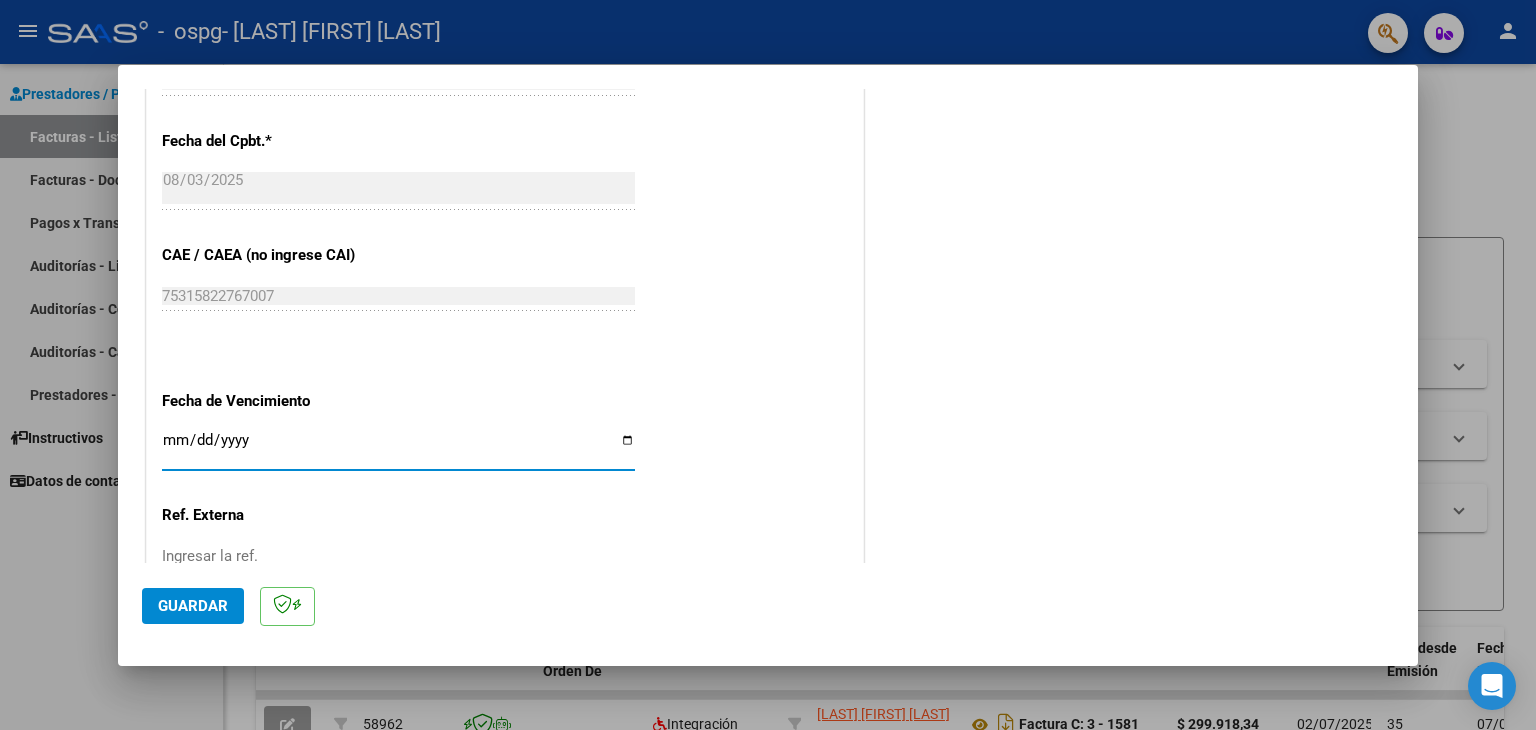 type on "2025-08-13" 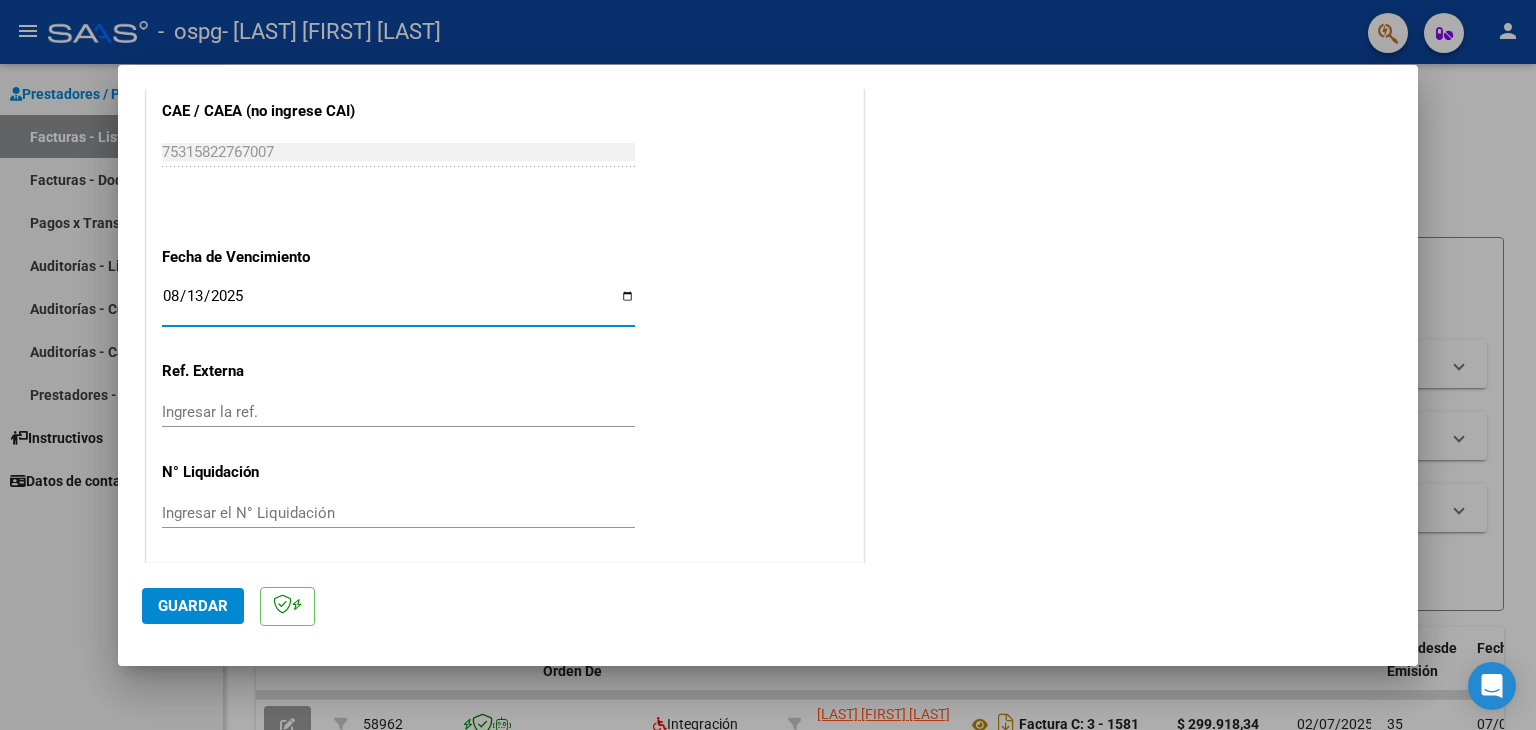 scroll, scrollTop: 1245, scrollLeft: 0, axis: vertical 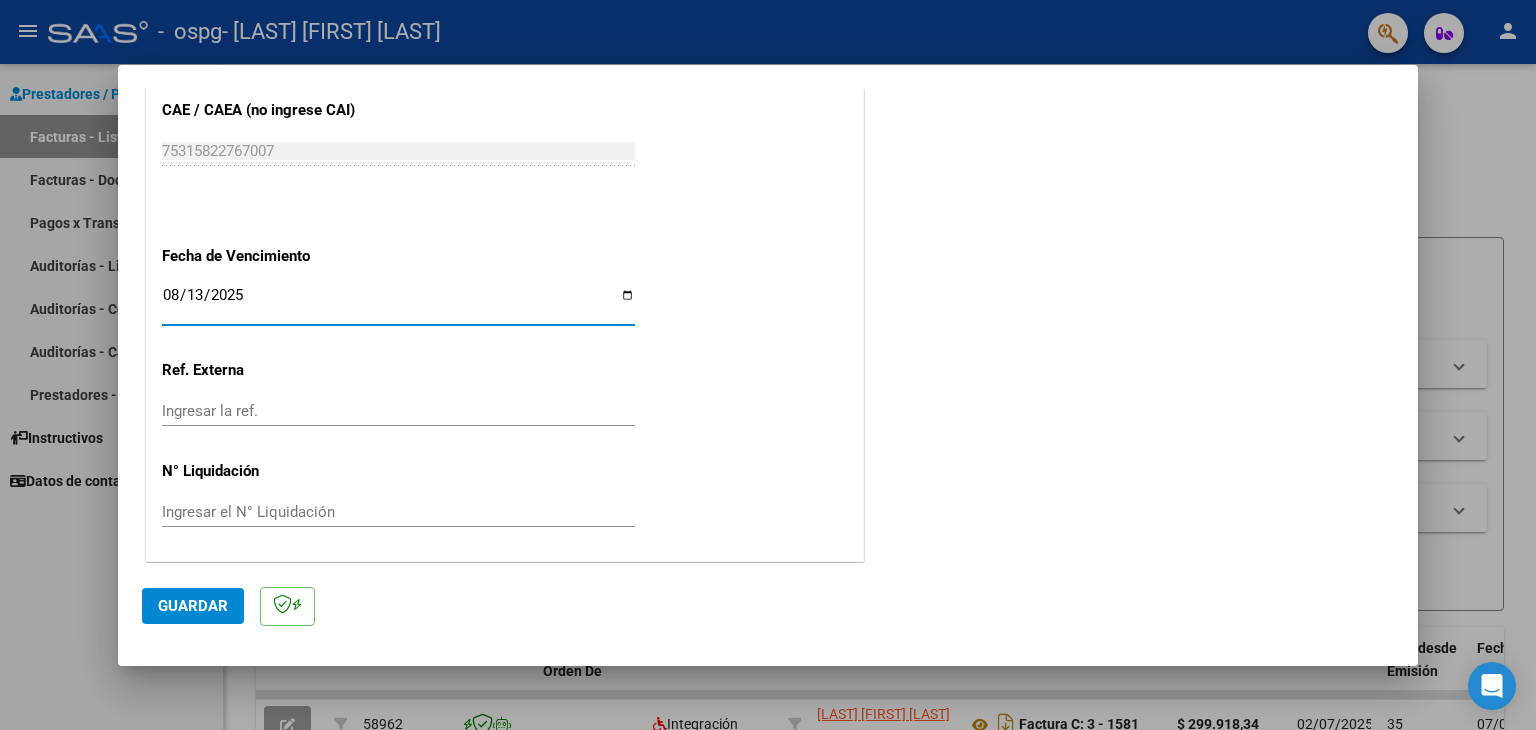 click on "Guardar" 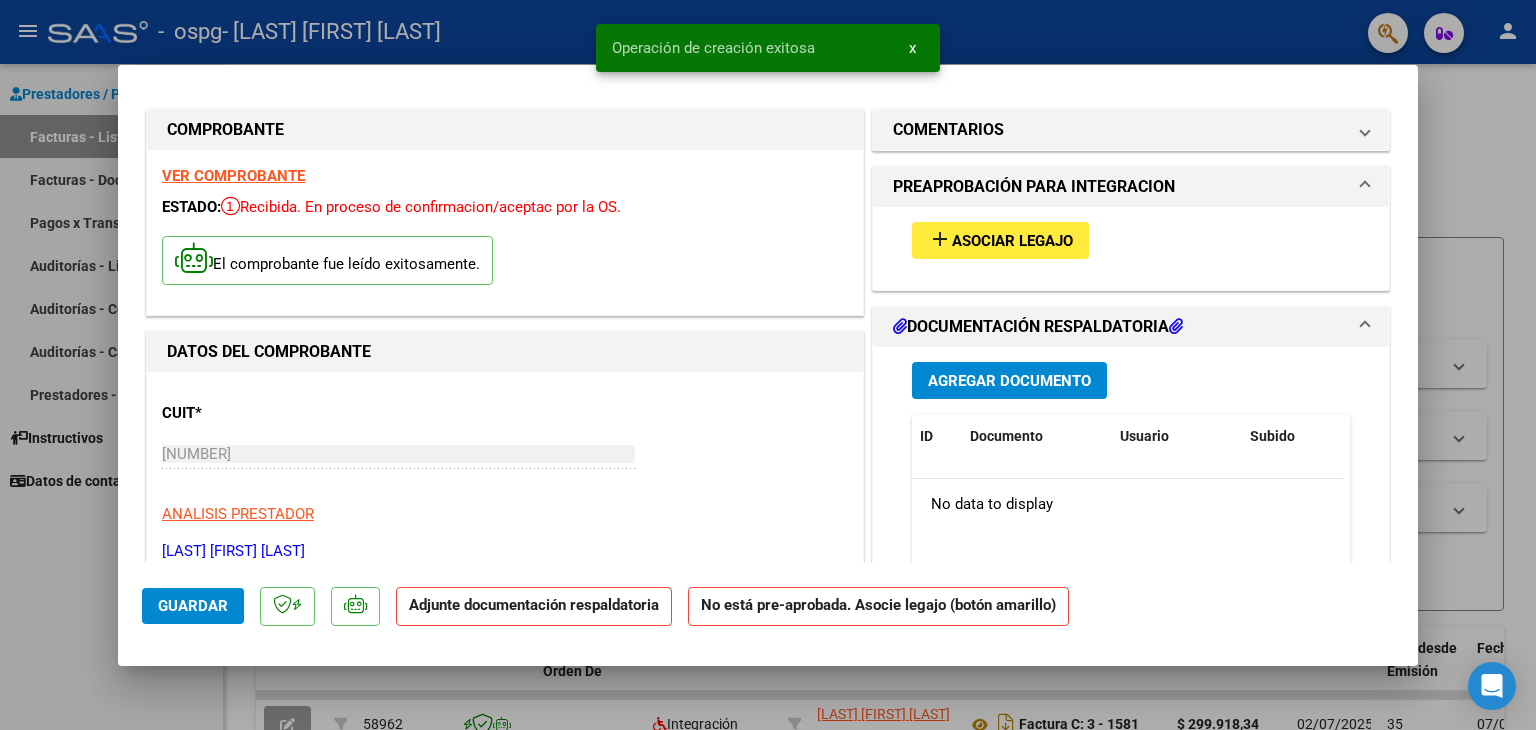 scroll, scrollTop: 0, scrollLeft: 0, axis: both 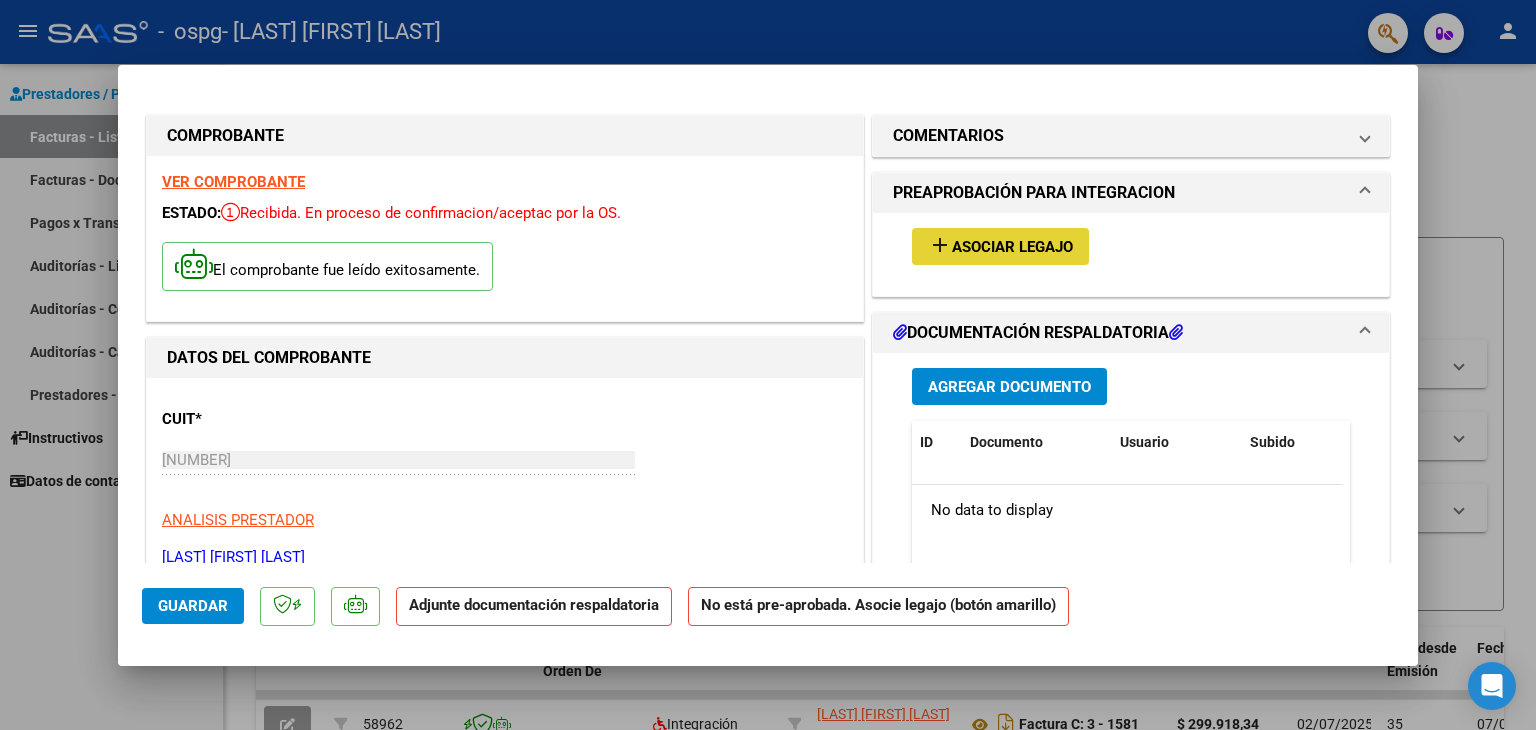 click on "Asociar Legajo" at bounding box center [1012, 247] 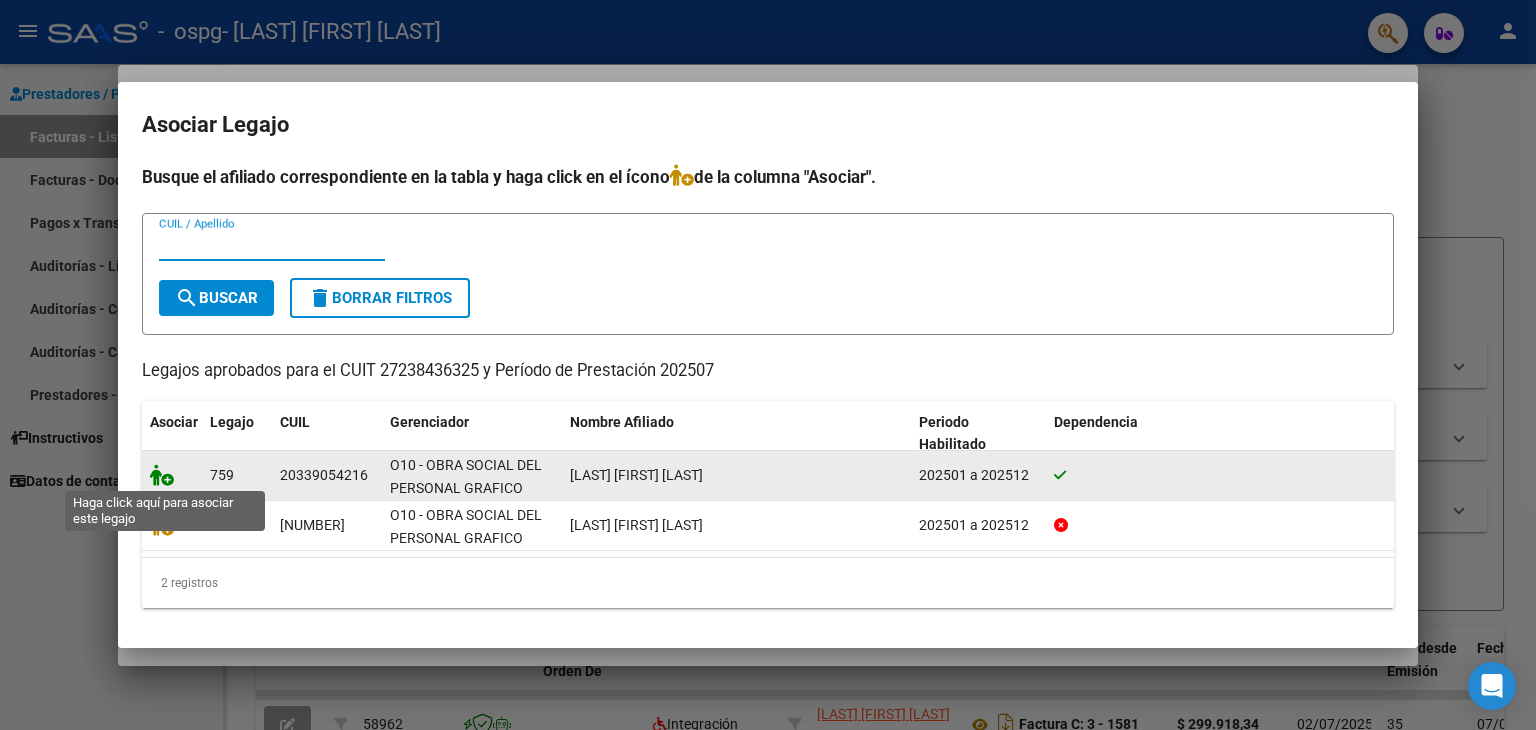 click 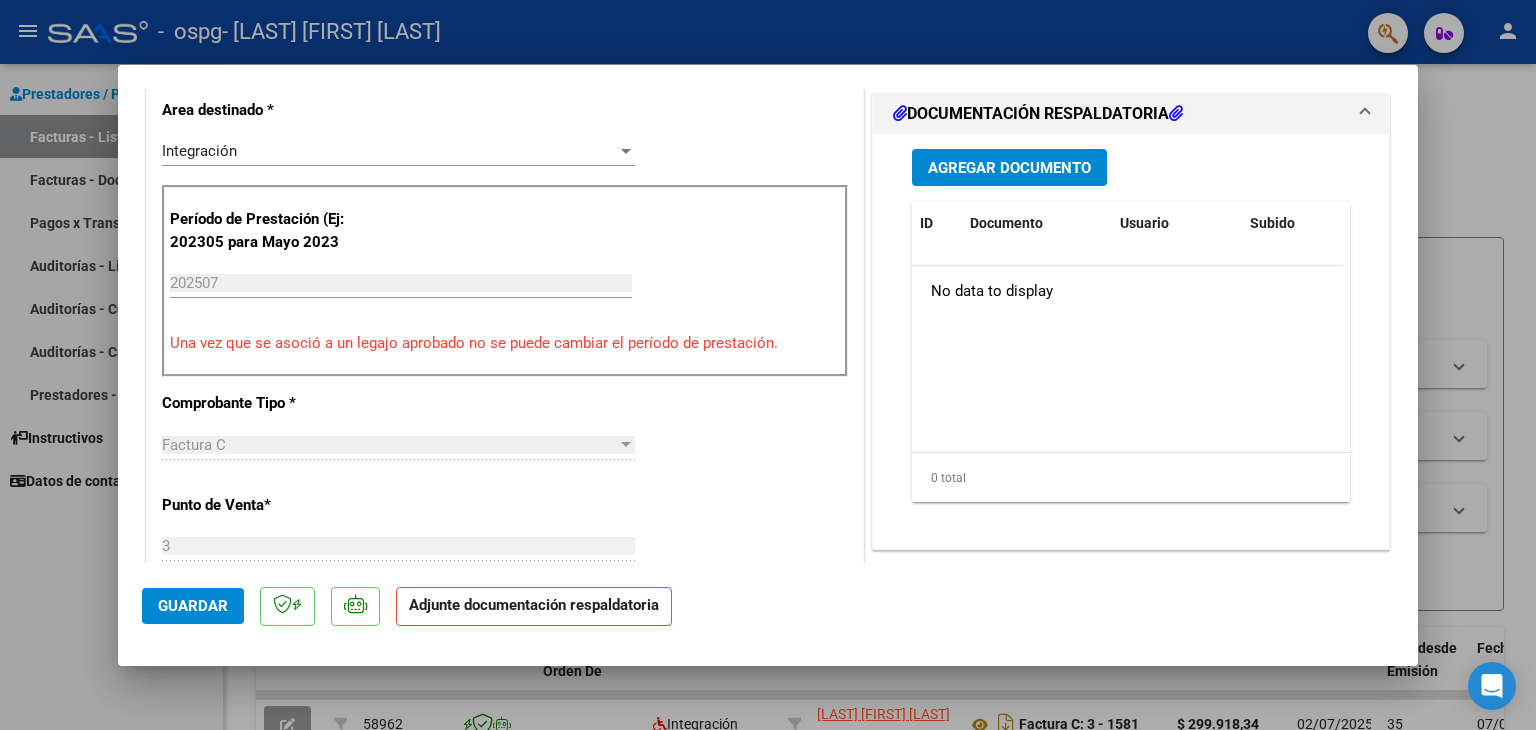 scroll, scrollTop: 300, scrollLeft: 0, axis: vertical 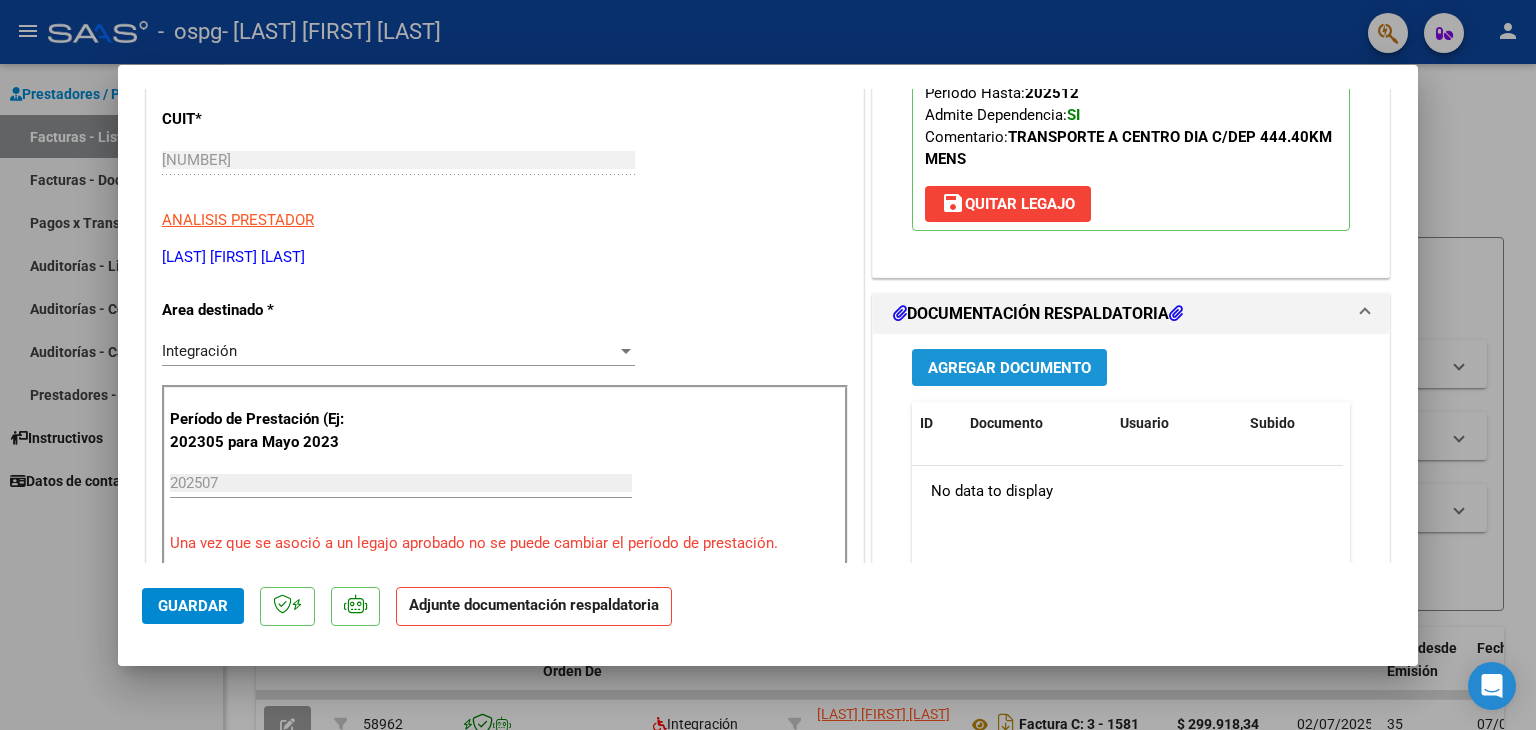 click on "Agregar Documento" at bounding box center (1009, 368) 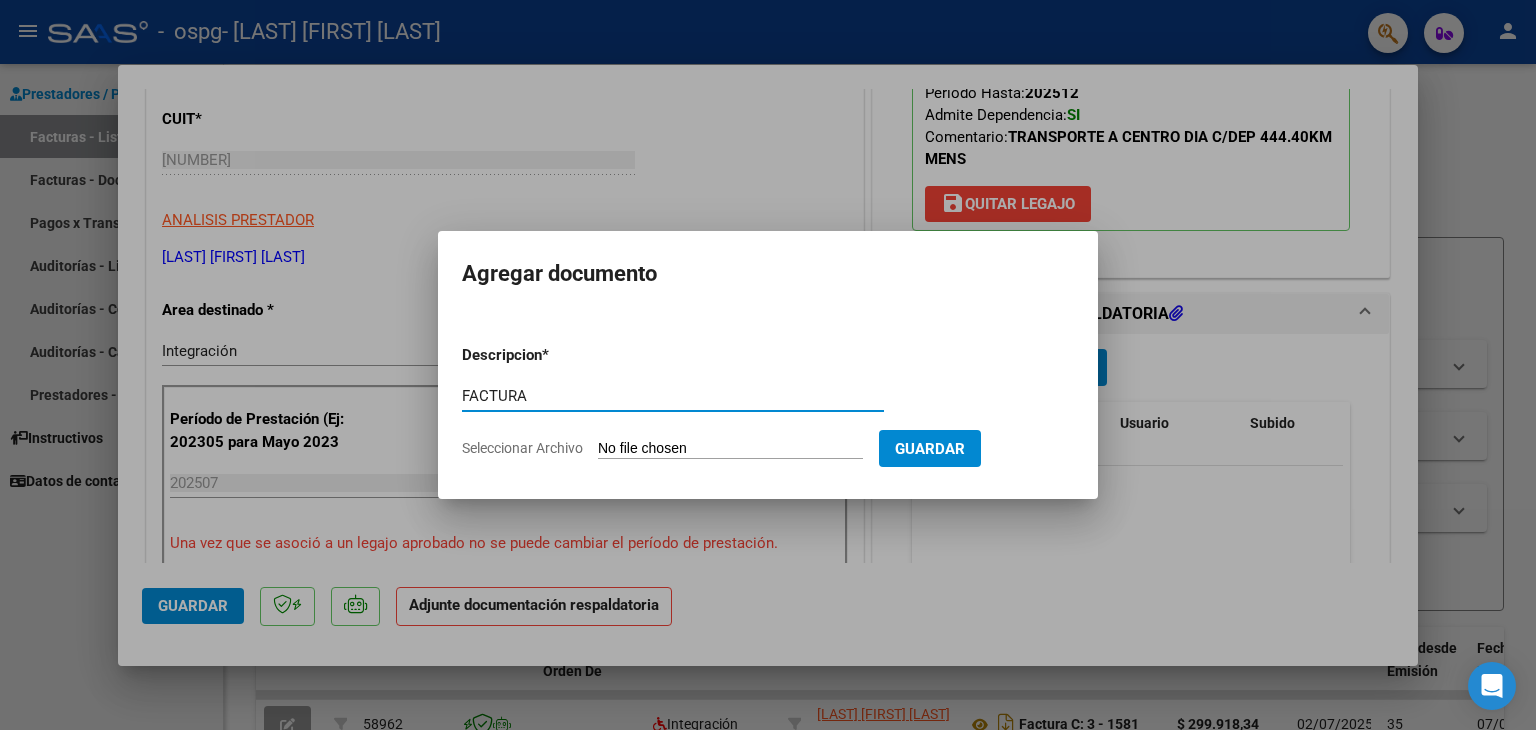 type on "FACTURA" 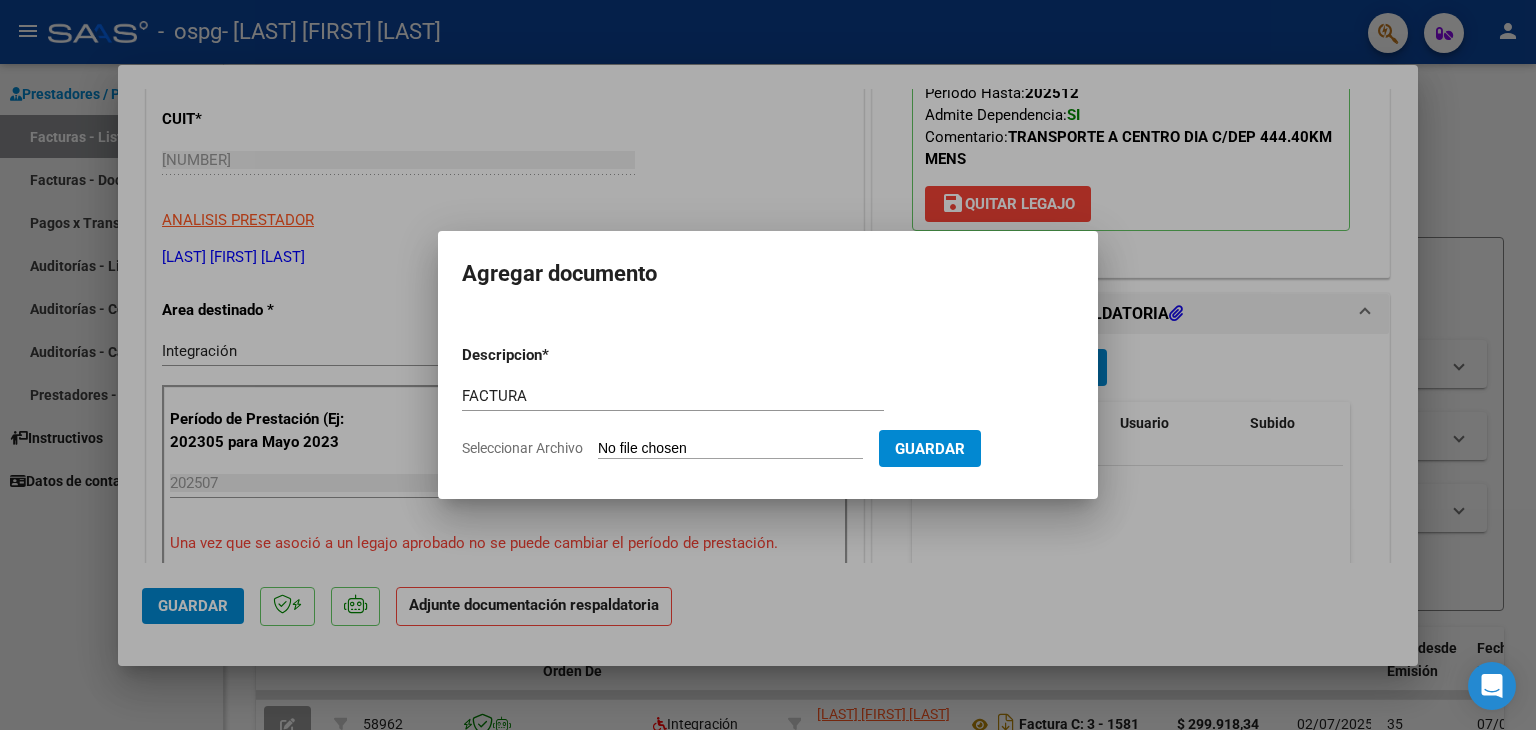 type on "C:\fakepath\27238436325_011_00003_00001606.pdf" 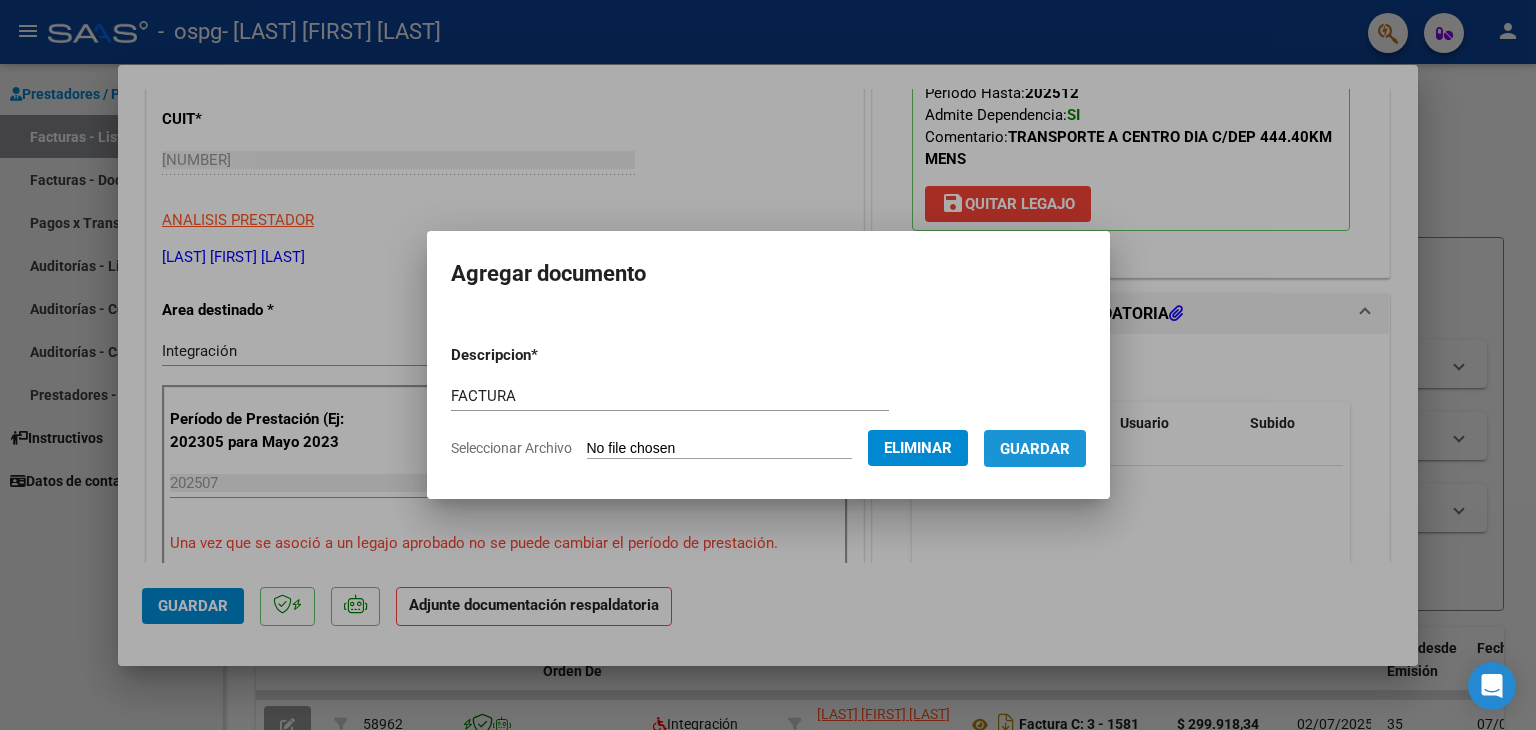 click on "Guardar" at bounding box center (1035, 449) 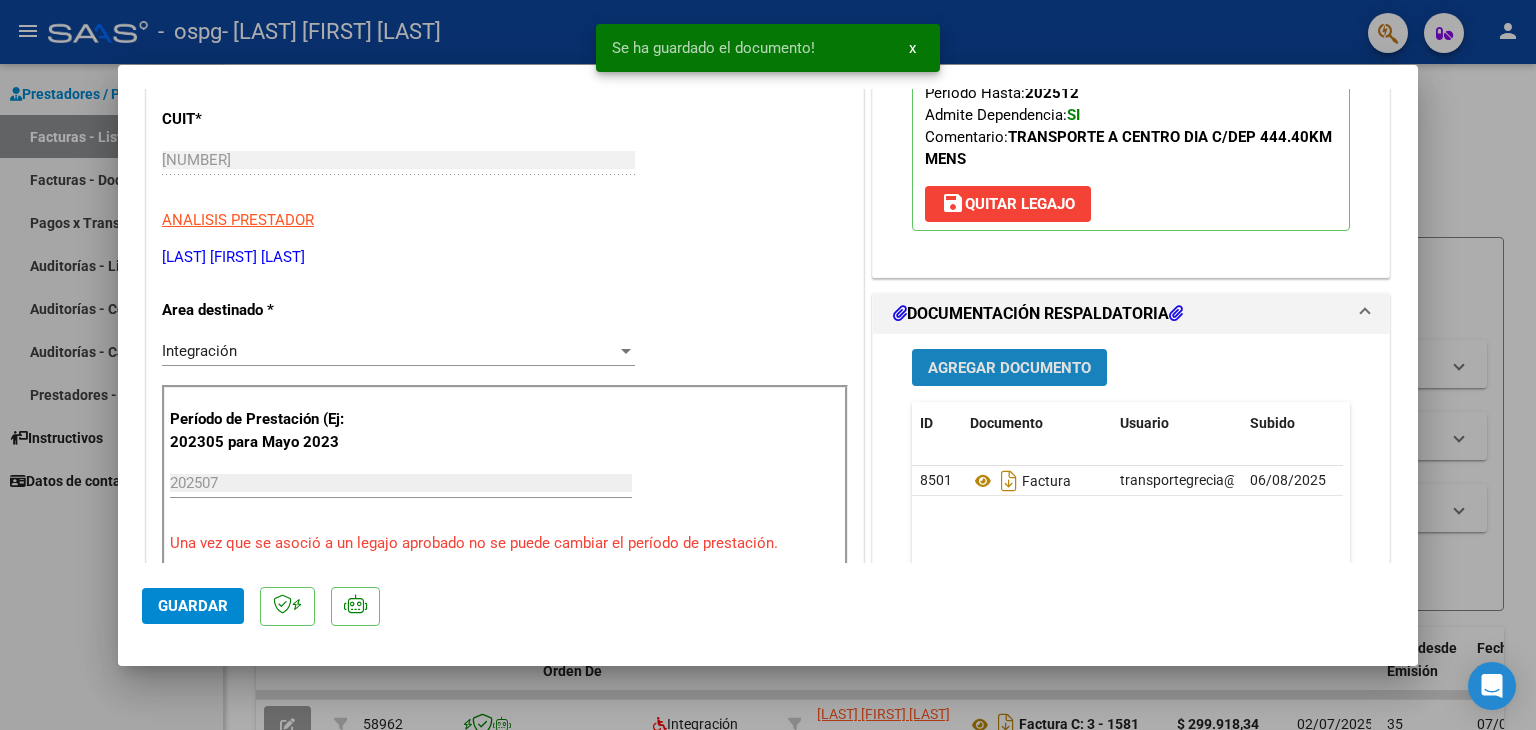 click on "Agregar Documento" at bounding box center [1009, 368] 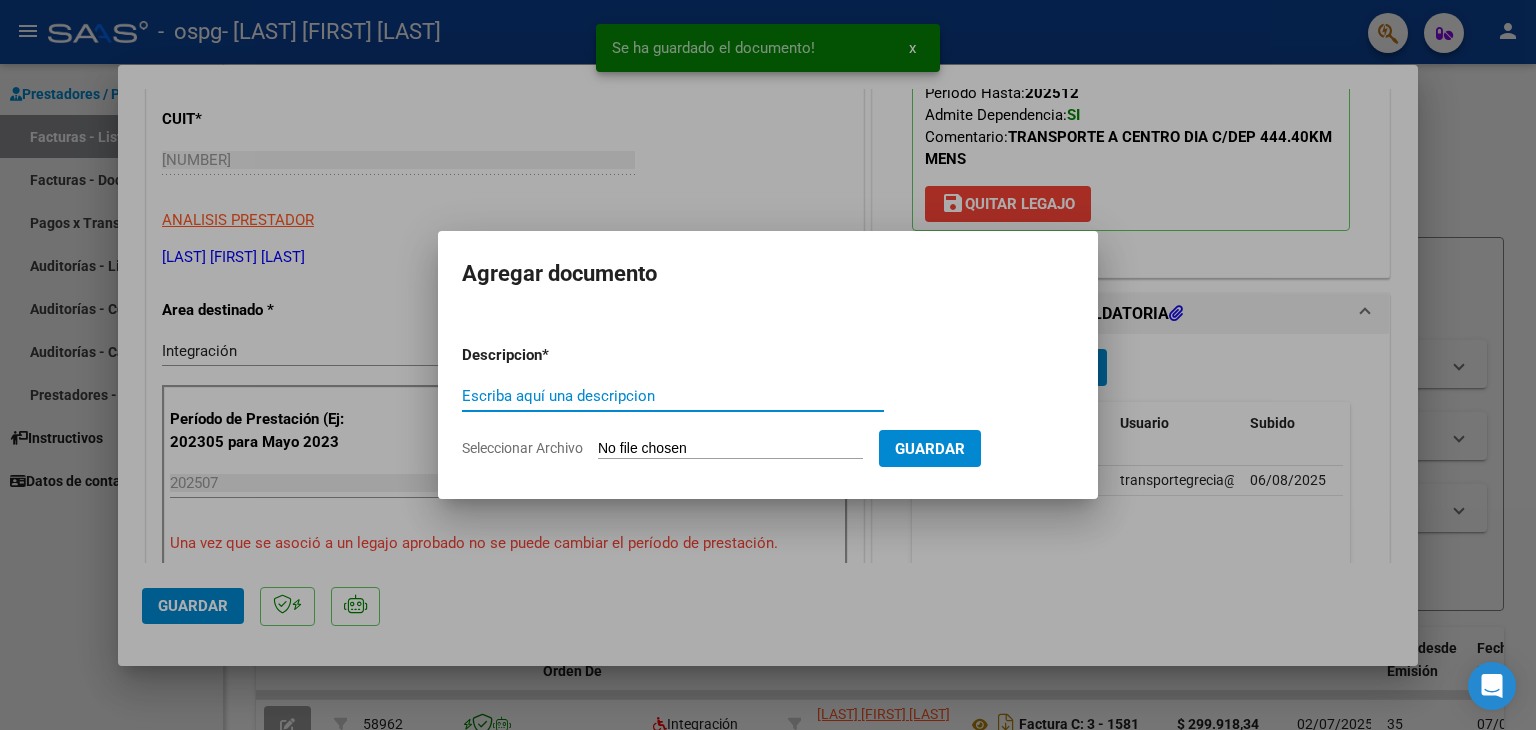 click on "Escriba aquí una descripcion" at bounding box center (673, 396) 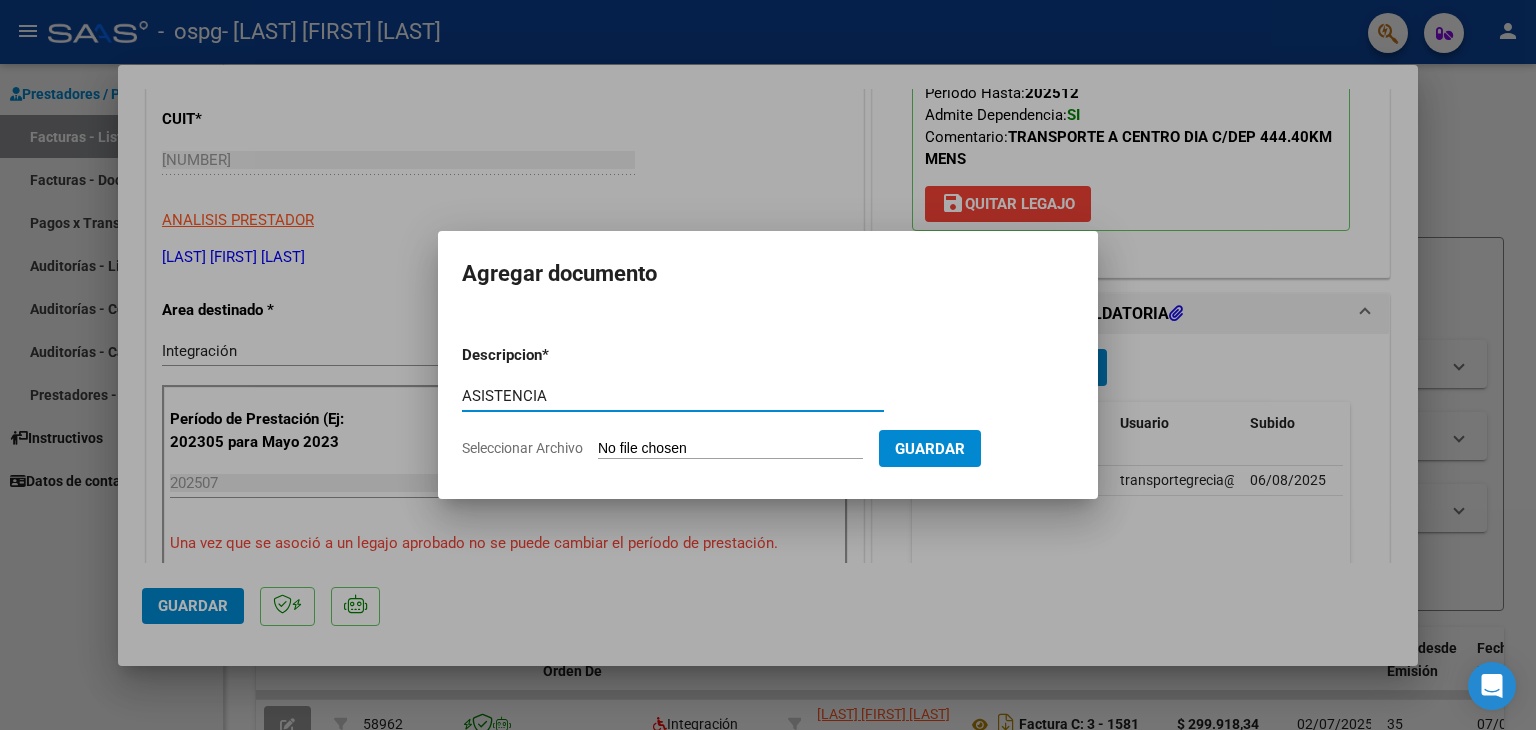 type on "ASISTENCIA" 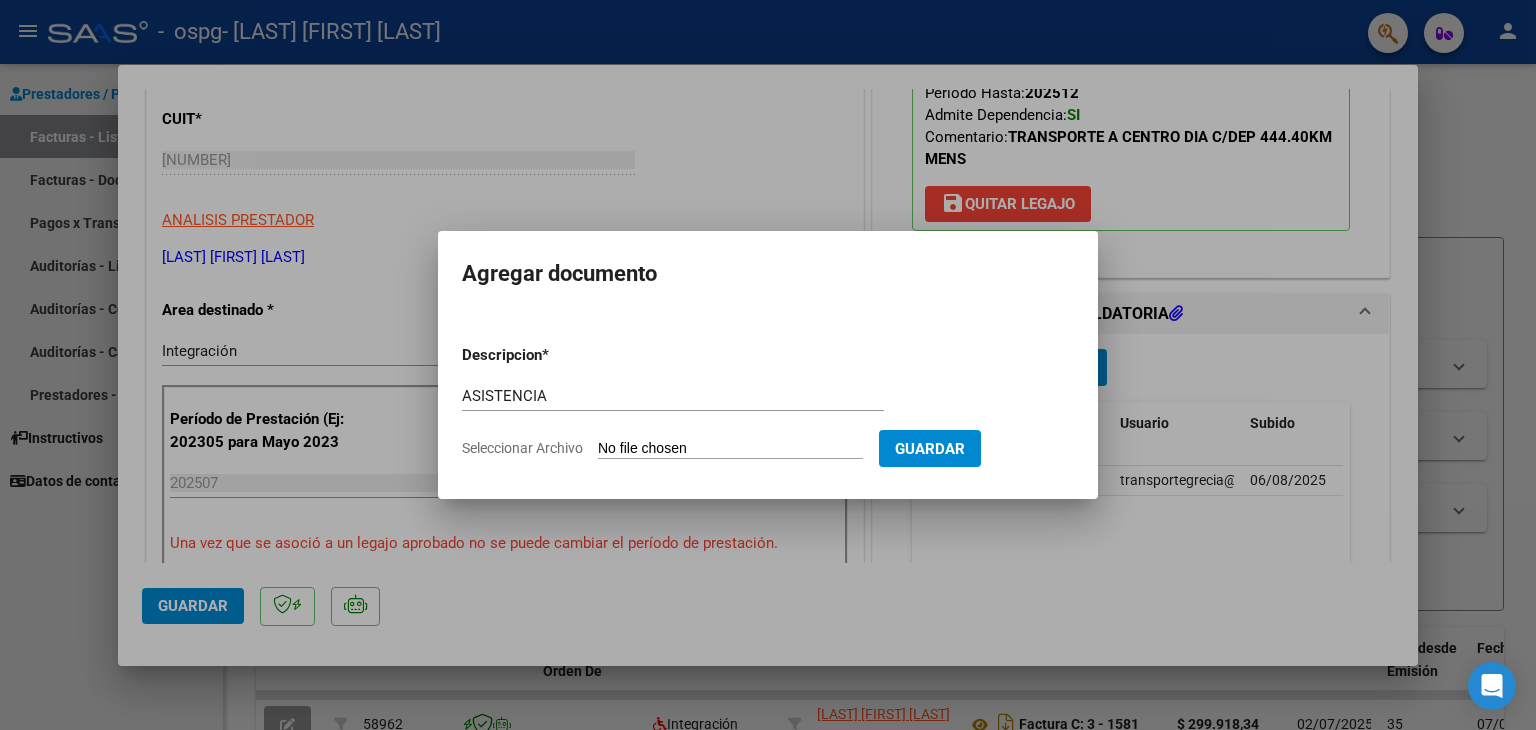 click on "Seleccionar Archivo" at bounding box center [730, 449] 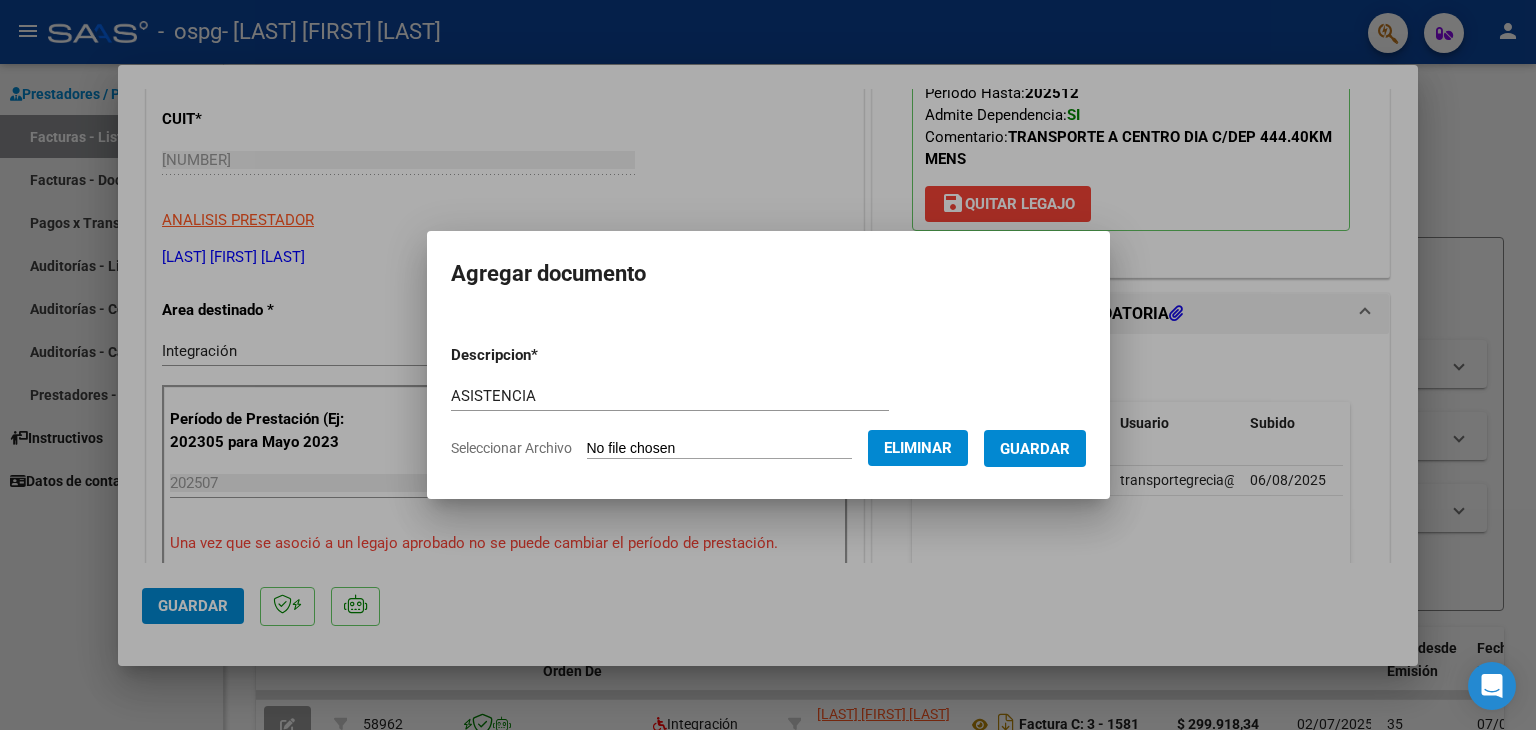 click on "Guardar" at bounding box center (1035, 449) 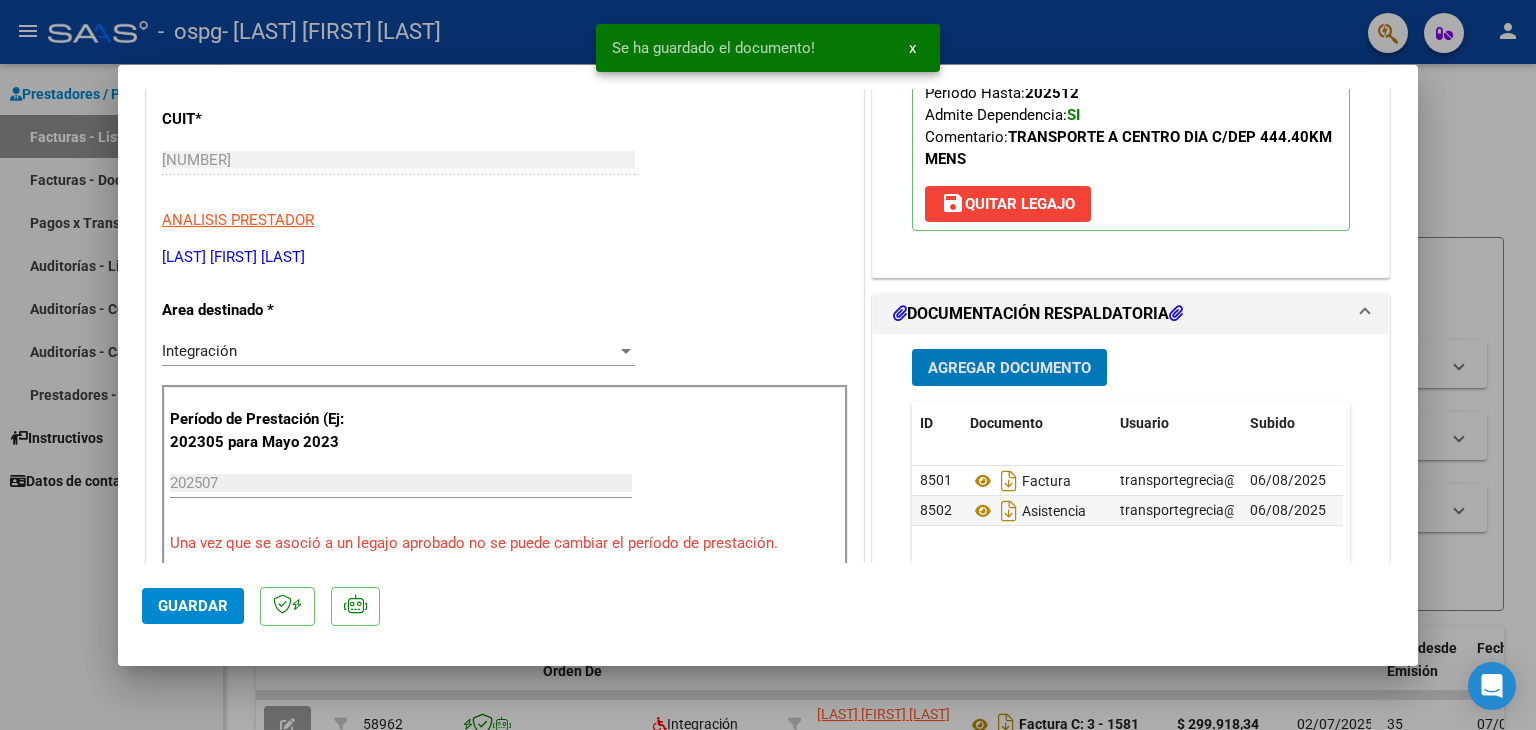click on "Agregar Documento" at bounding box center [1009, 368] 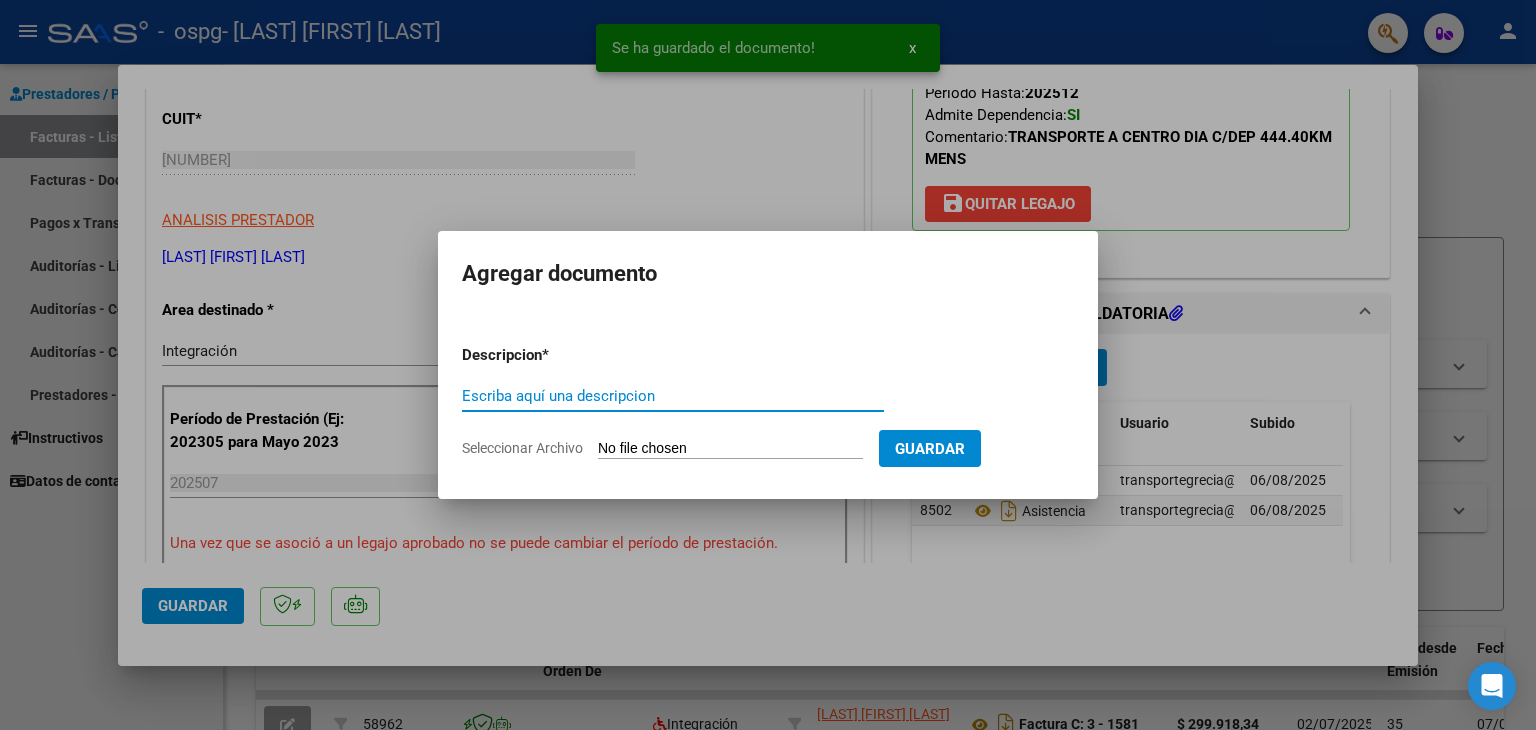 click on "Escriba aquí una descripcion" at bounding box center (673, 396) 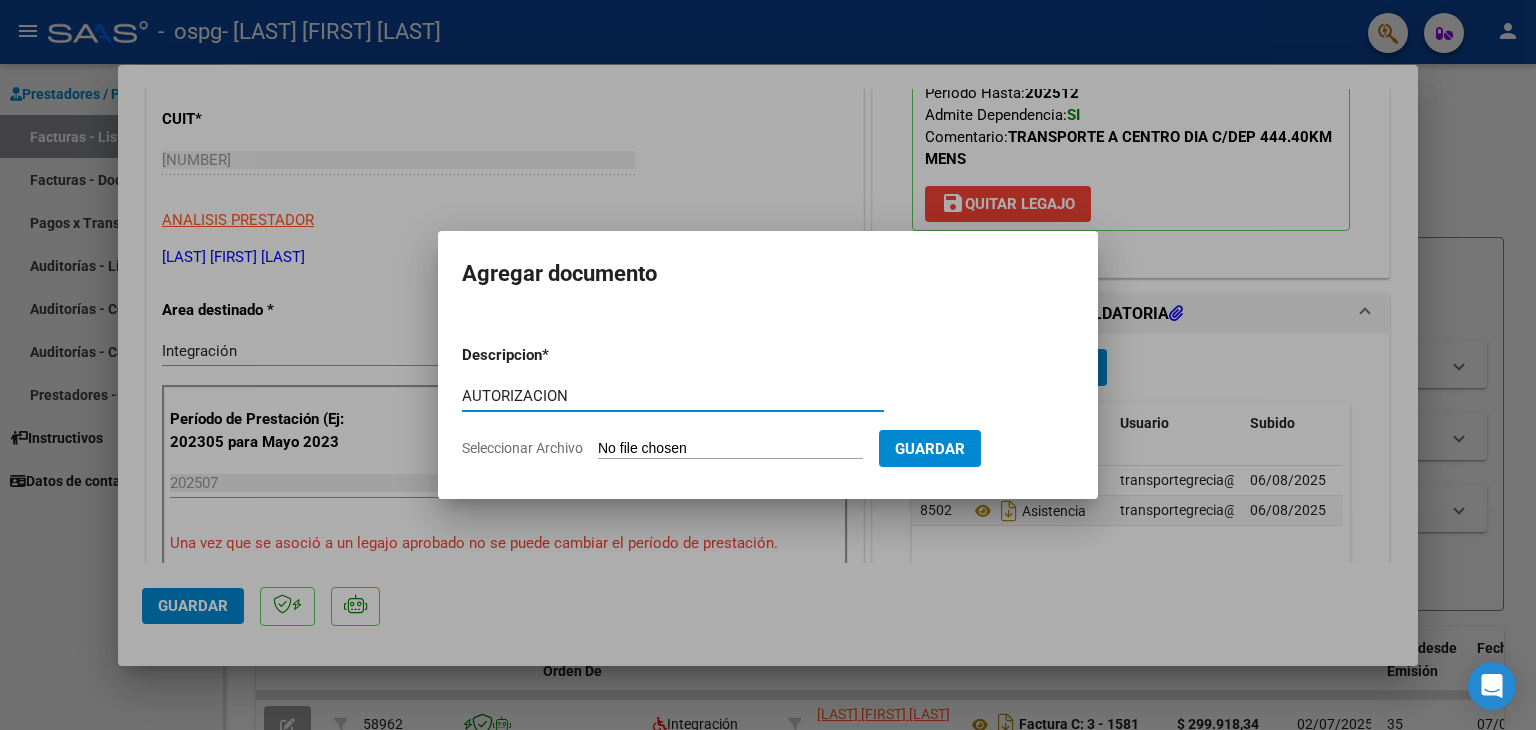 type on "AUTORIZACION" 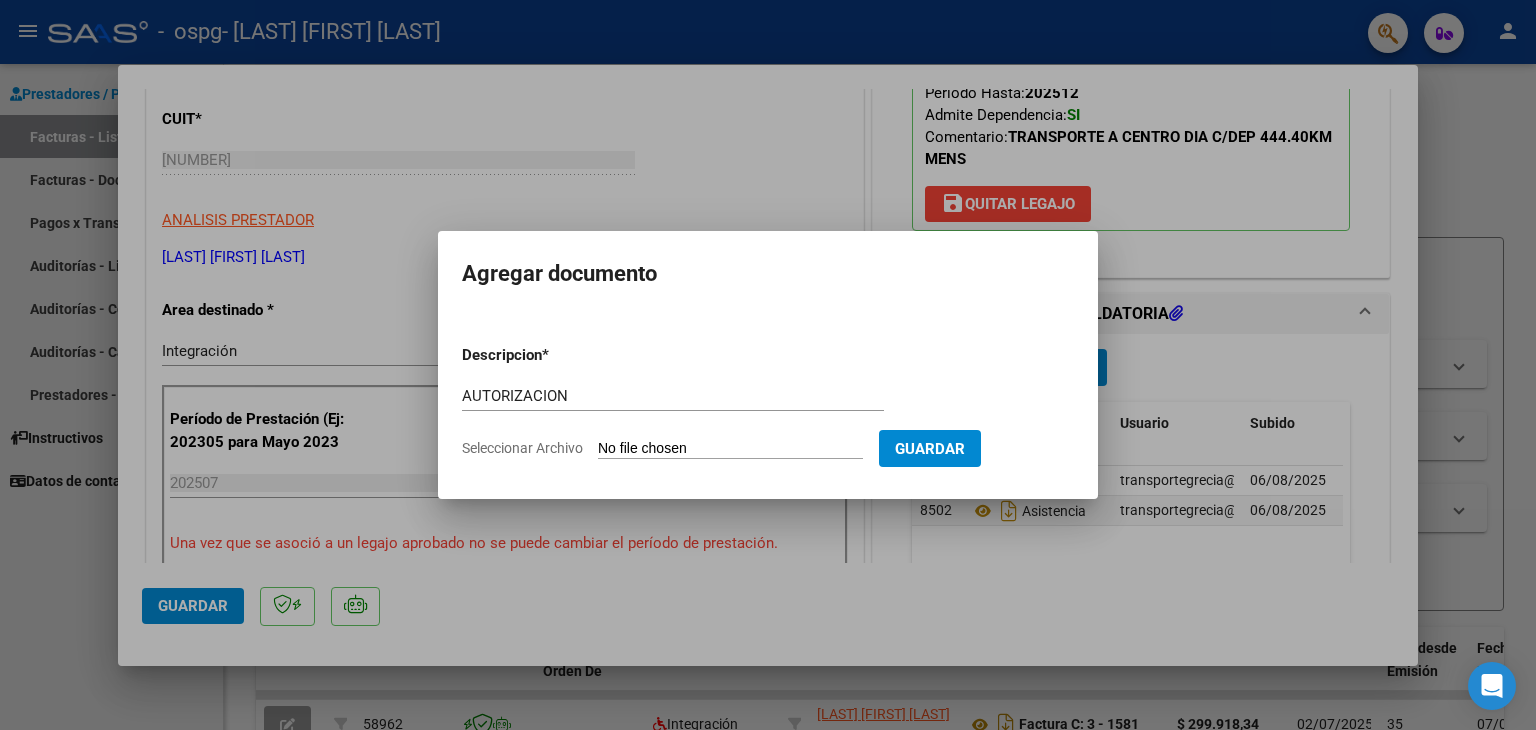click on "Seleccionar Archivo" at bounding box center [730, 449] 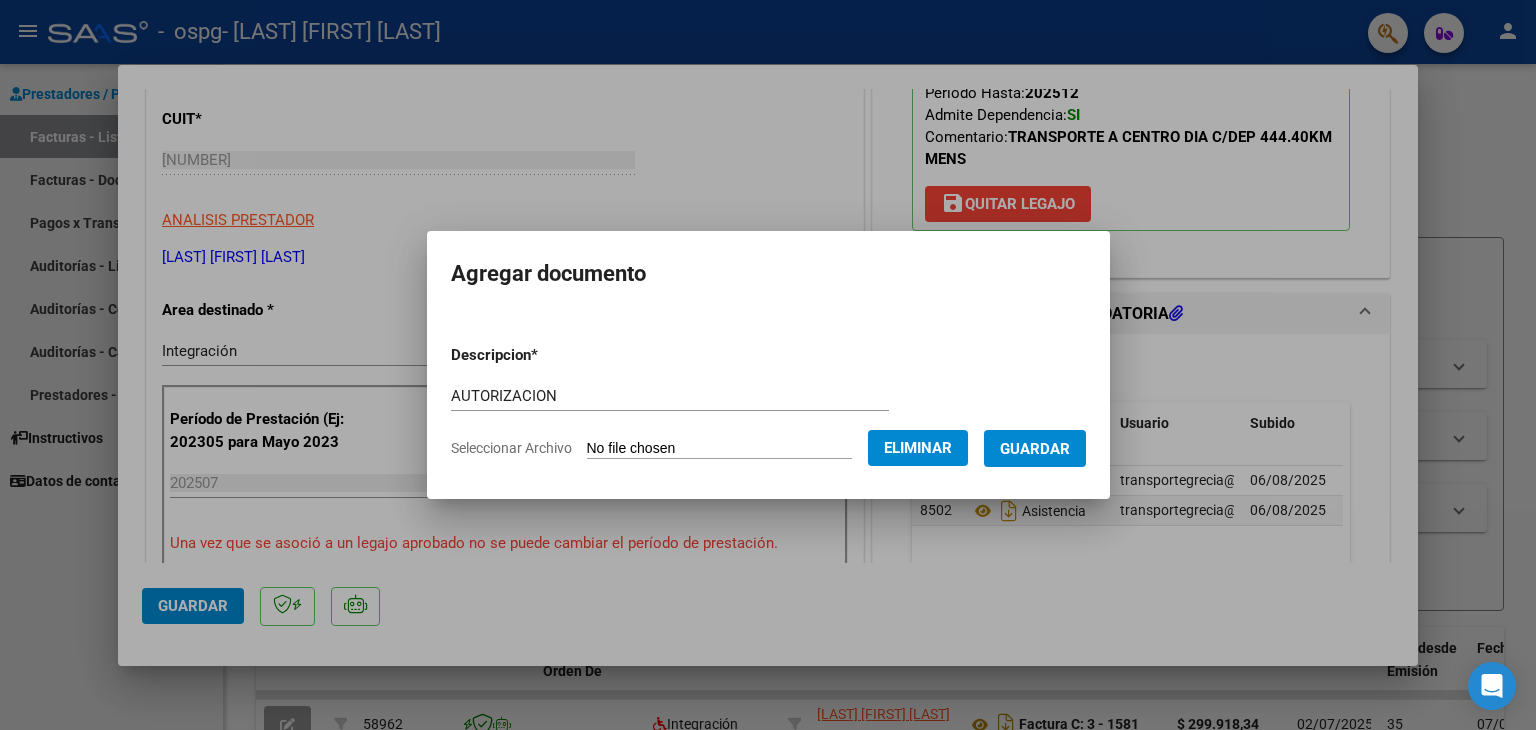 click on "Guardar" at bounding box center (1035, 449) 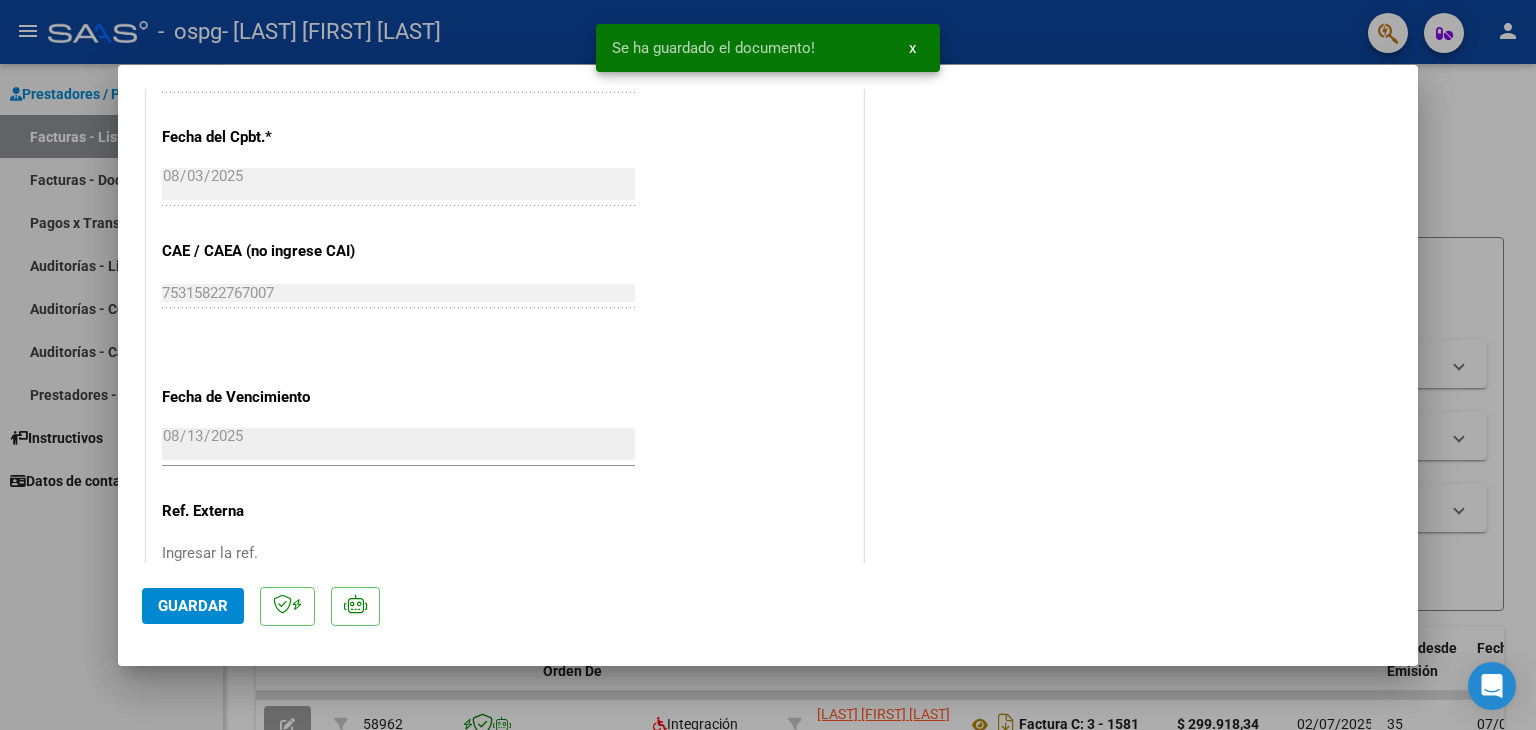 scroll, scrollTop: 1300, scrollLeft: 0, axis: vertical 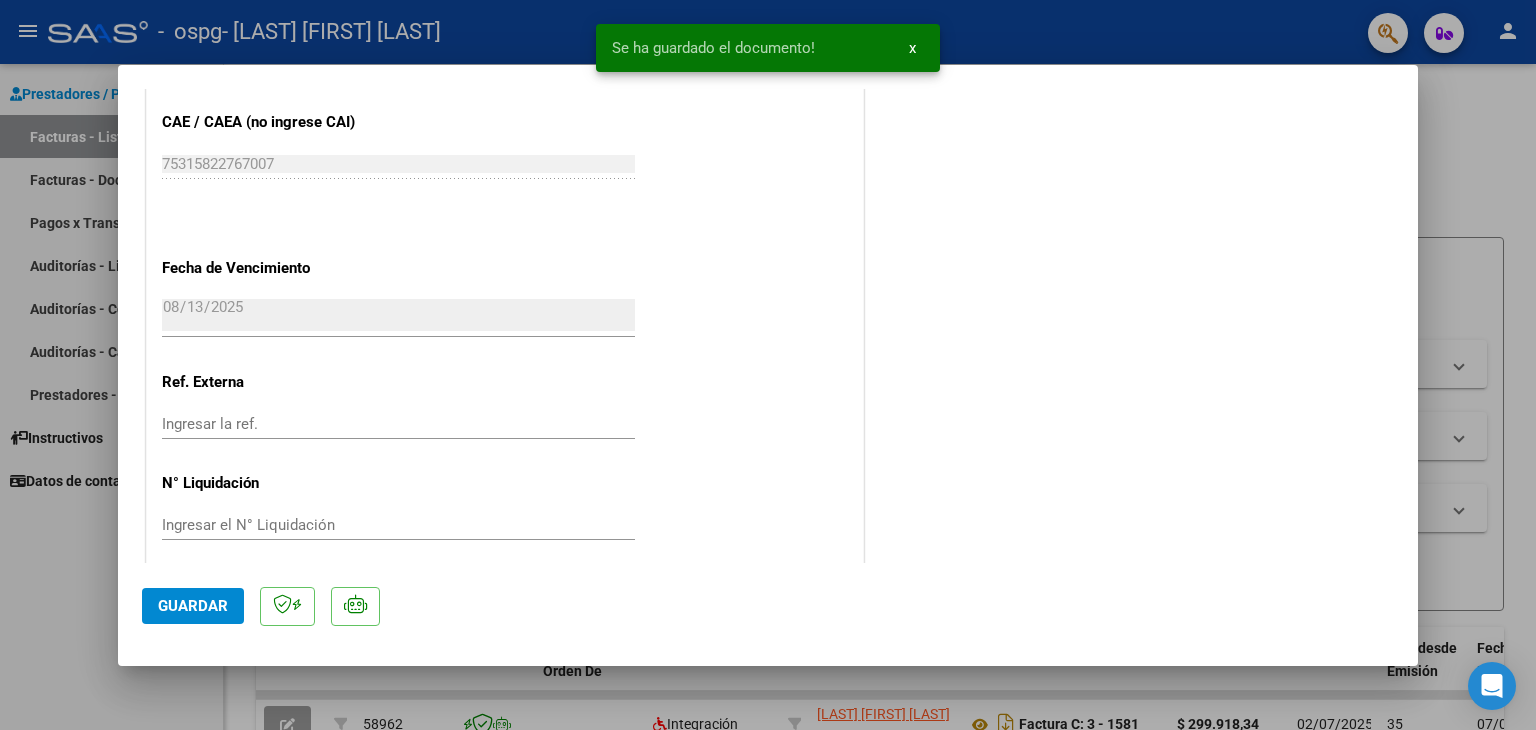 click on "Guardar" 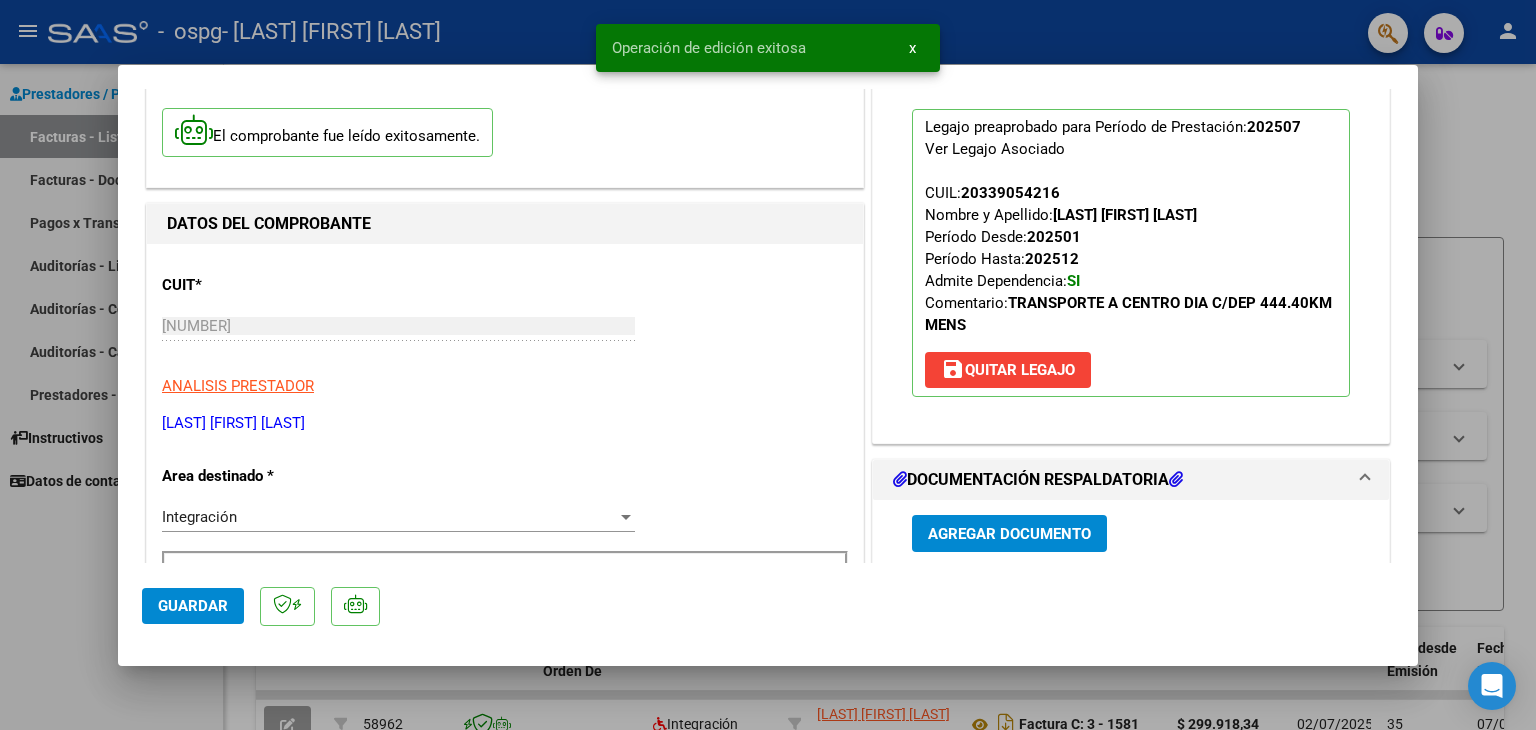 scroll, scrollTop: 0, scrollLeft: 0, axis: both 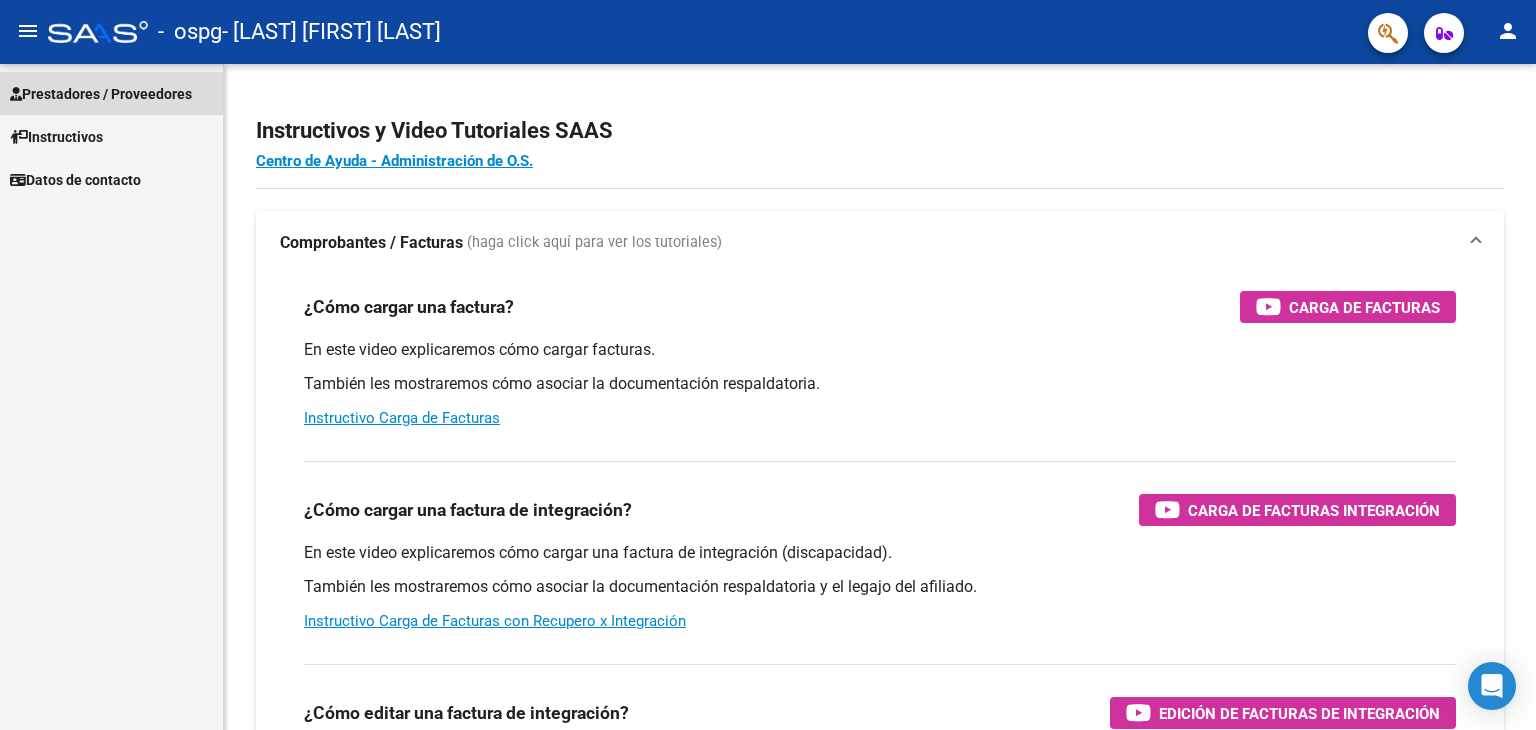 click on "Prestadores / Proveedores" at bounding box center [101, 94] 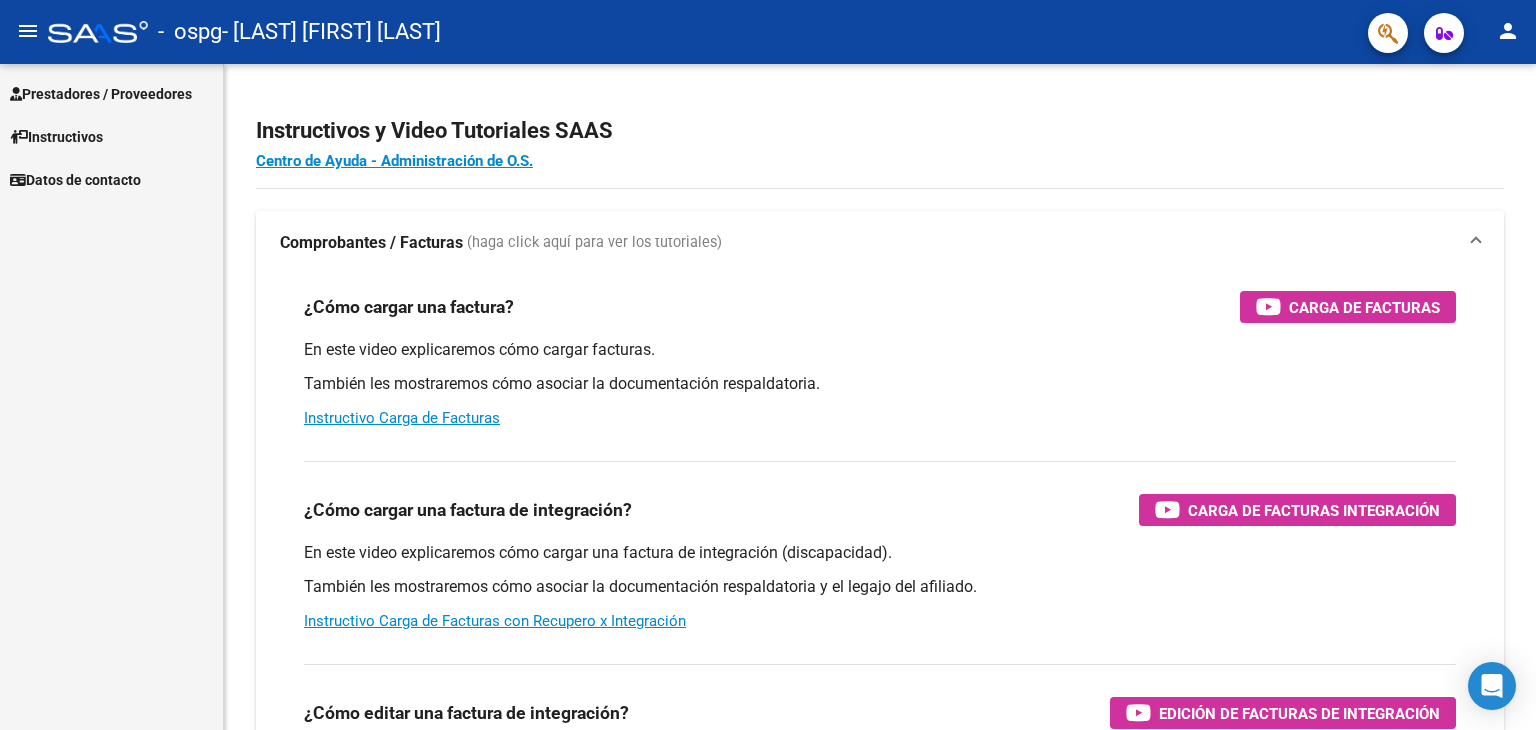 click on "Prestadores / Proveedores" at bounding box center [101, 94] 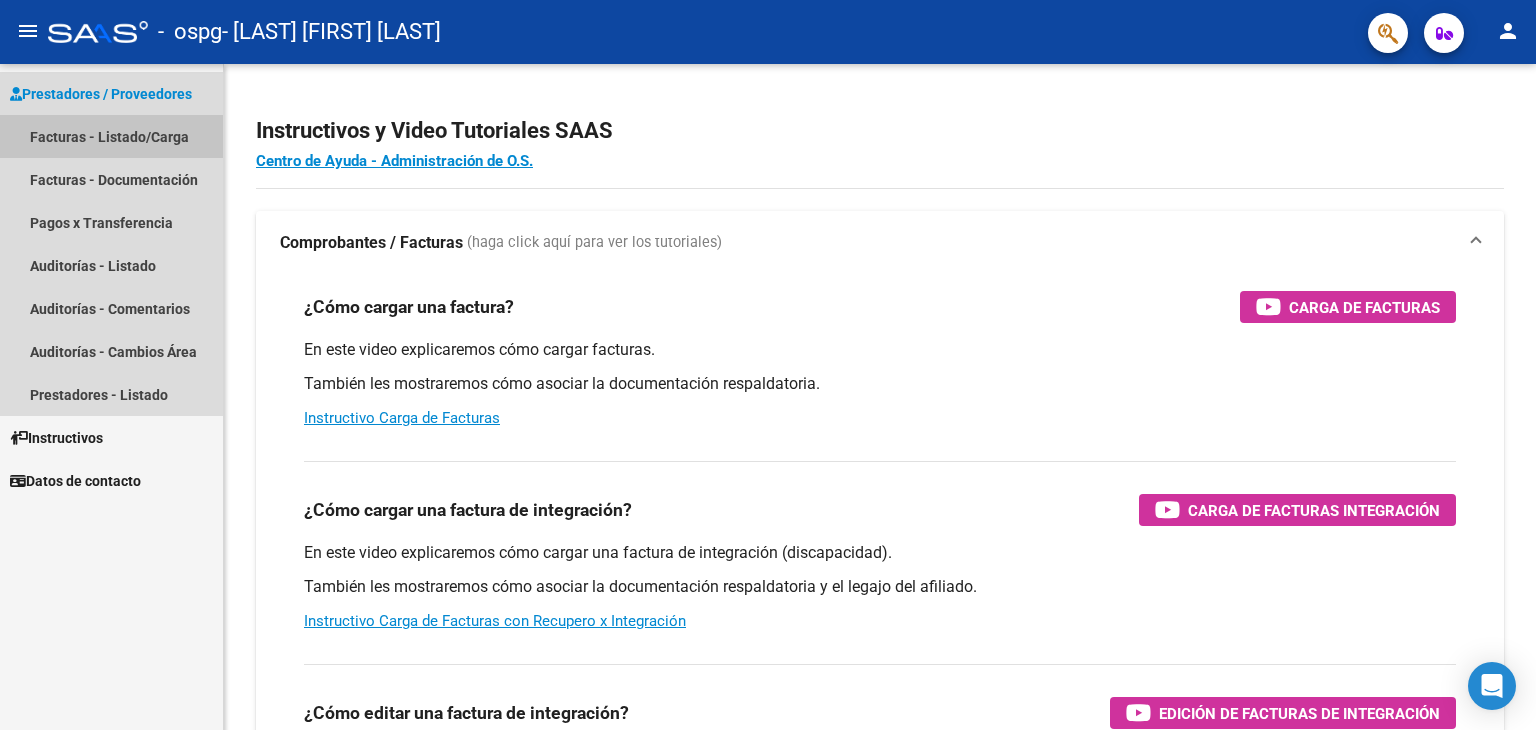 click on "Facturas - Listado/Carga" at bounding box center (111, 136) 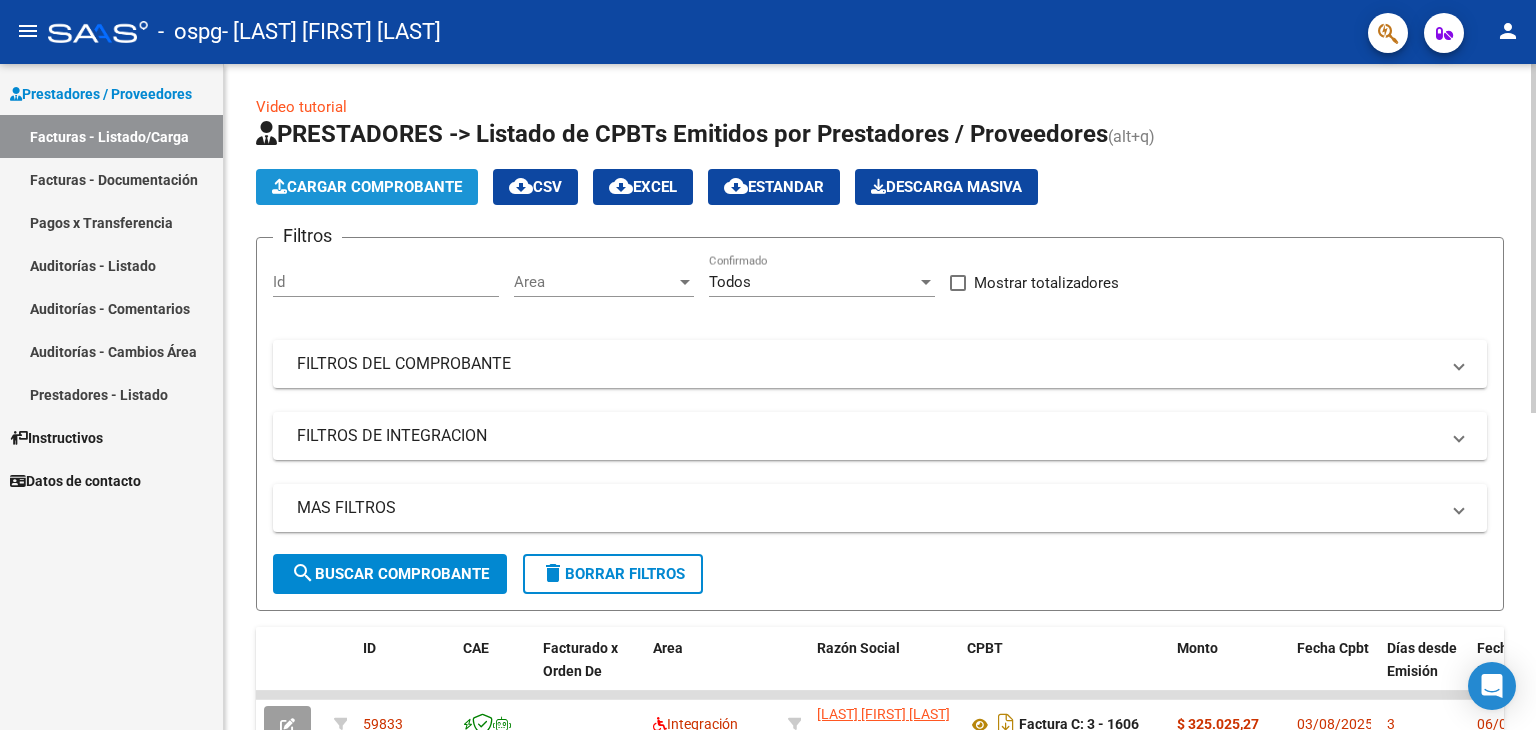 click on "Cargar Comprobante" 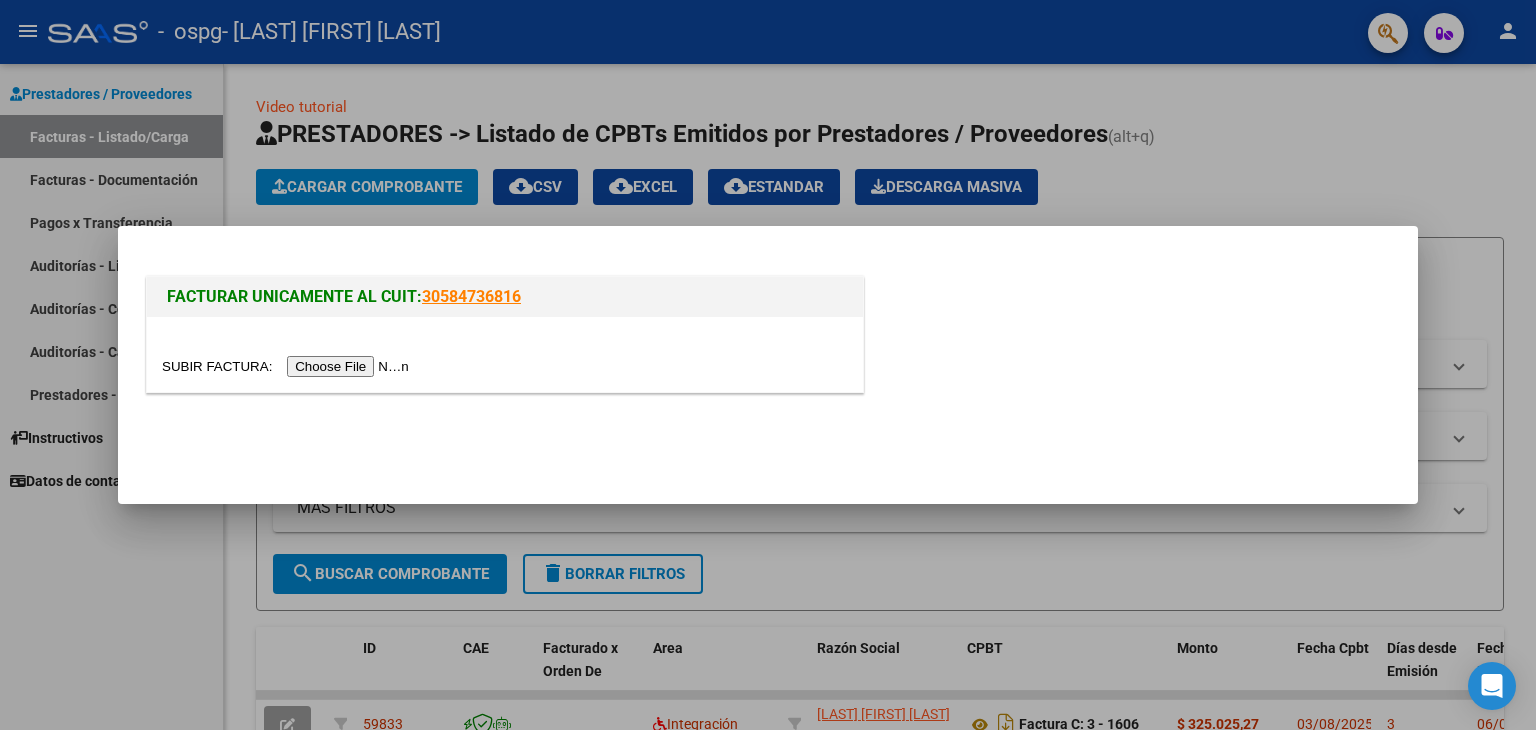 click at bounding box center [288, 366] 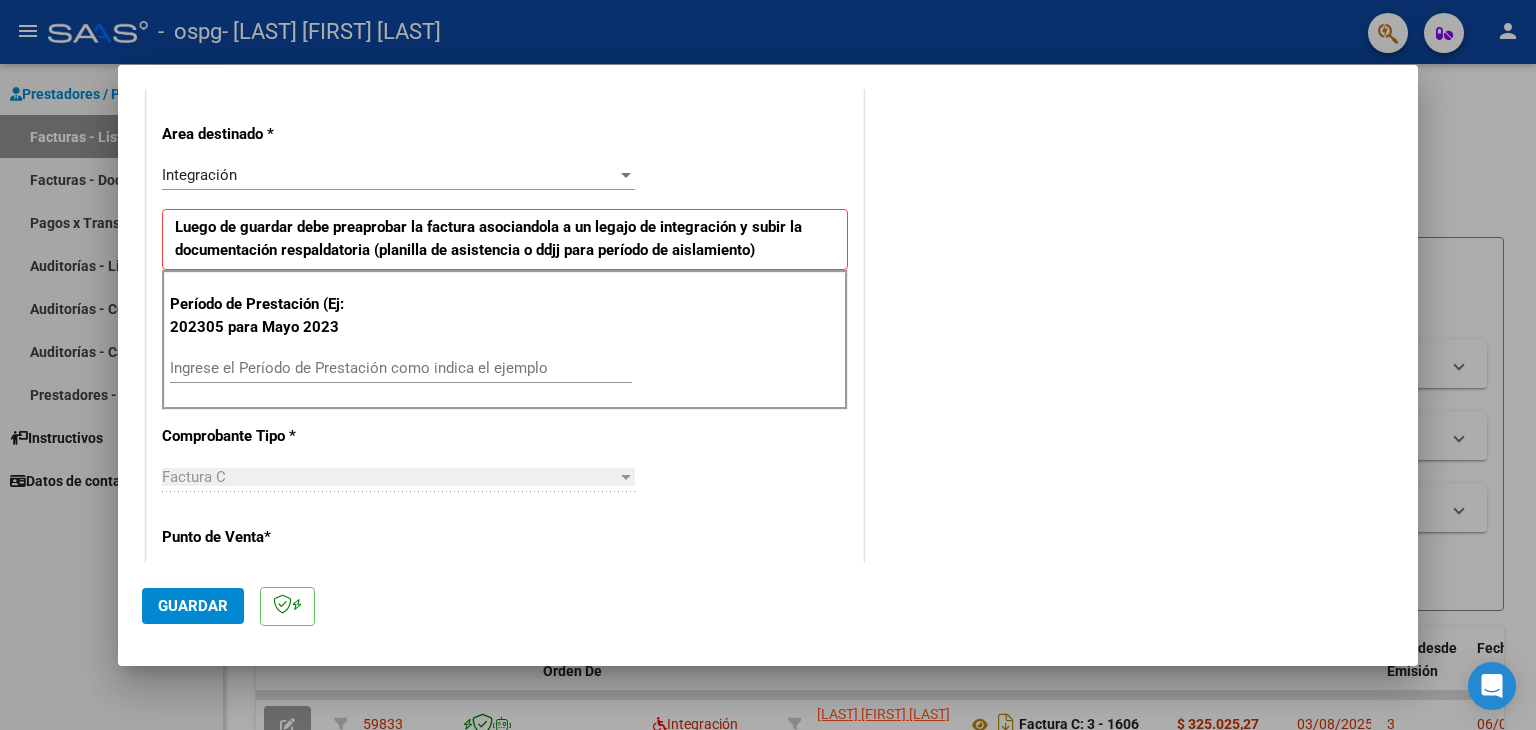 scroll, scrollTop: 500, scrollLeft: 0, axis: vertical 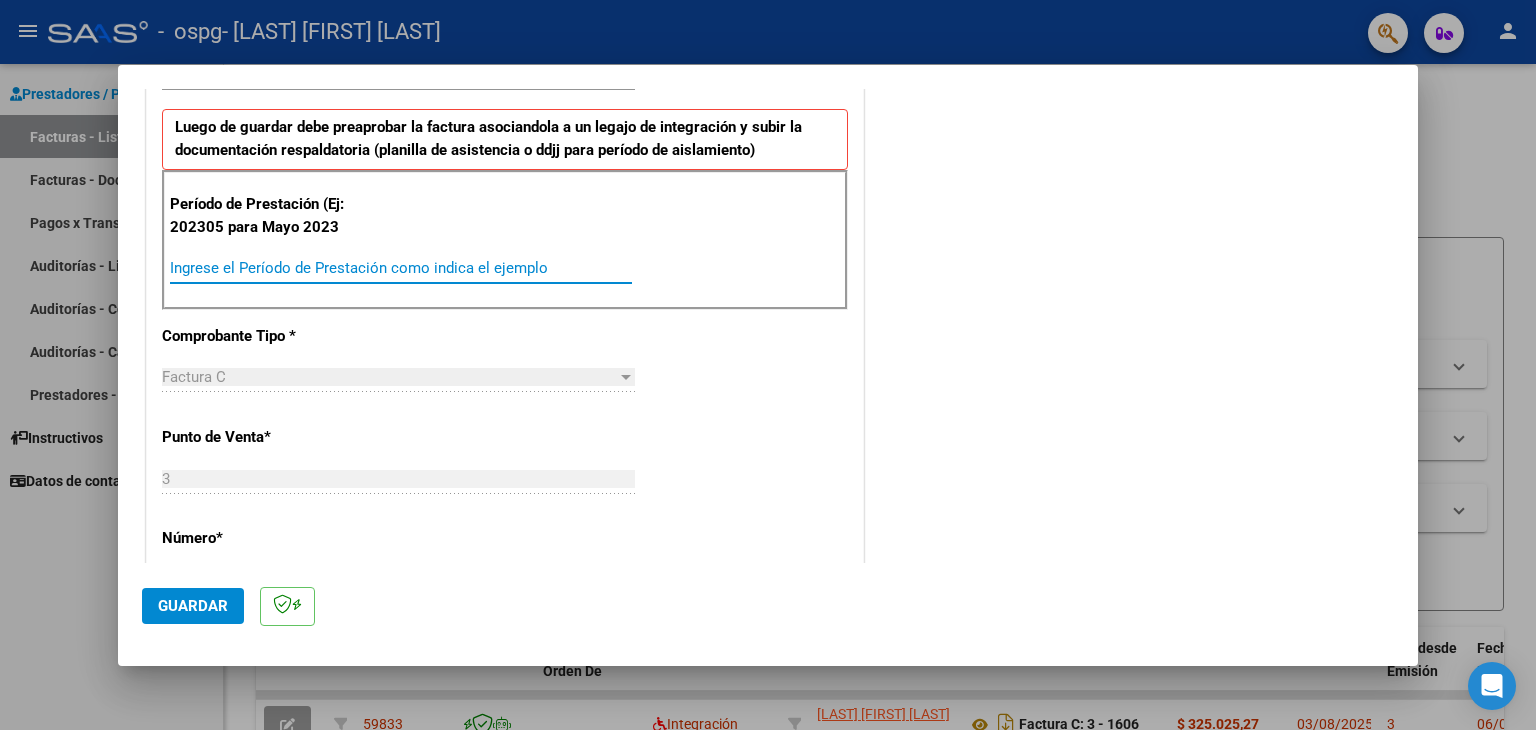 click on "Ingrese el Período de Prestación como indica el ejemplo" at bounding box center (401, 268) 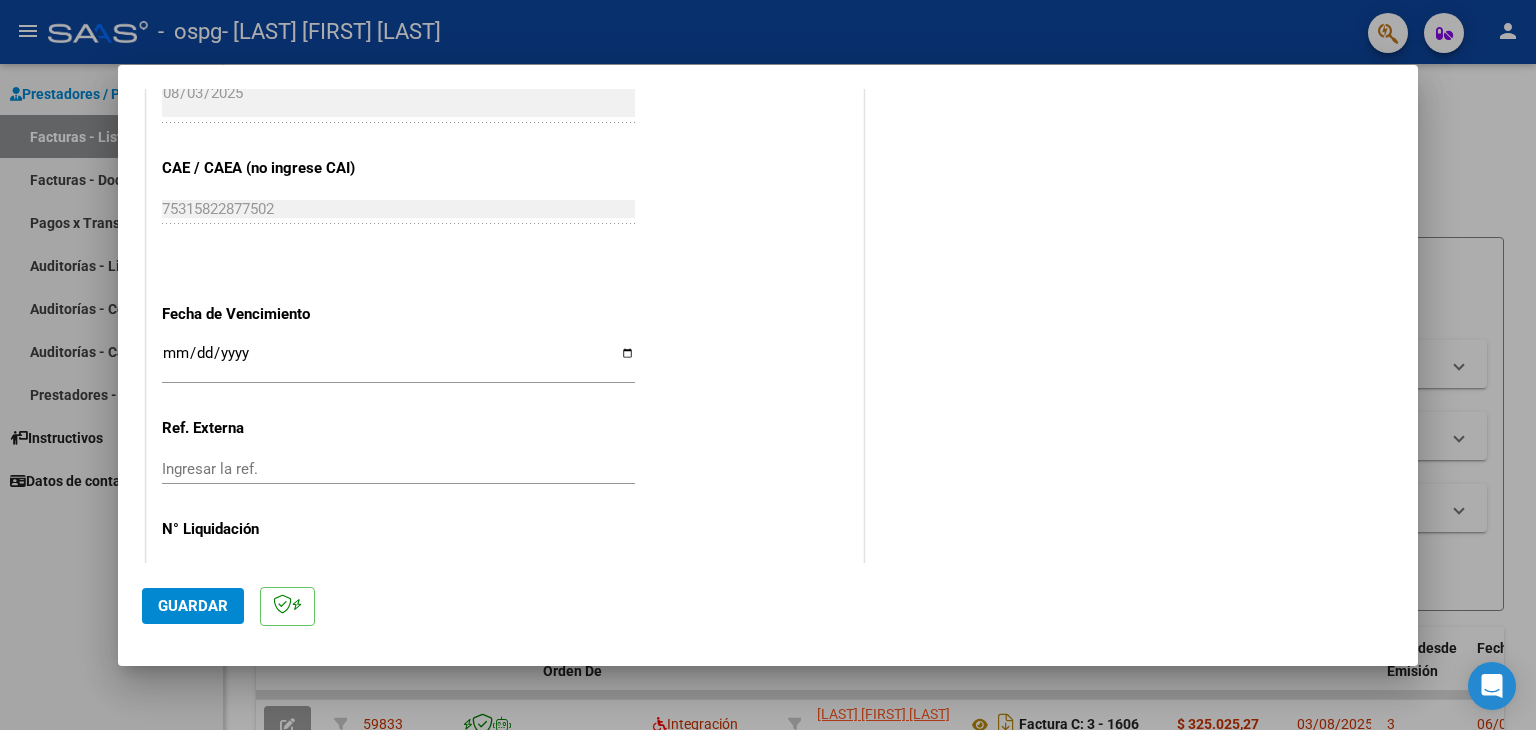 scroll, scrollTop: 1200, scrollLeft: 0, axis: vertical 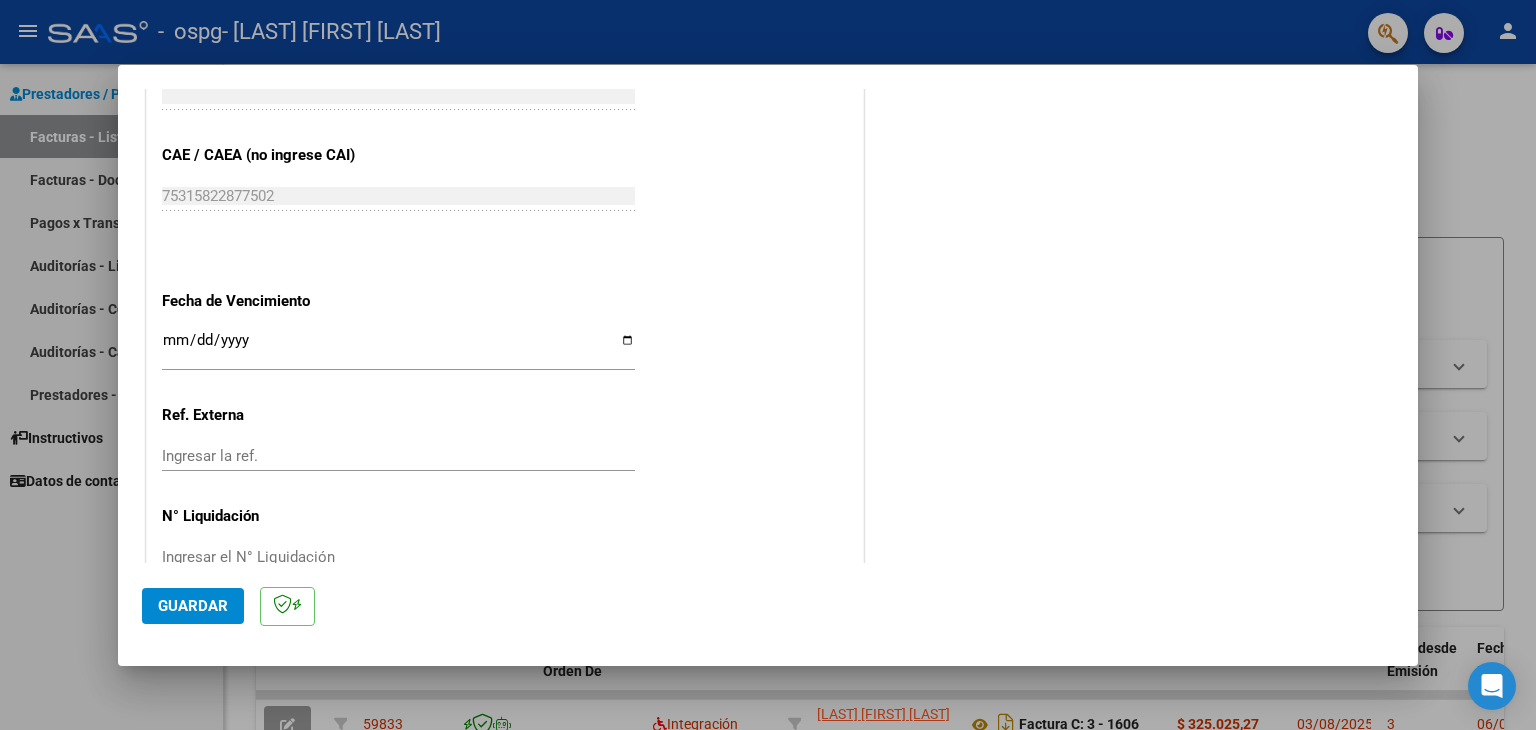 type on "202507" 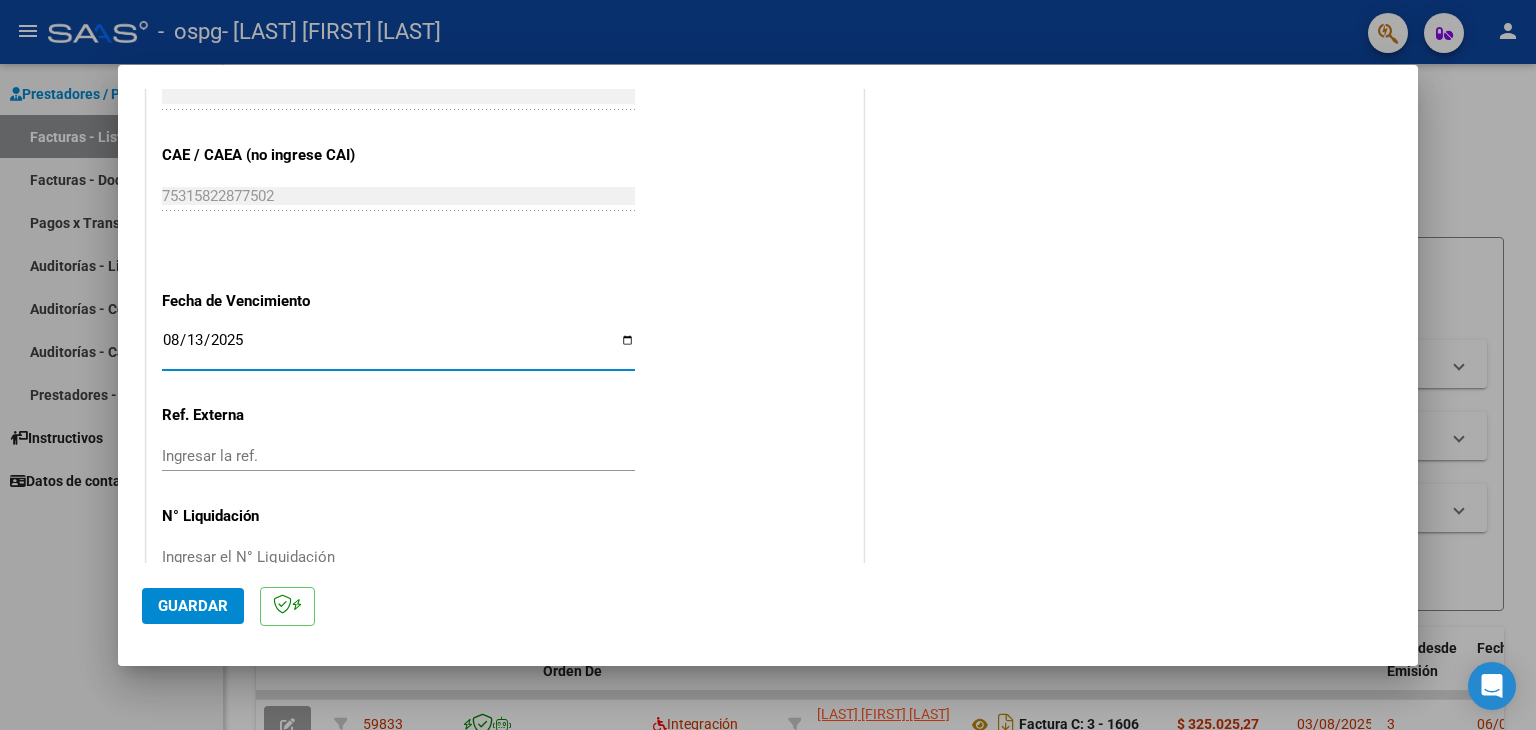 type on "2025-08-13" 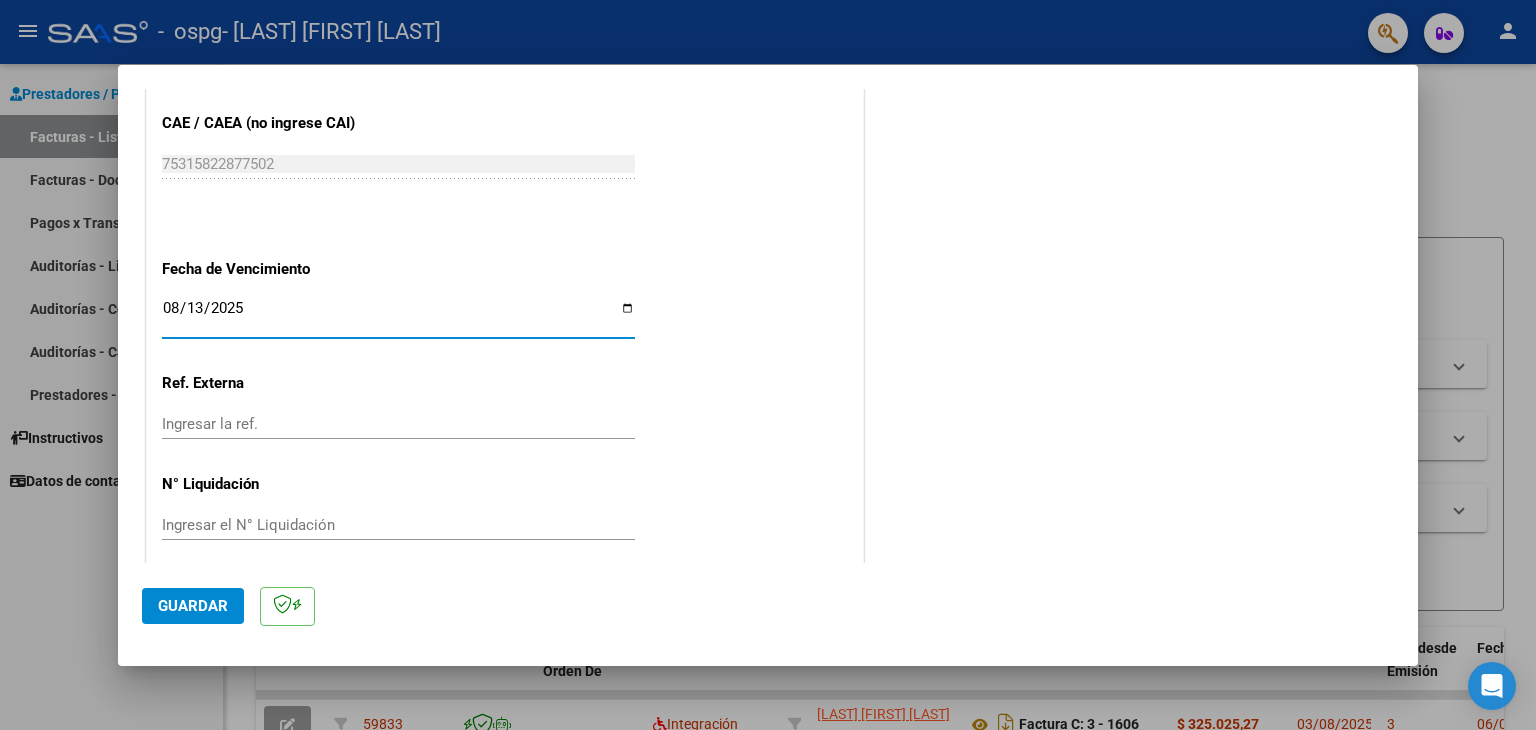 scroll, scrollTop: 1245, scrollLeft: 0, axis: vertical 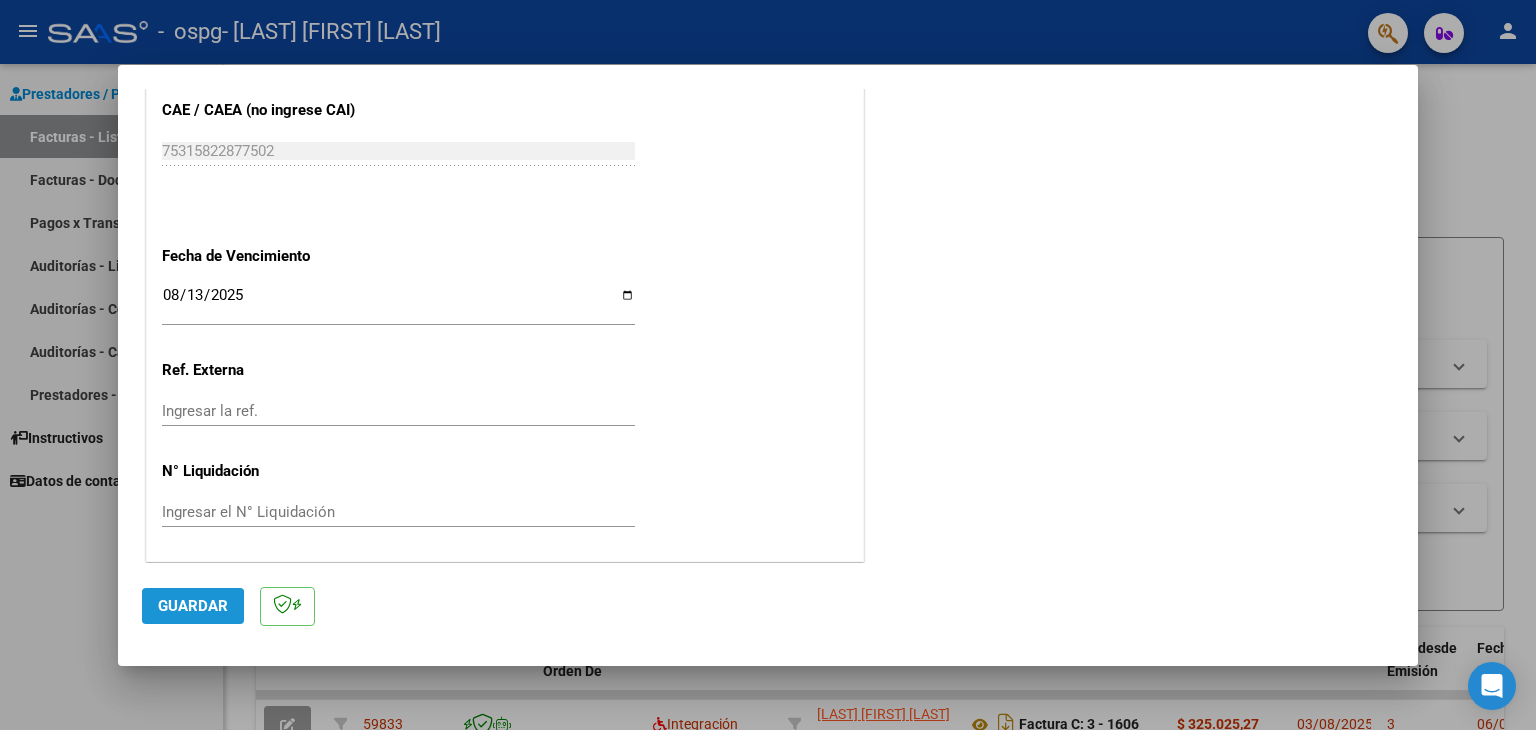 click on "Guardar" 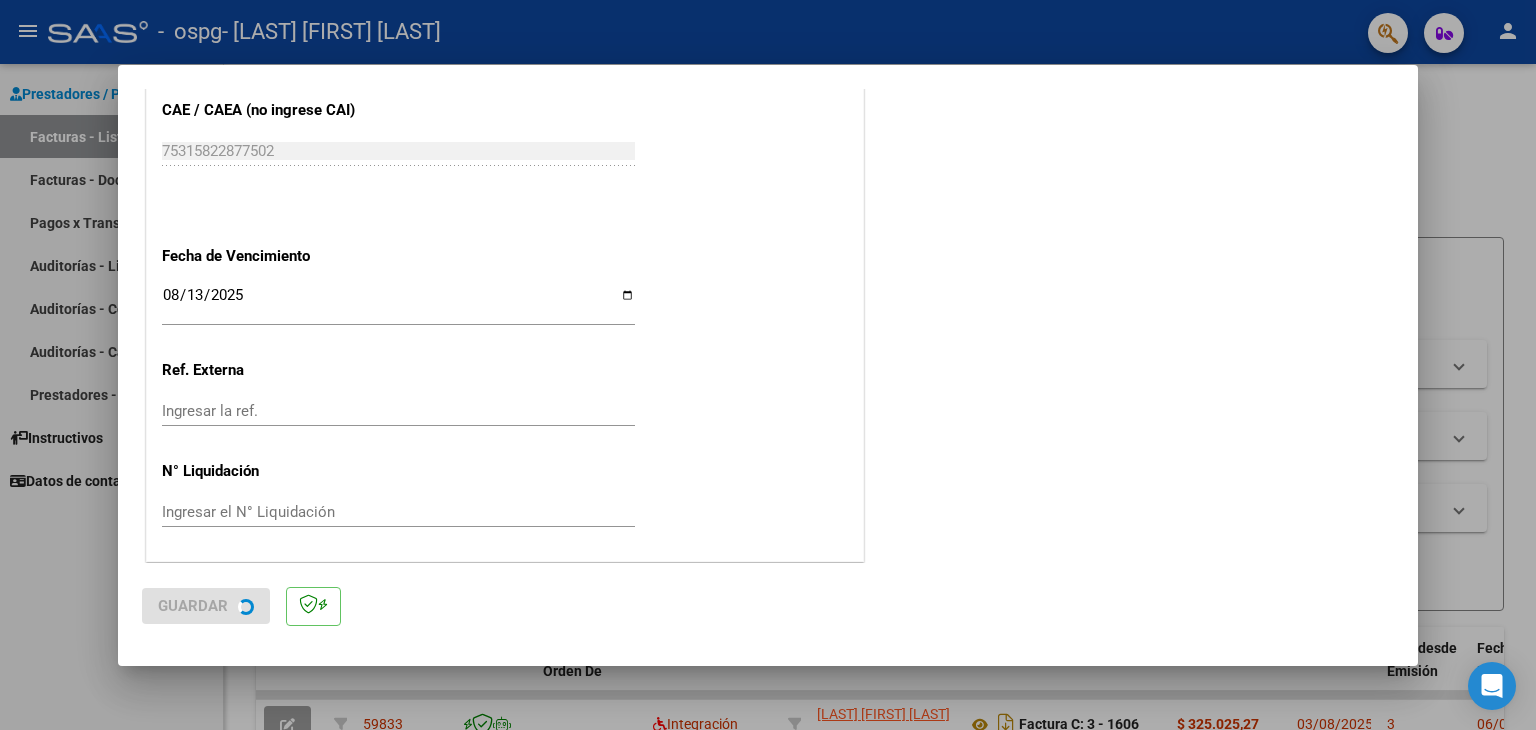 scroll, scrollTop: 0, scrollLeft: 0, axis: both 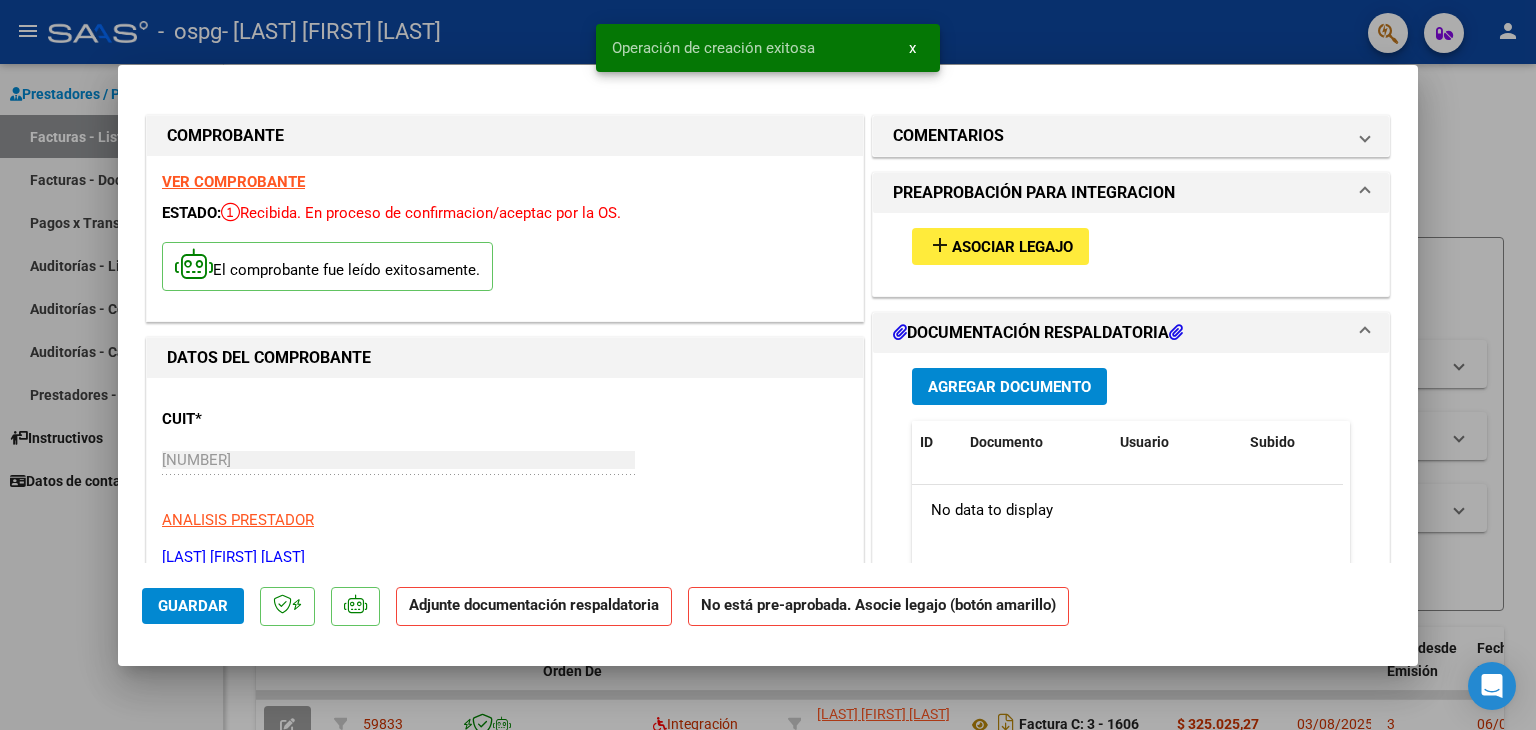 click on "Asociar Legajo" at bounding box center (1012, 247) 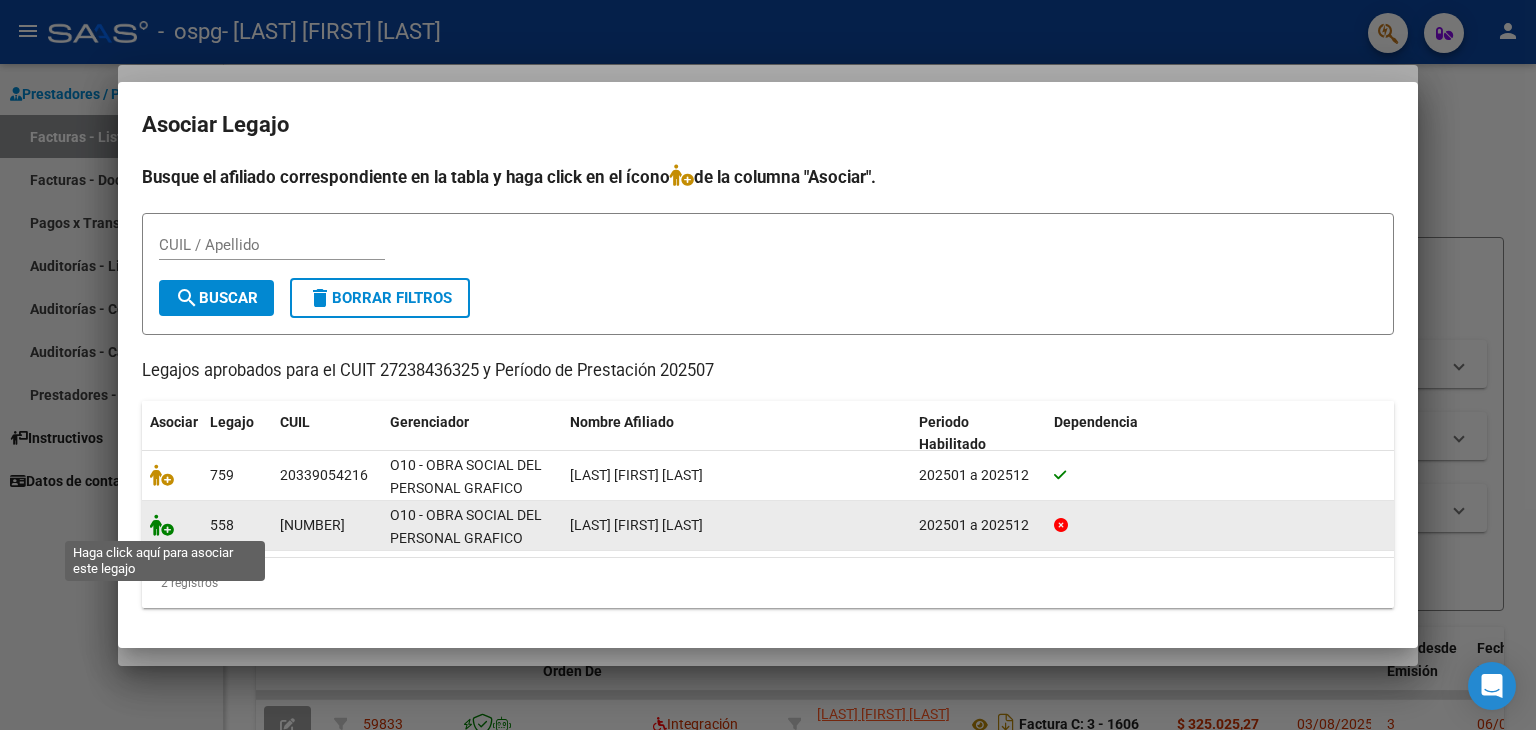 click 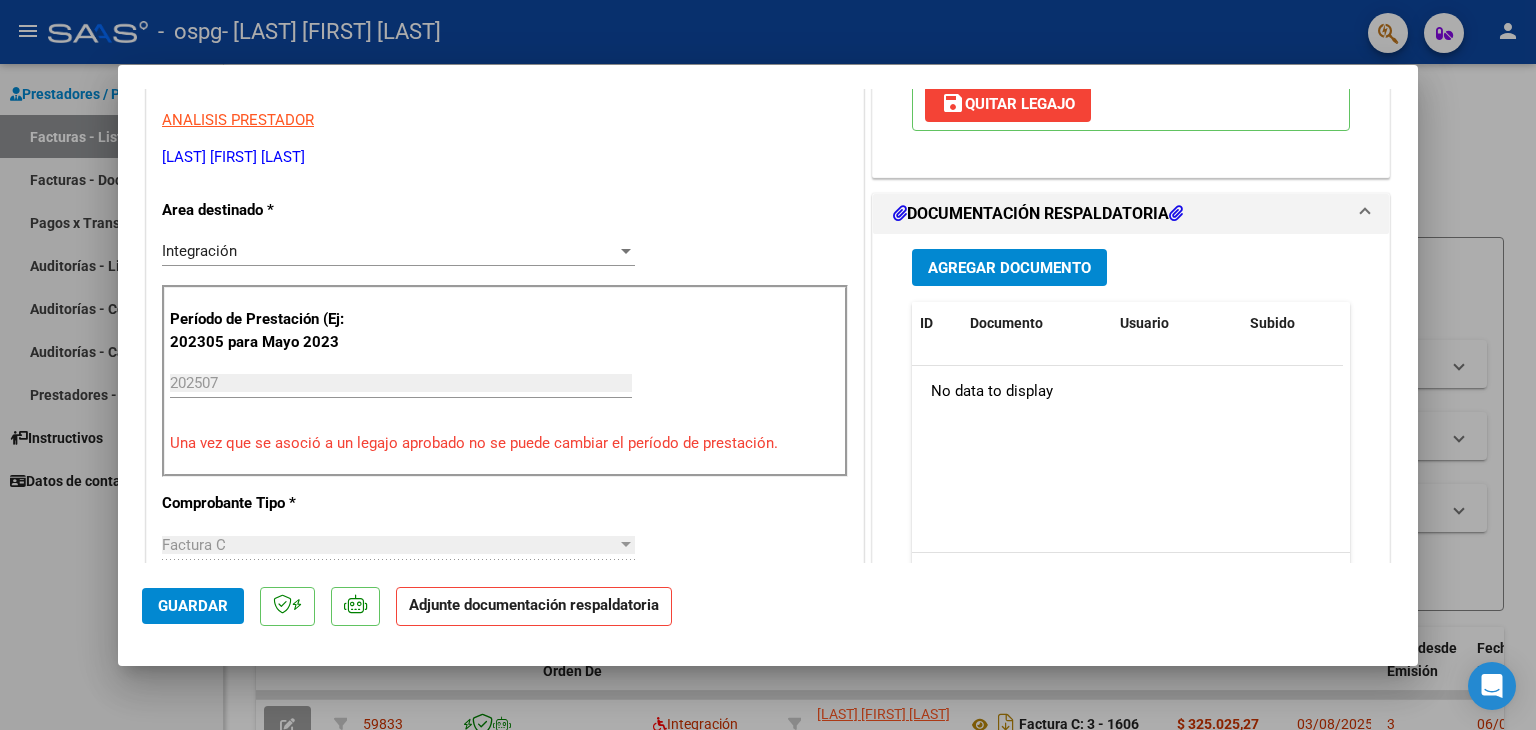 scroll, scrollTop: 400, scrollLeft: 0, axis: vertical 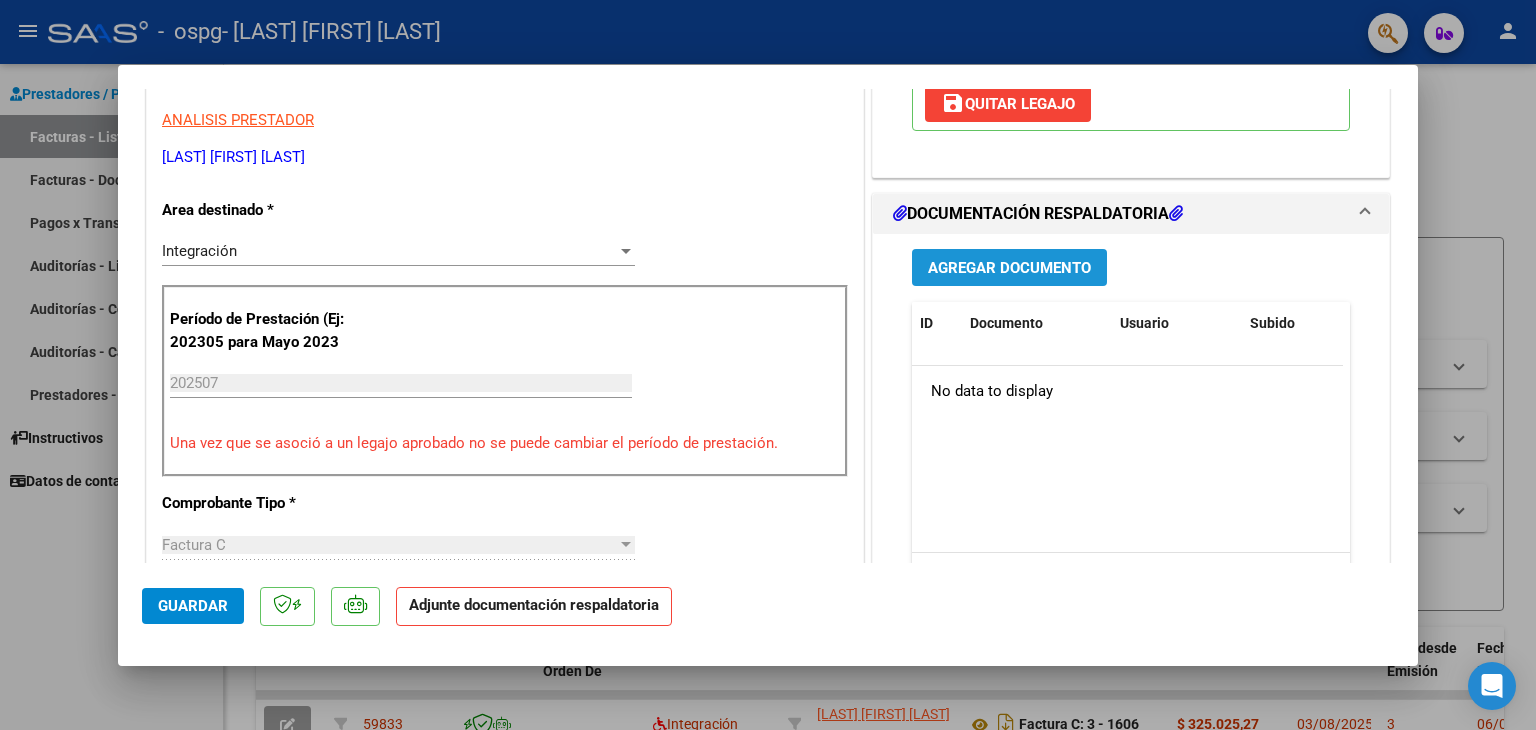 click on "Agregar Documento" at bounding box center (1009, 268) 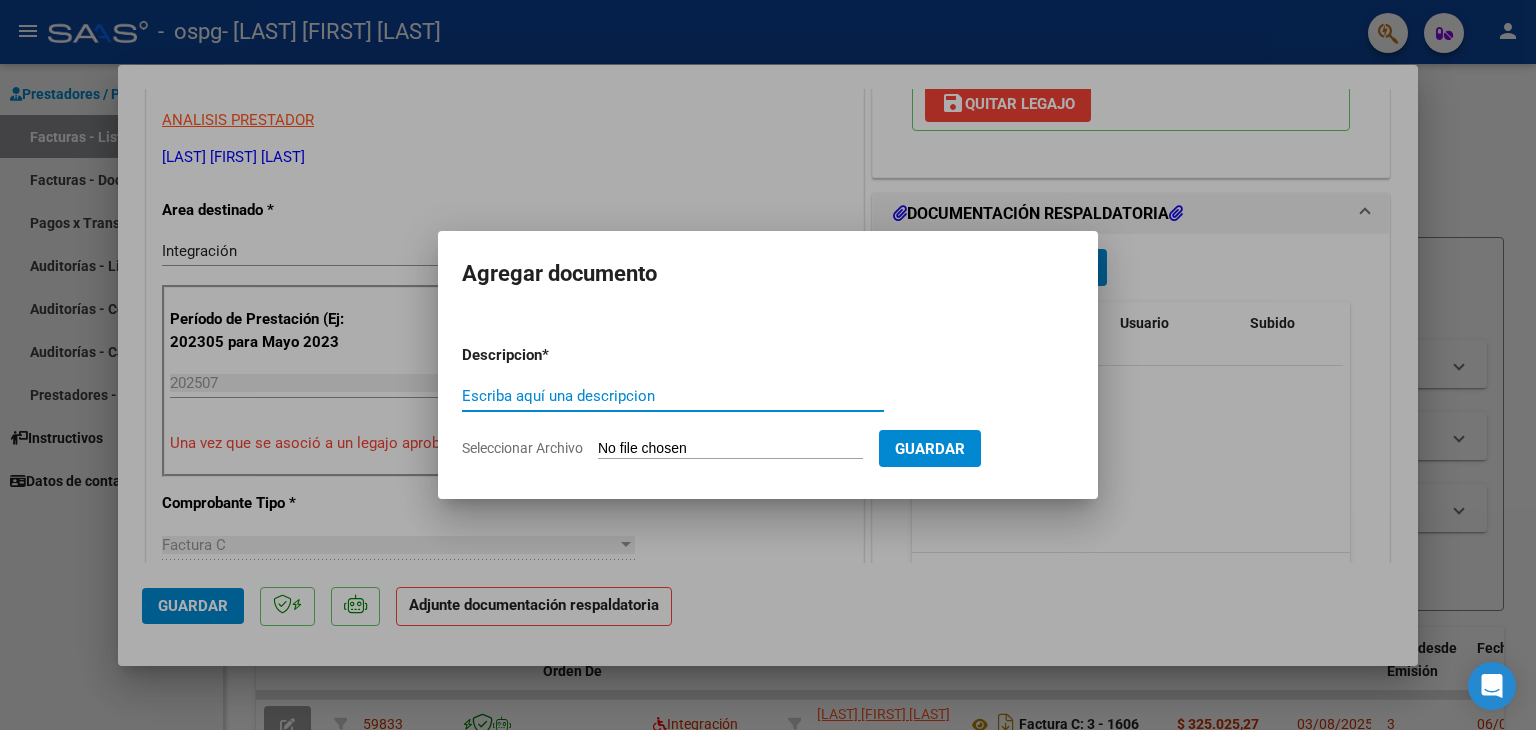 click on "Escriba aquí una descripcion" at bounding box center (673, 396) 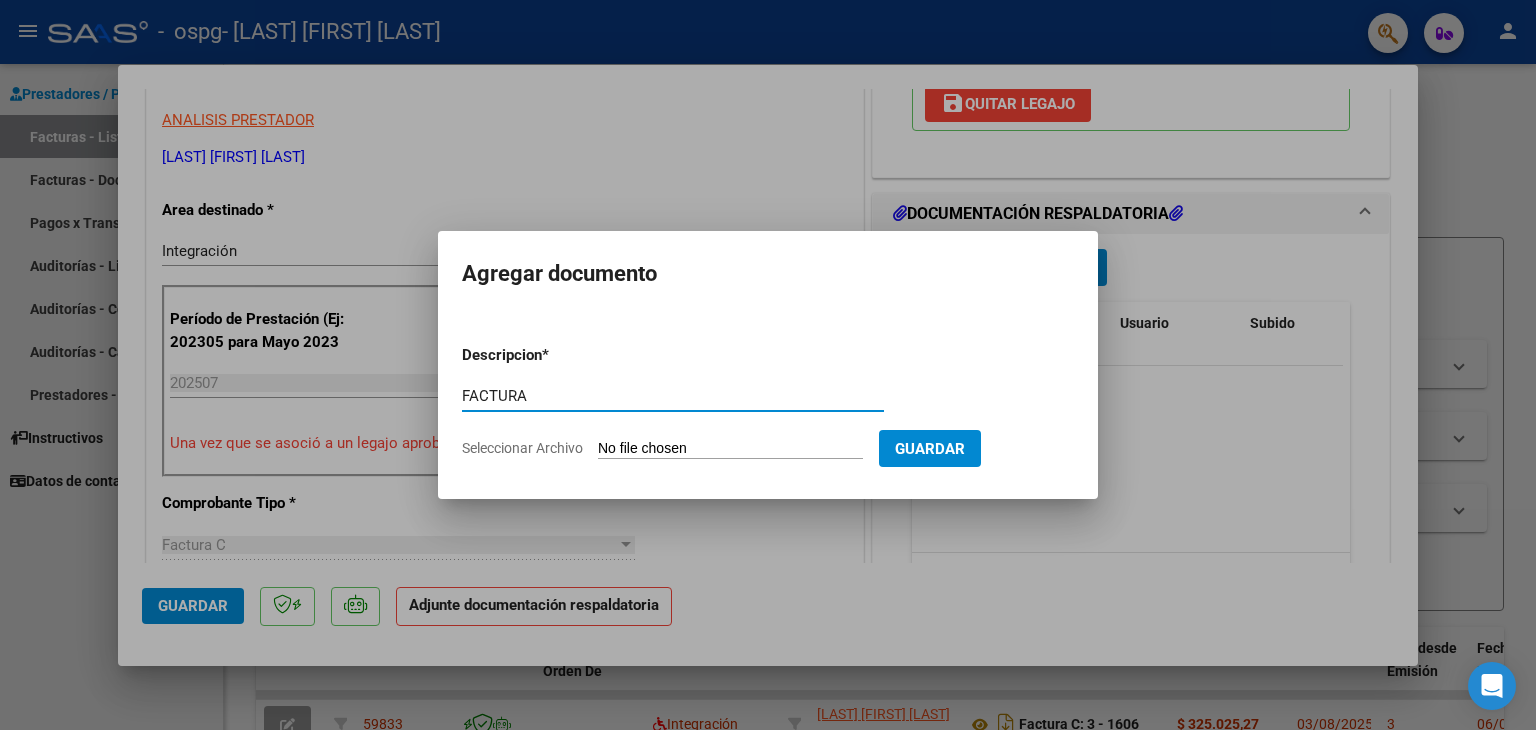 type on "FACTURA" 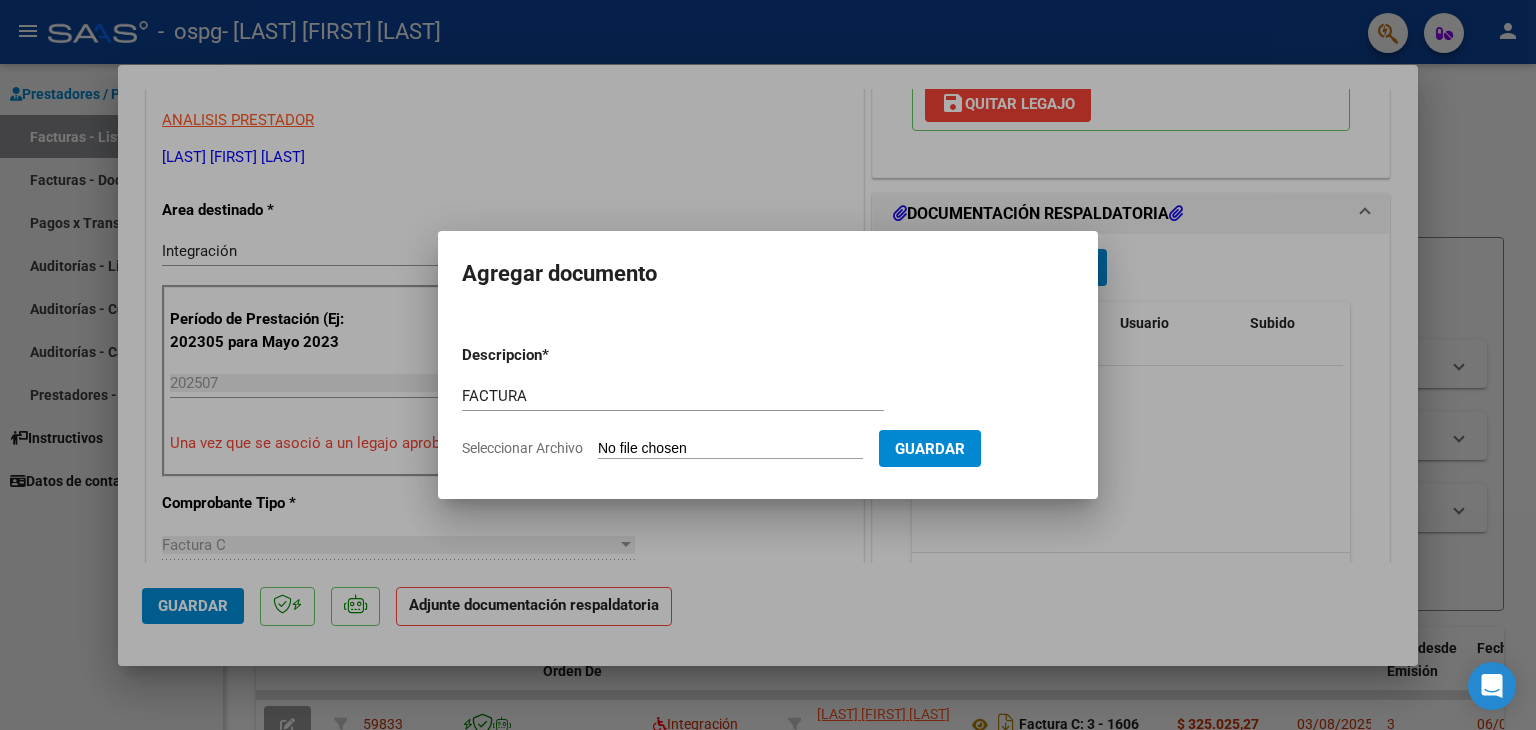 type on "C:\fakepath\27238436325_011_00003_00001607.pdf" 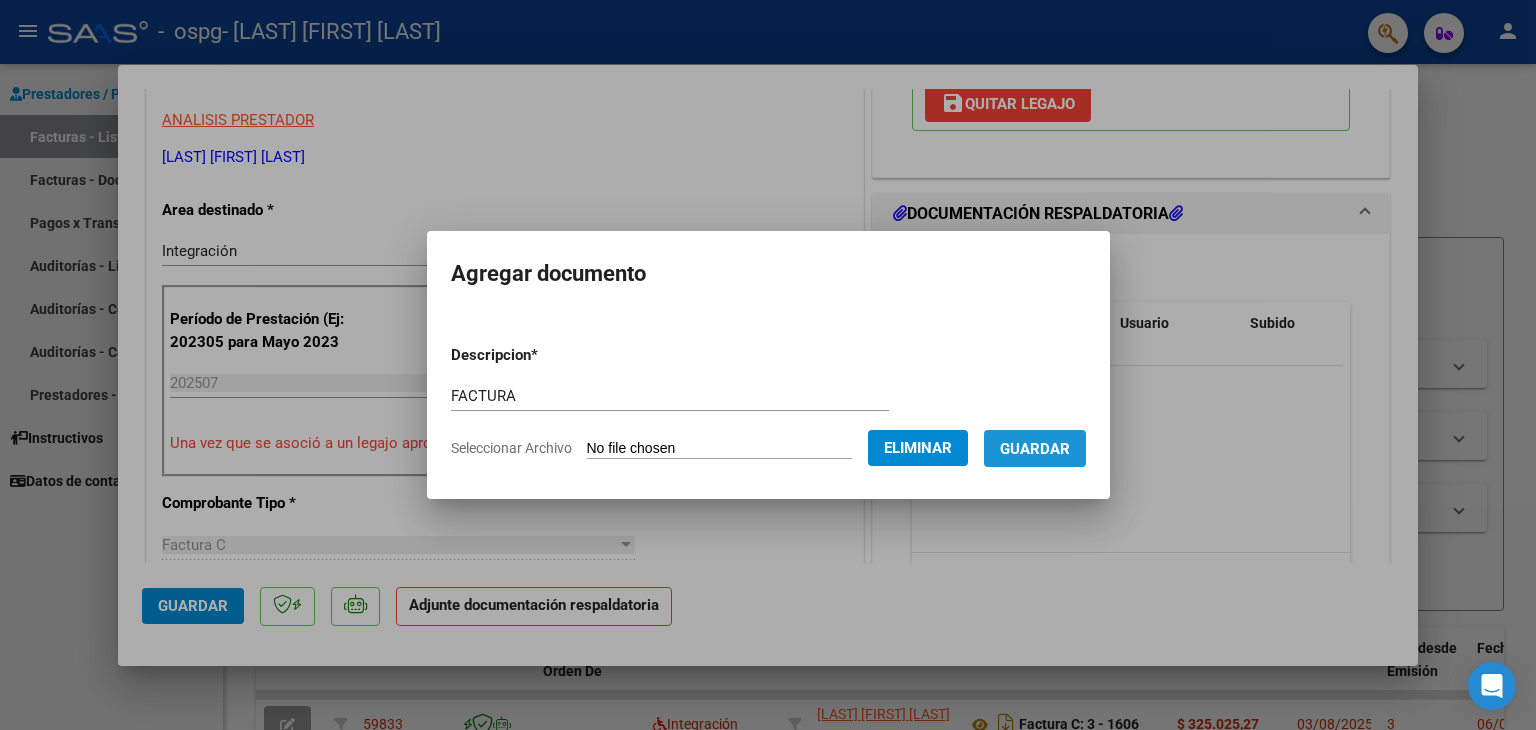 click on "Guardar" at bounding box center (1035, 449) 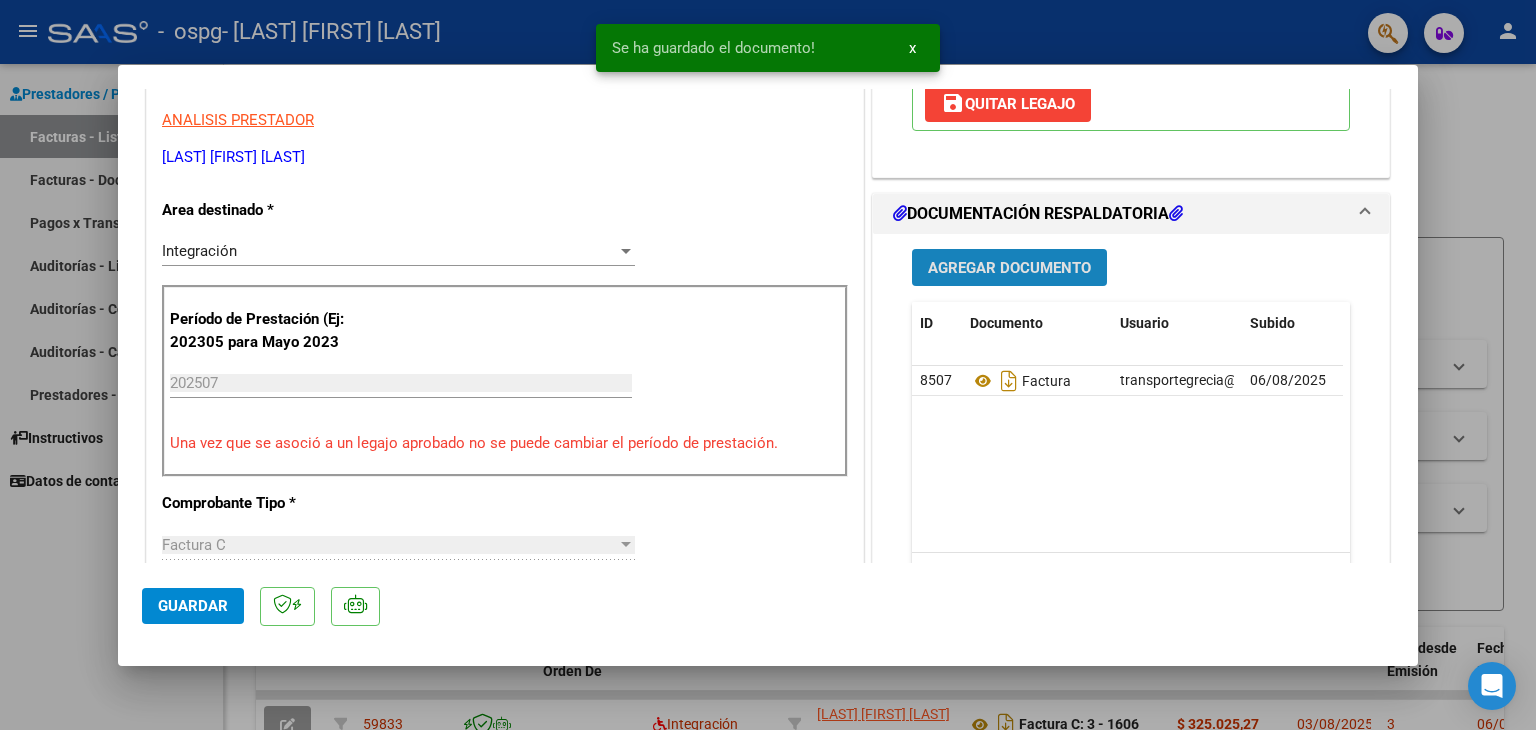 click on "Agregar Documento" at bounding box center (1009, 268) 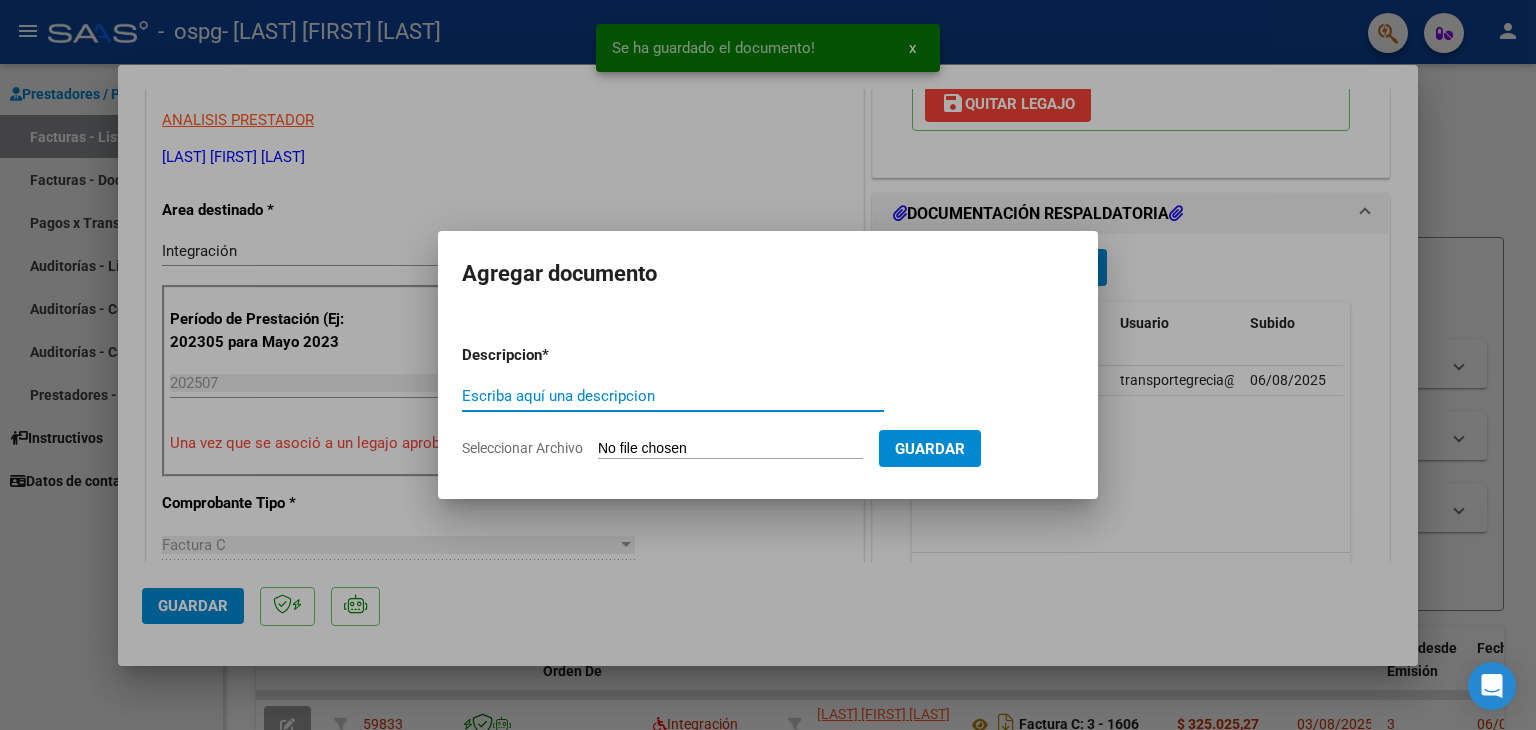 click on "Escriba aquí una descripcion" at bounding box center (673, 396) 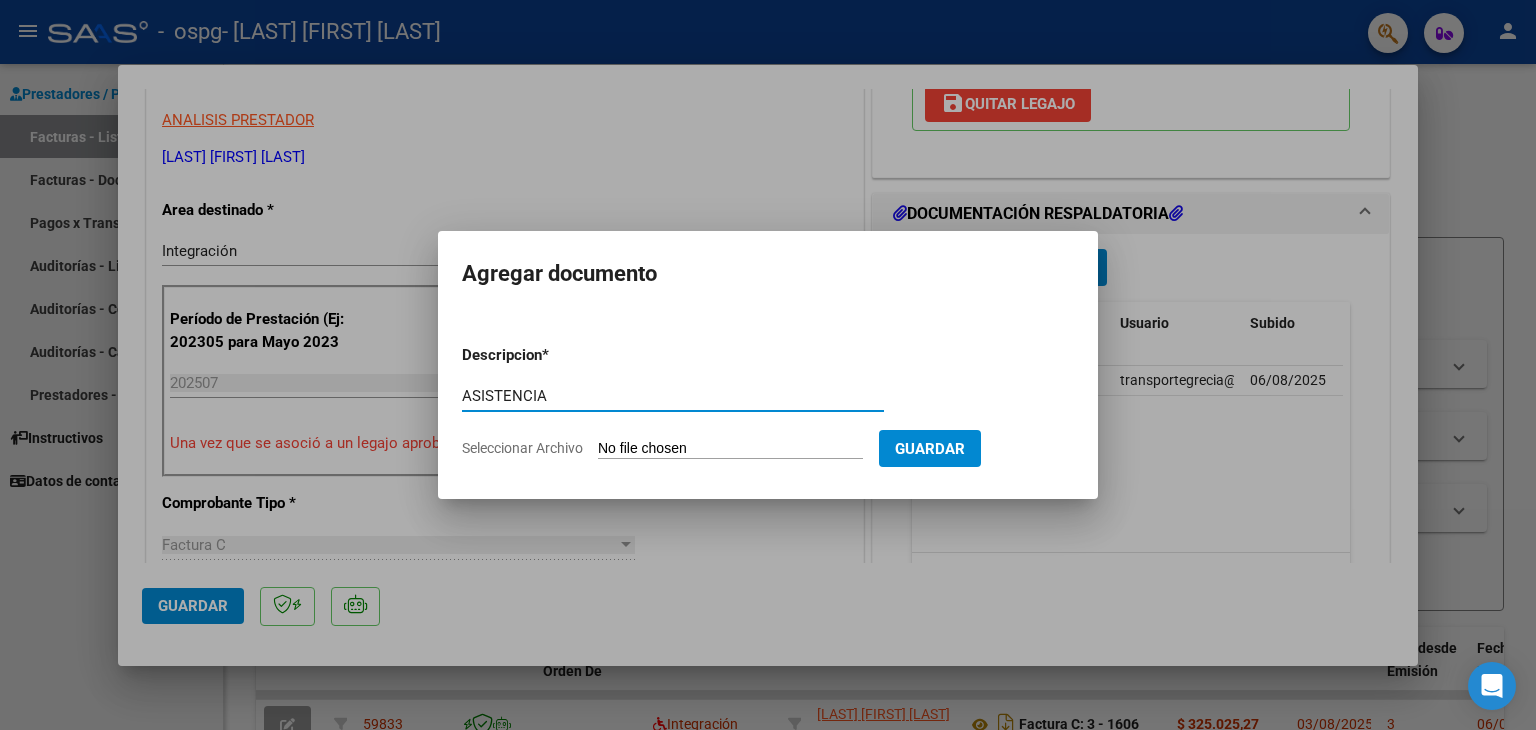 type on "ASISTENCIA" 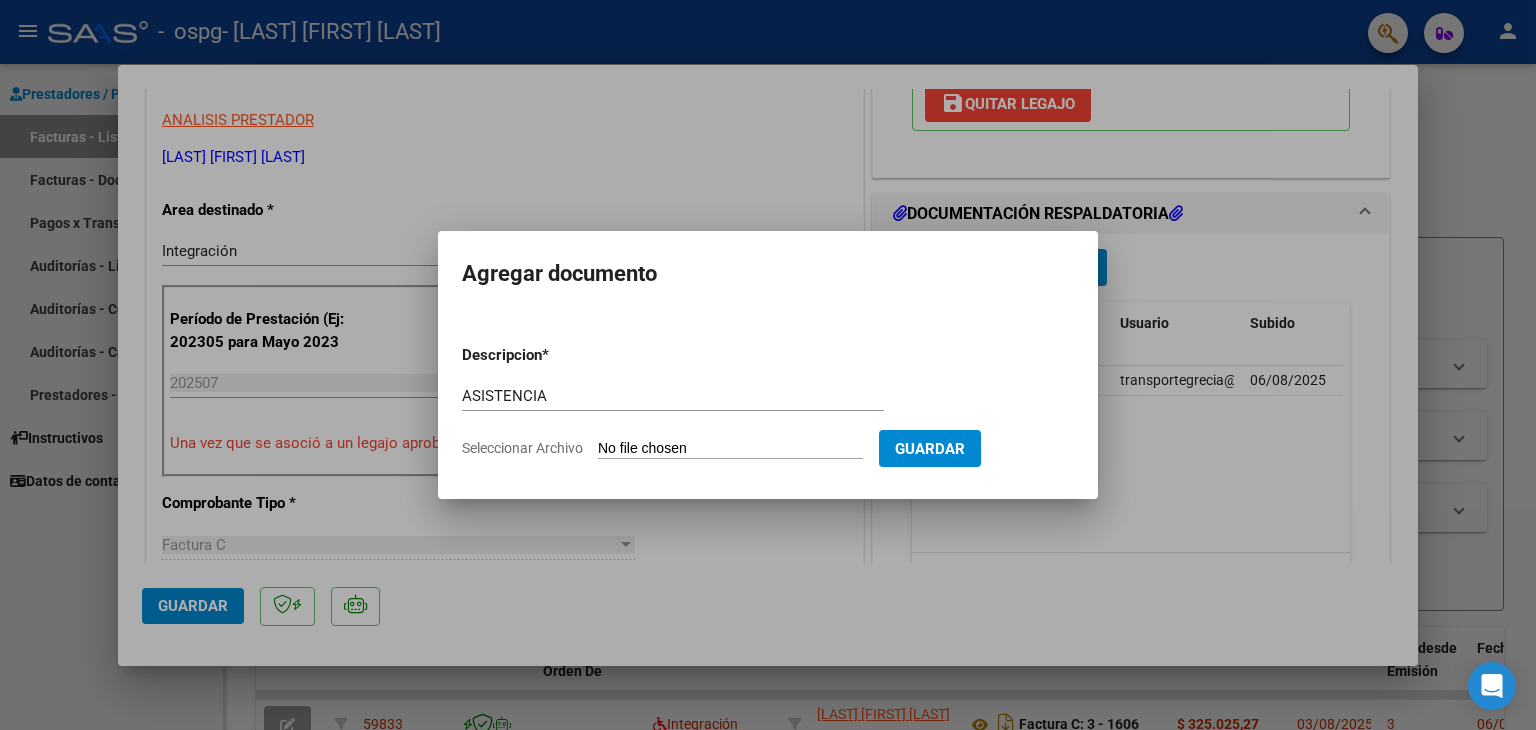 type on "C:\fakepath\Asistencia Noelia julio.pdf" 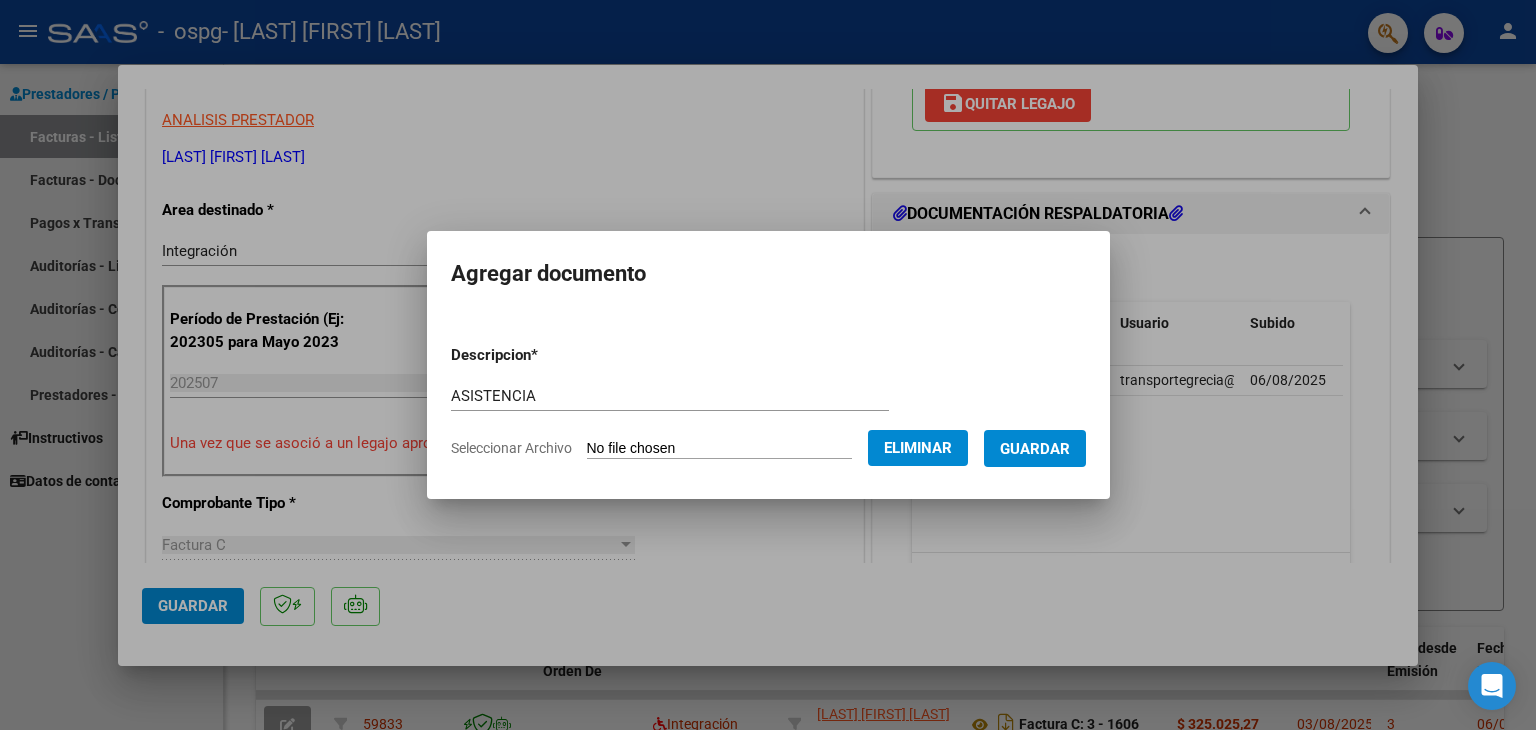 click on "Guardar" at bounding box center [1035, 449] 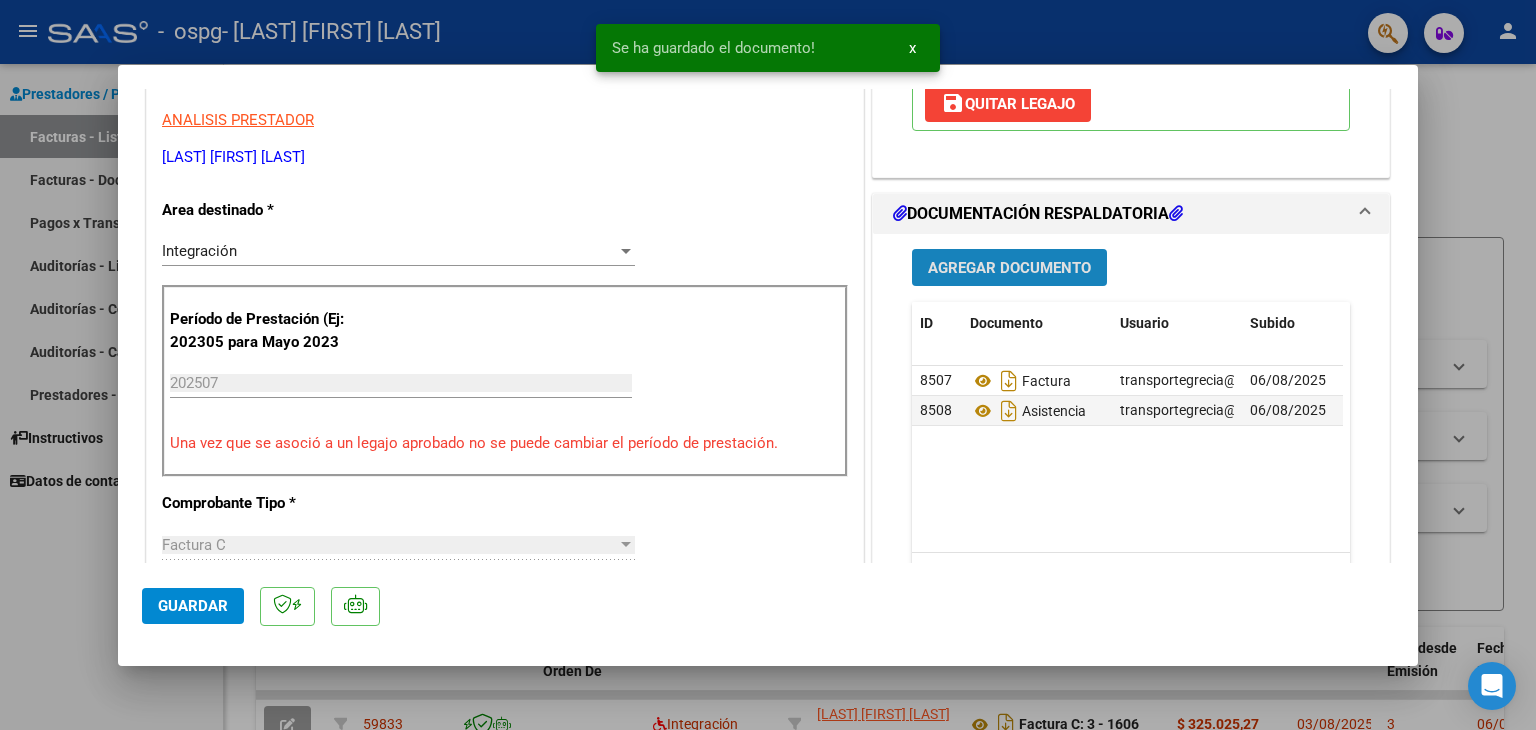 click on "Agregar Documento" at bounding box center (1009, 268) 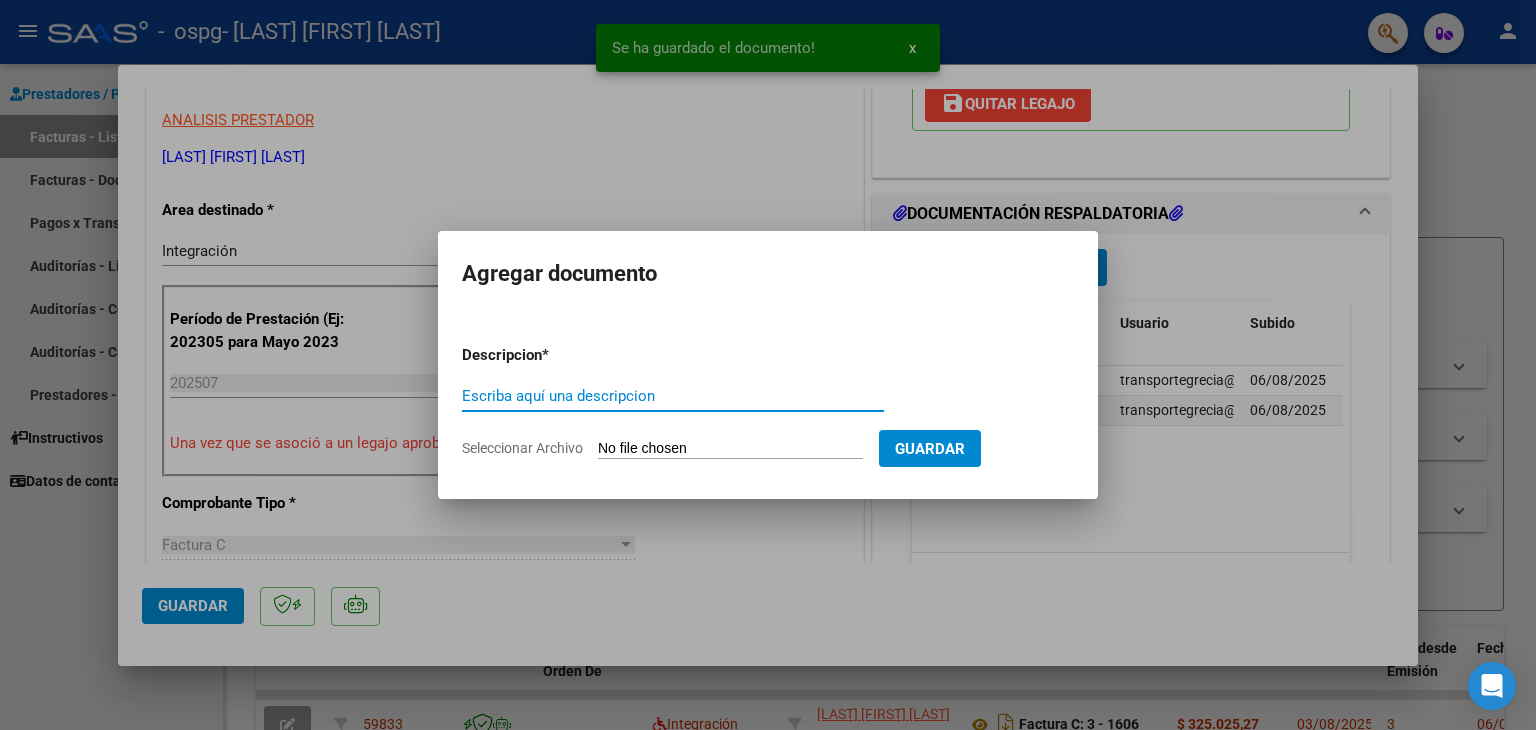 click on "Escriba aquí una descripcion" at bounding box center [673, 396] 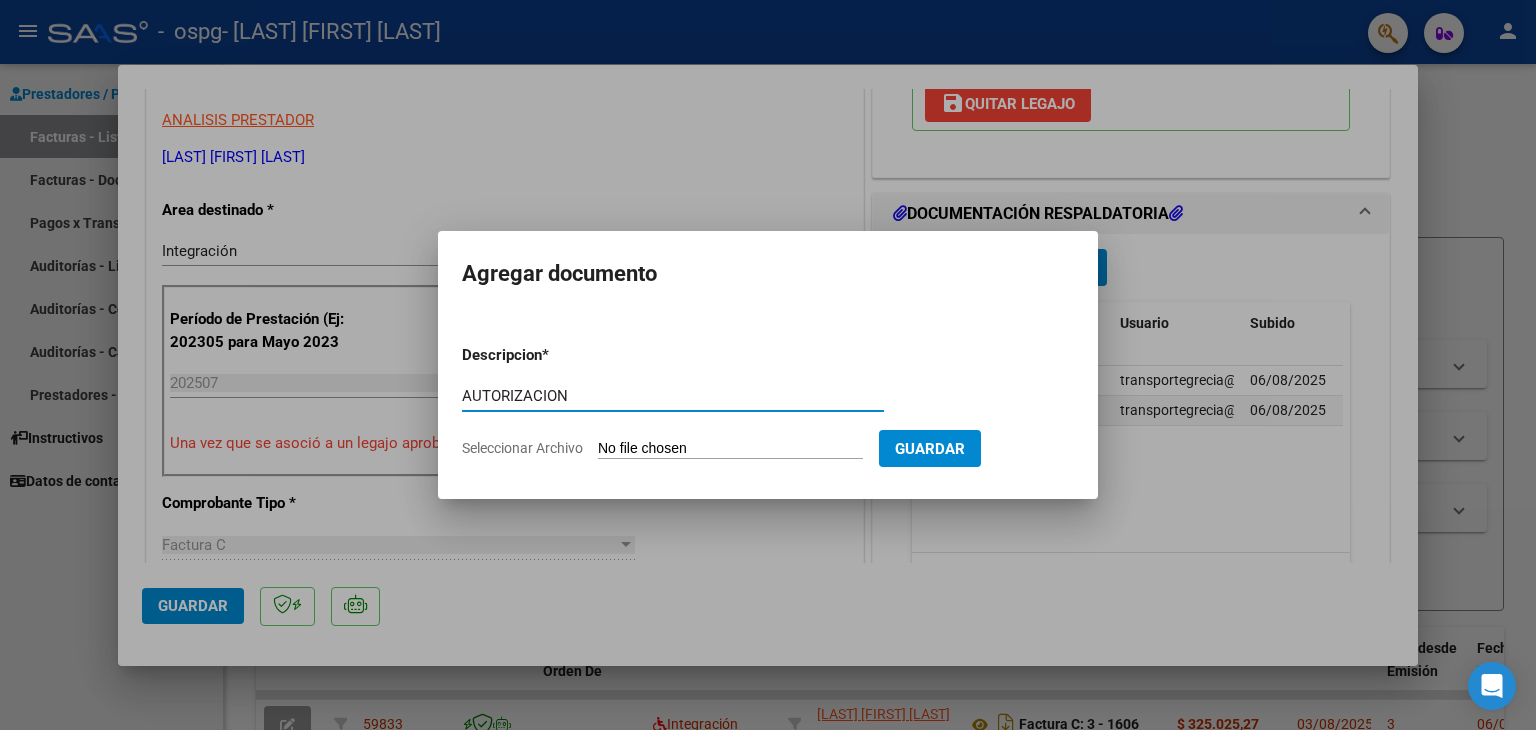 type on "AUTORIZACION" 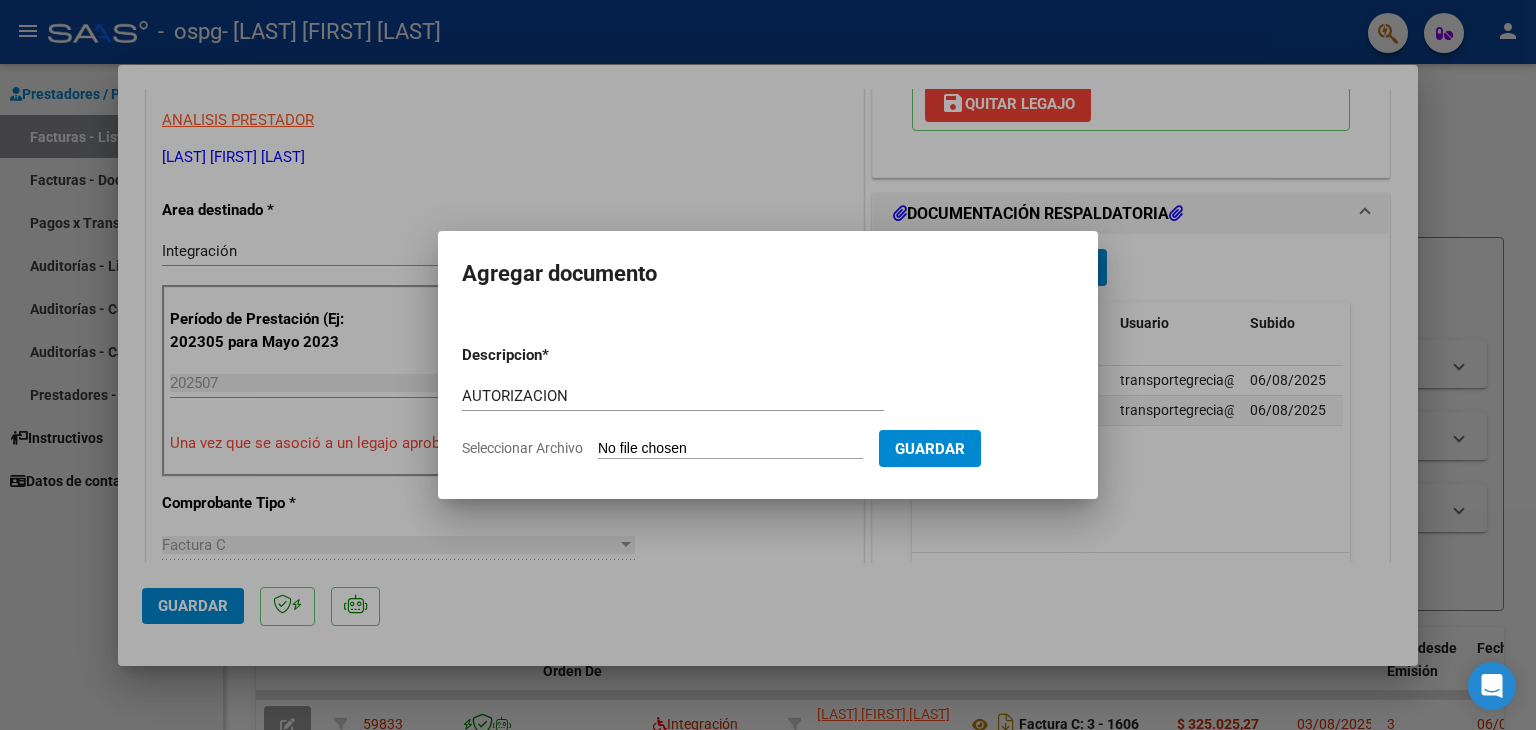 type on "C:\fakepath\TRANSPORTE GRECIA.pdf" 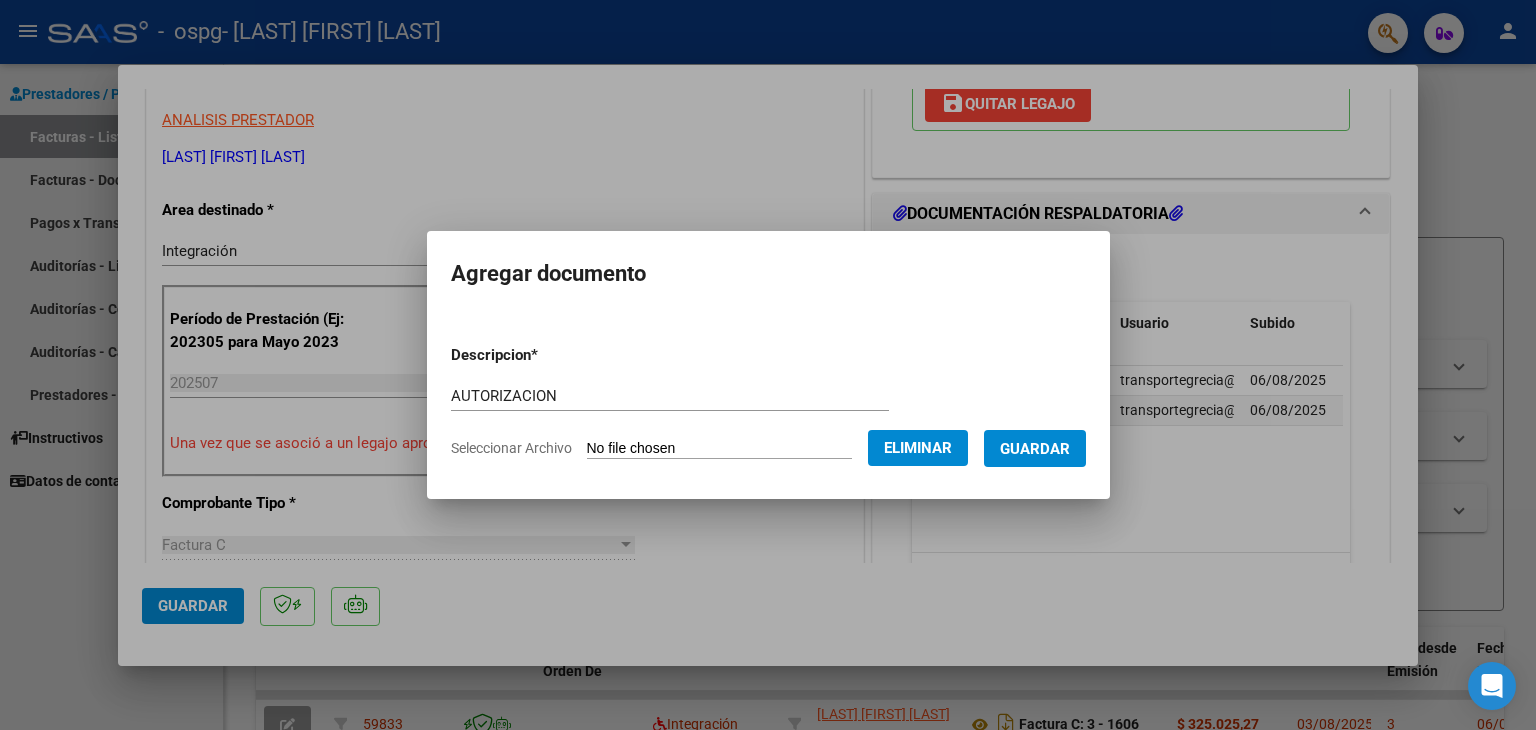 click on "Guardar" at bounding box center (1035, 449) 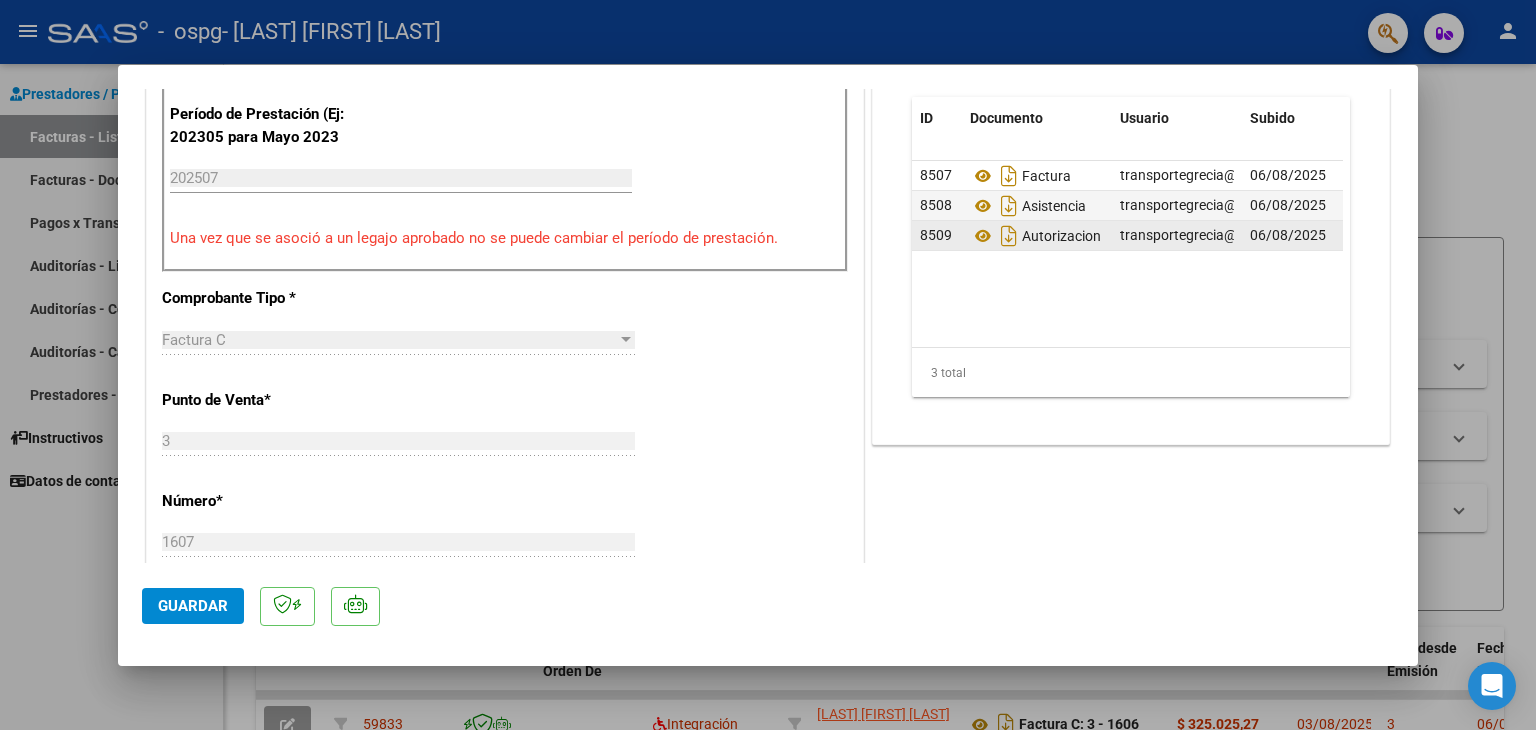 scroll, scrollTop: 700, scrollLeft: 0, axis: vertical 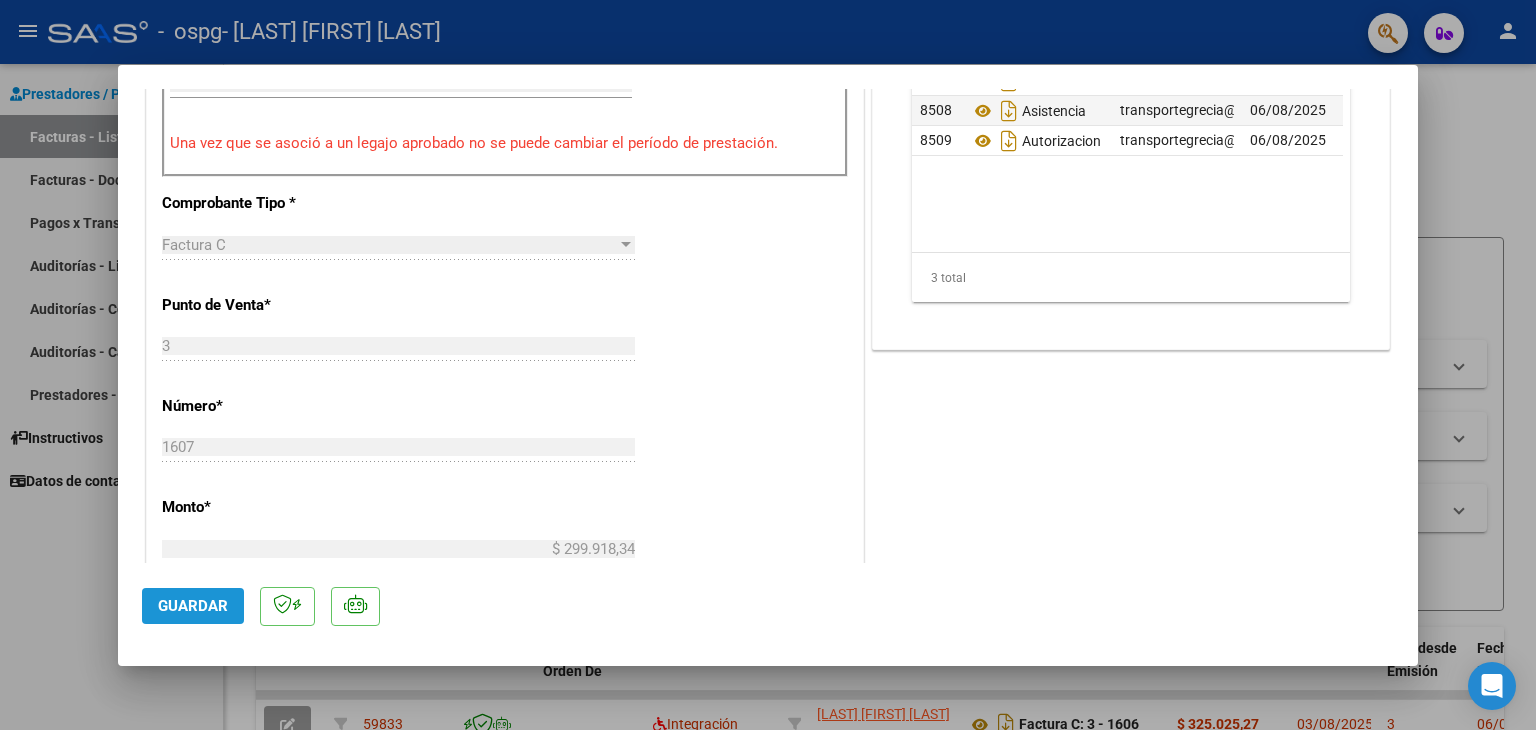 click on "Guardar" 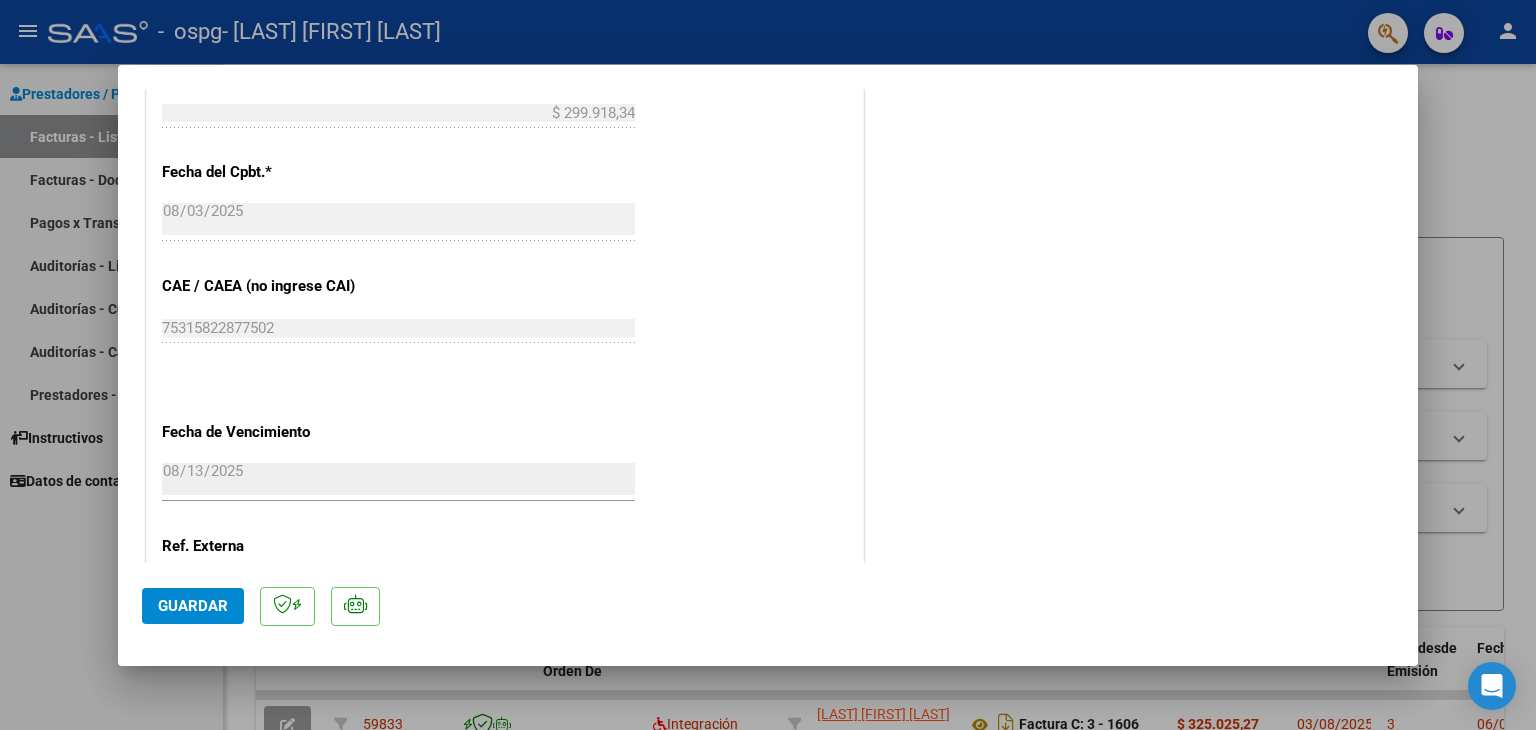 scroll, scrollTop: 1200, scrollLeft: 0, axis: vertical 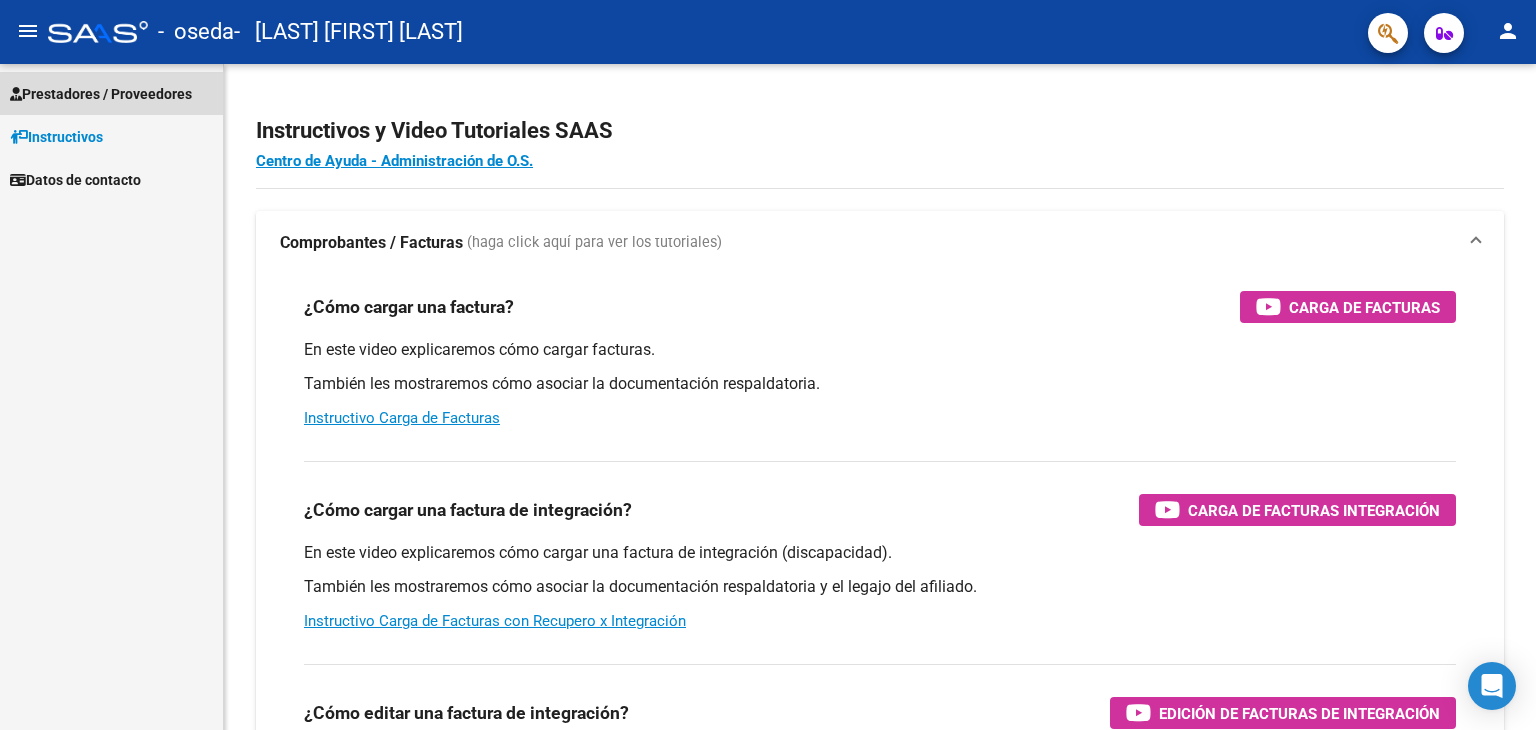 click on "Prestadores / Proveedores" at bounding box center [101, 94] 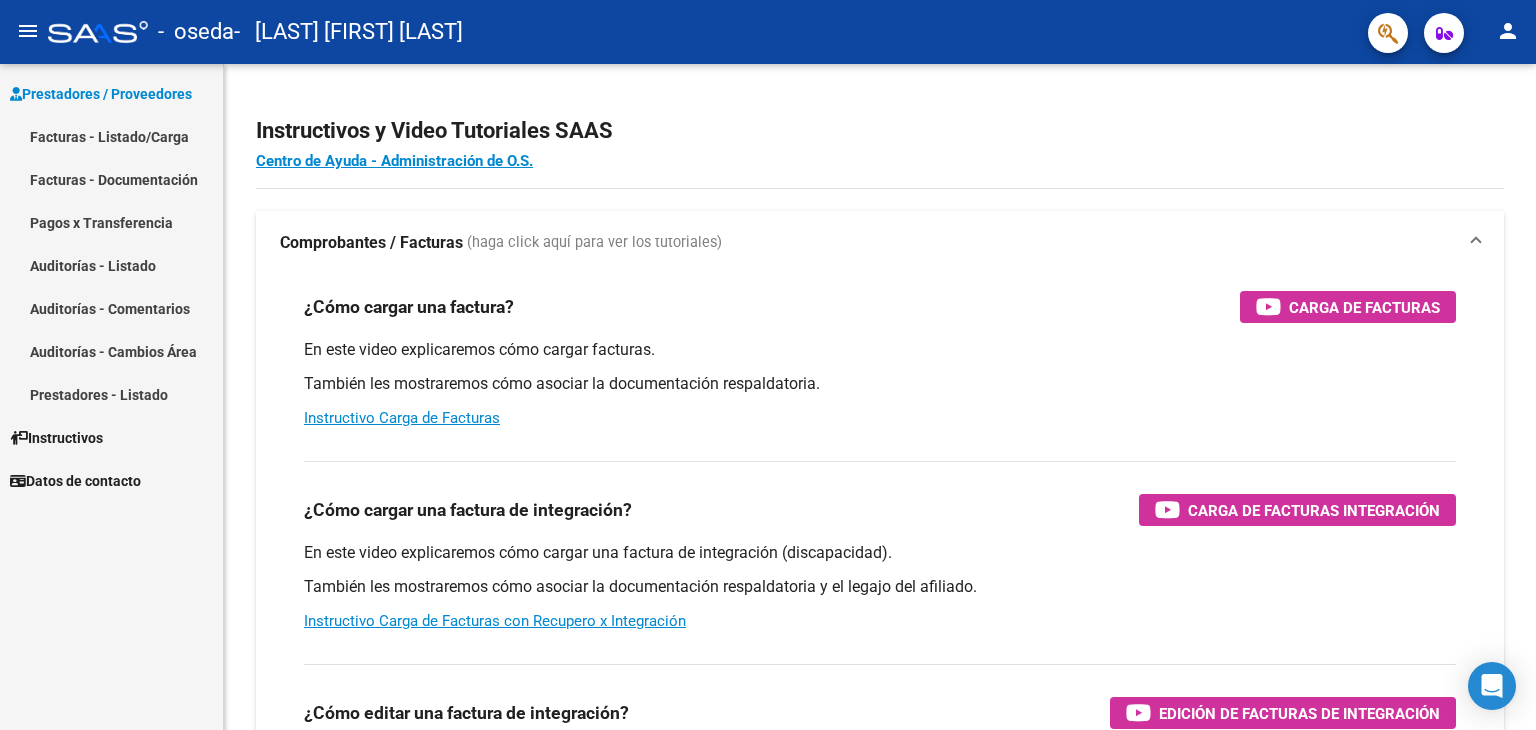 click on "Facturas - Listado/Carga" at bounding box center (111, 136) 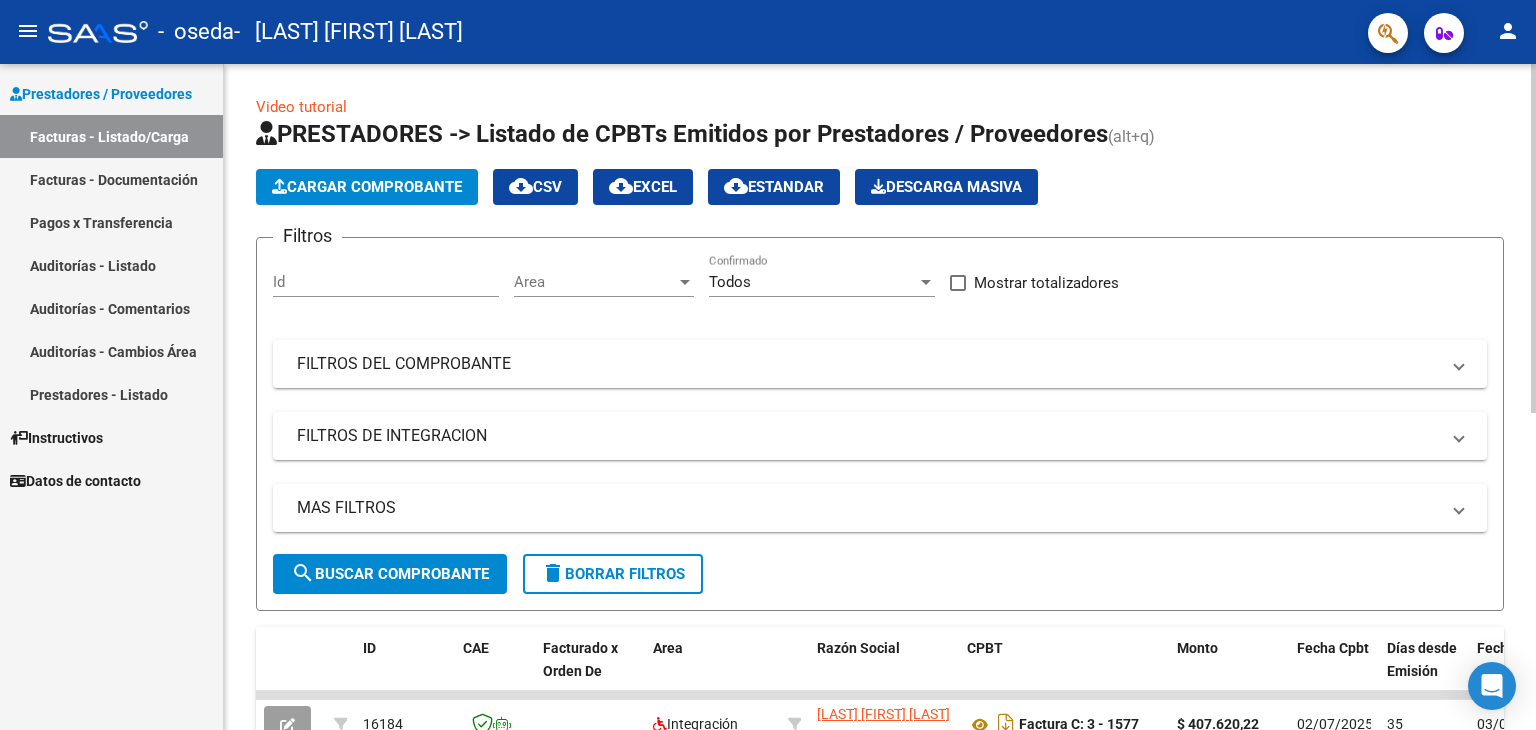 click on "Cargar Comprobante" 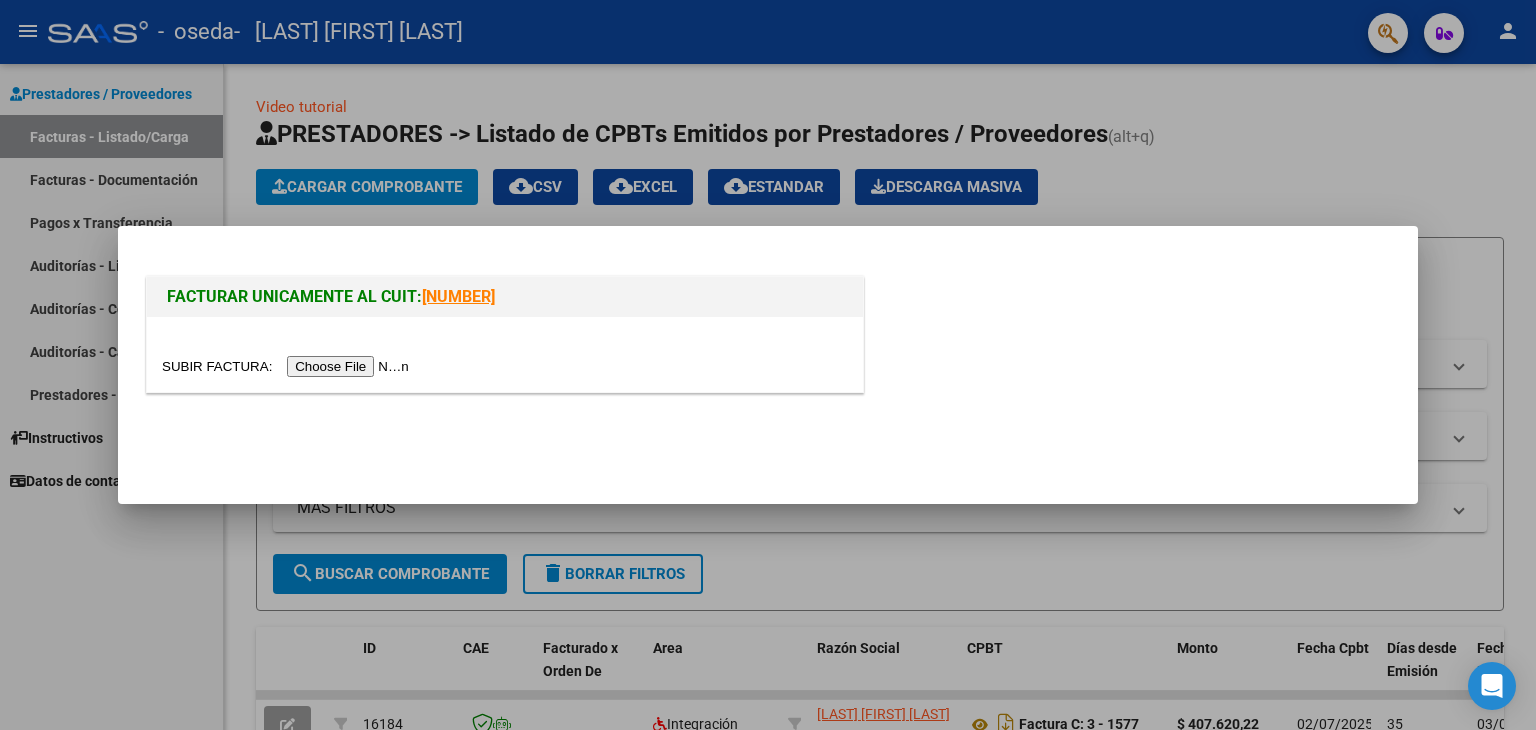 click at bounding box center [288, 366] 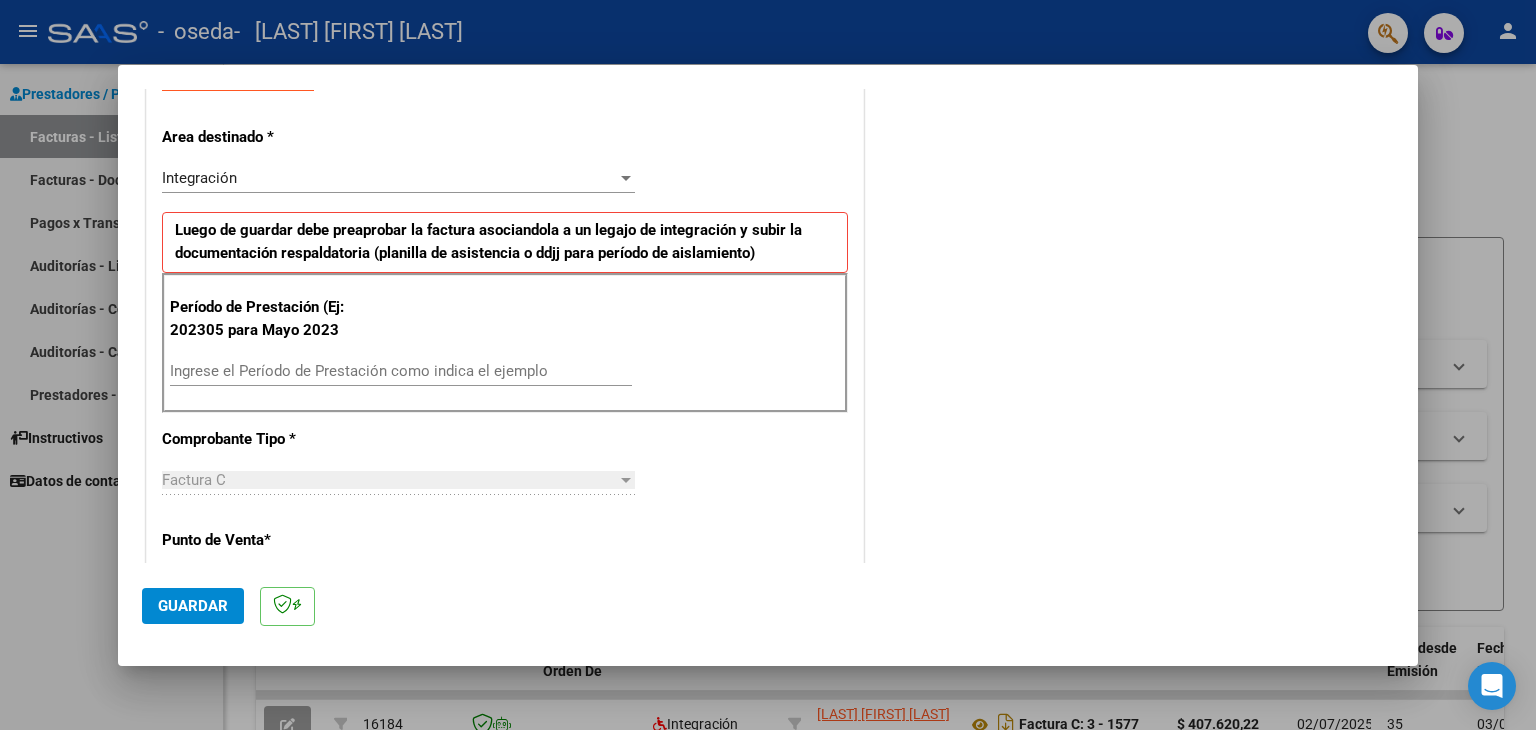 scroll, scrollTop: 400, scrollLeft: 0, axis: vertical 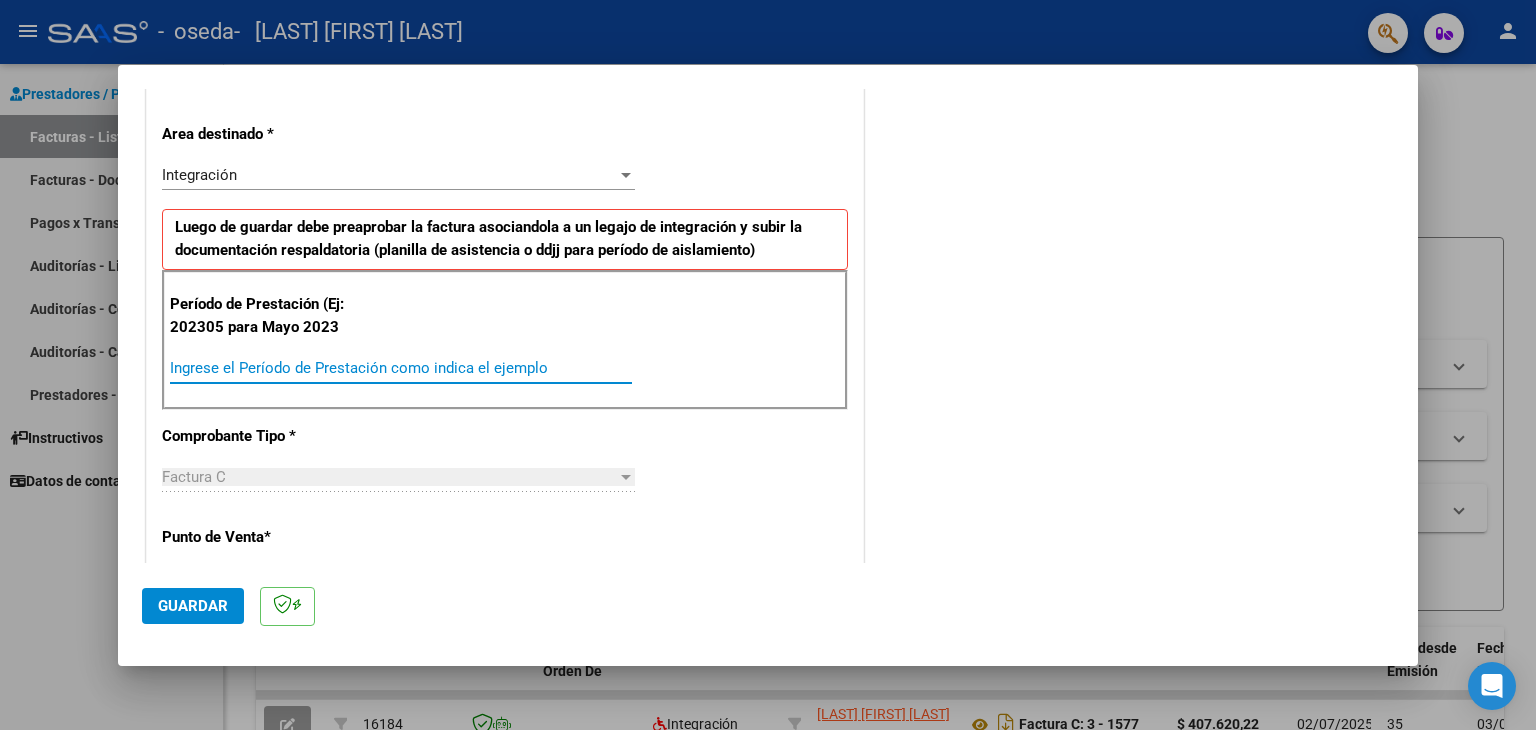click on "Ingrese el Período de Prestación como indica el ejemplo" at bounding box center (401, 368) 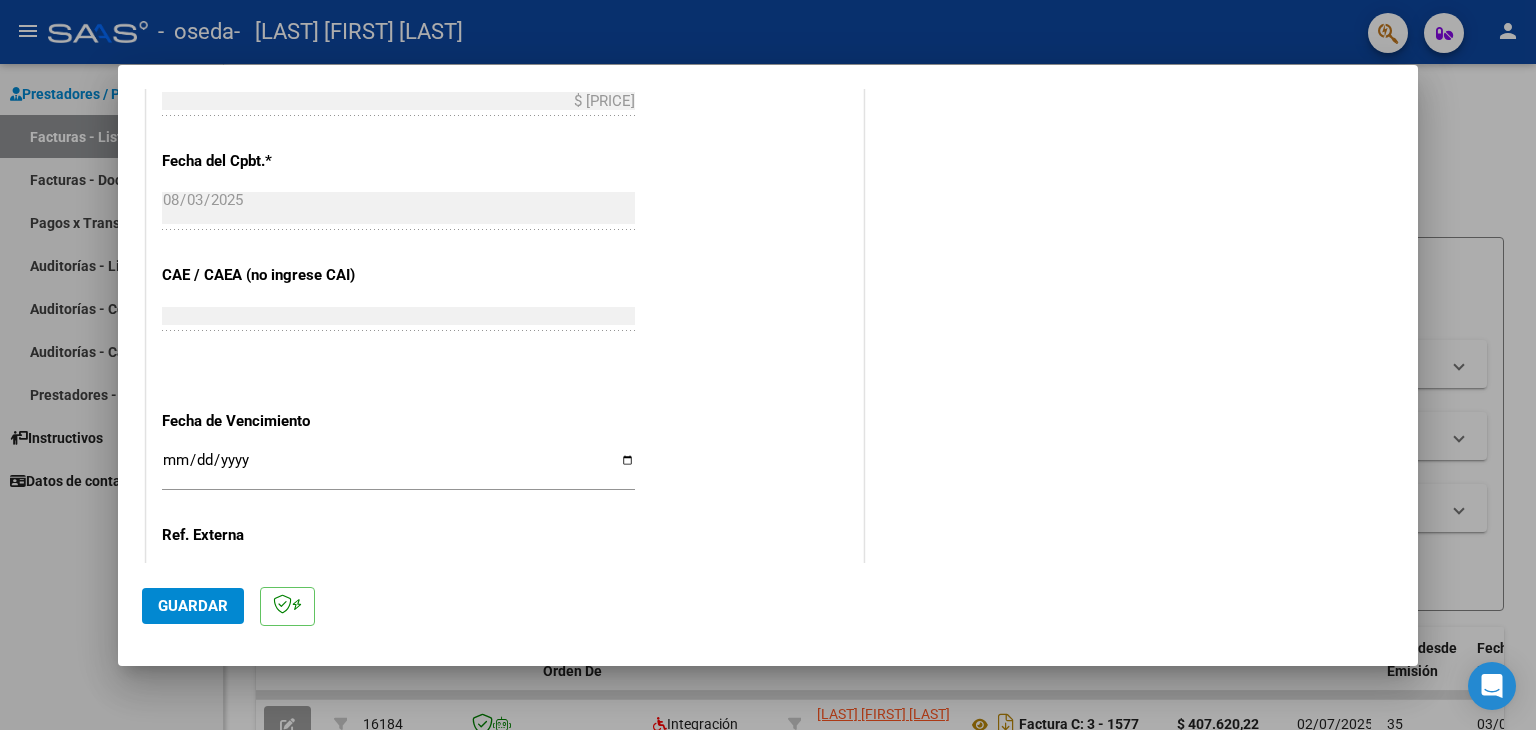 scroll, scrollTop: 1200, scrollLeft: 0, axis: vertical 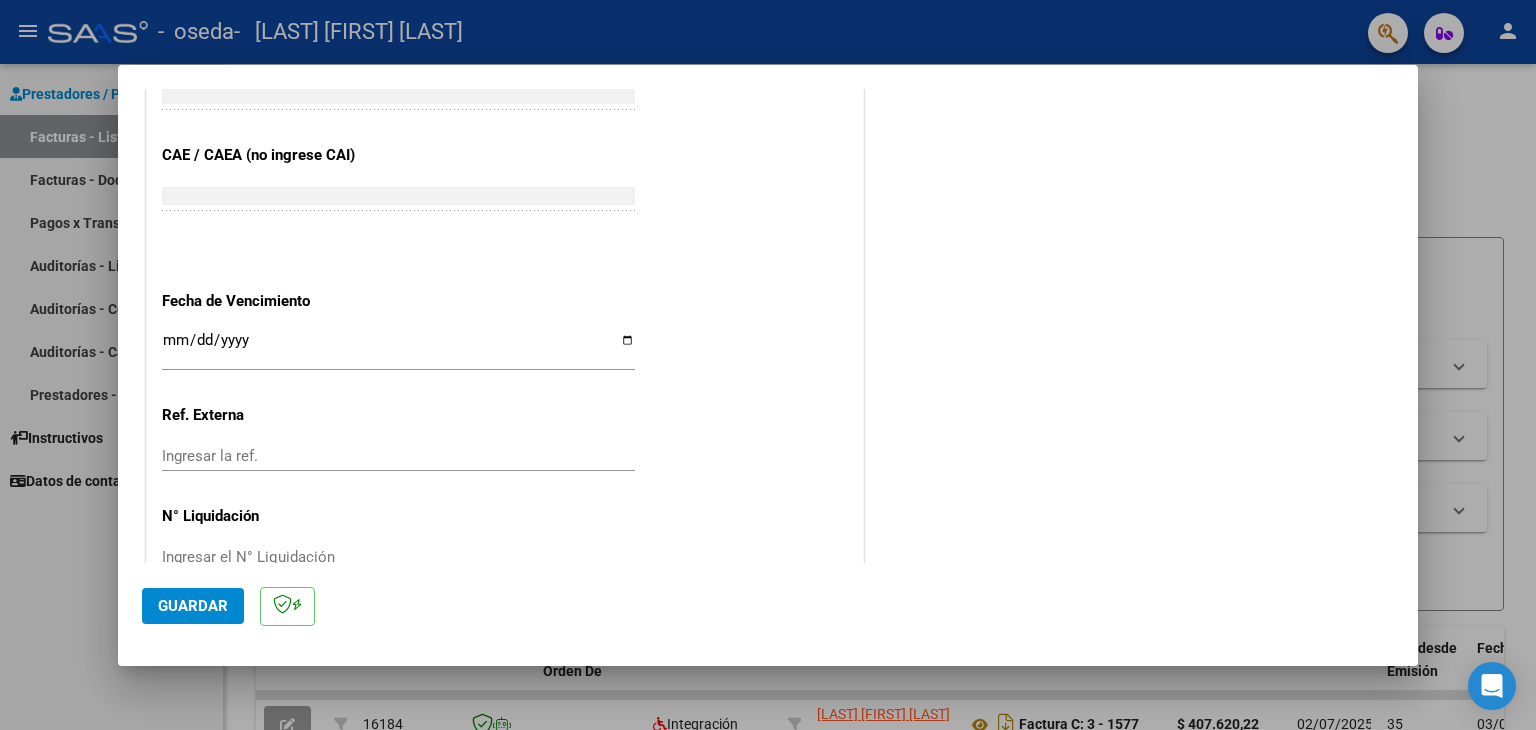 type on "202507" 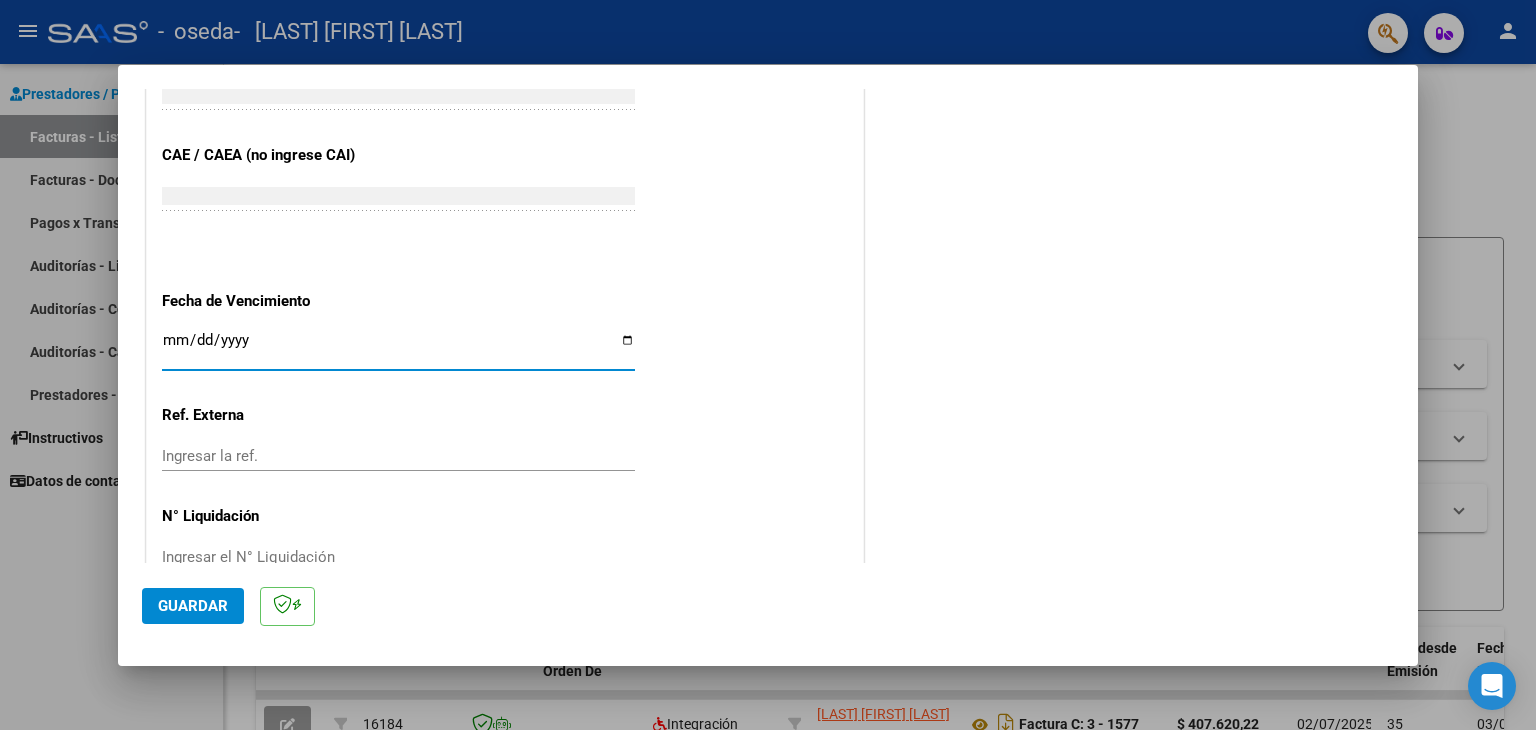 click on "Ingresar la fecha" at bounding box center (398, 348) 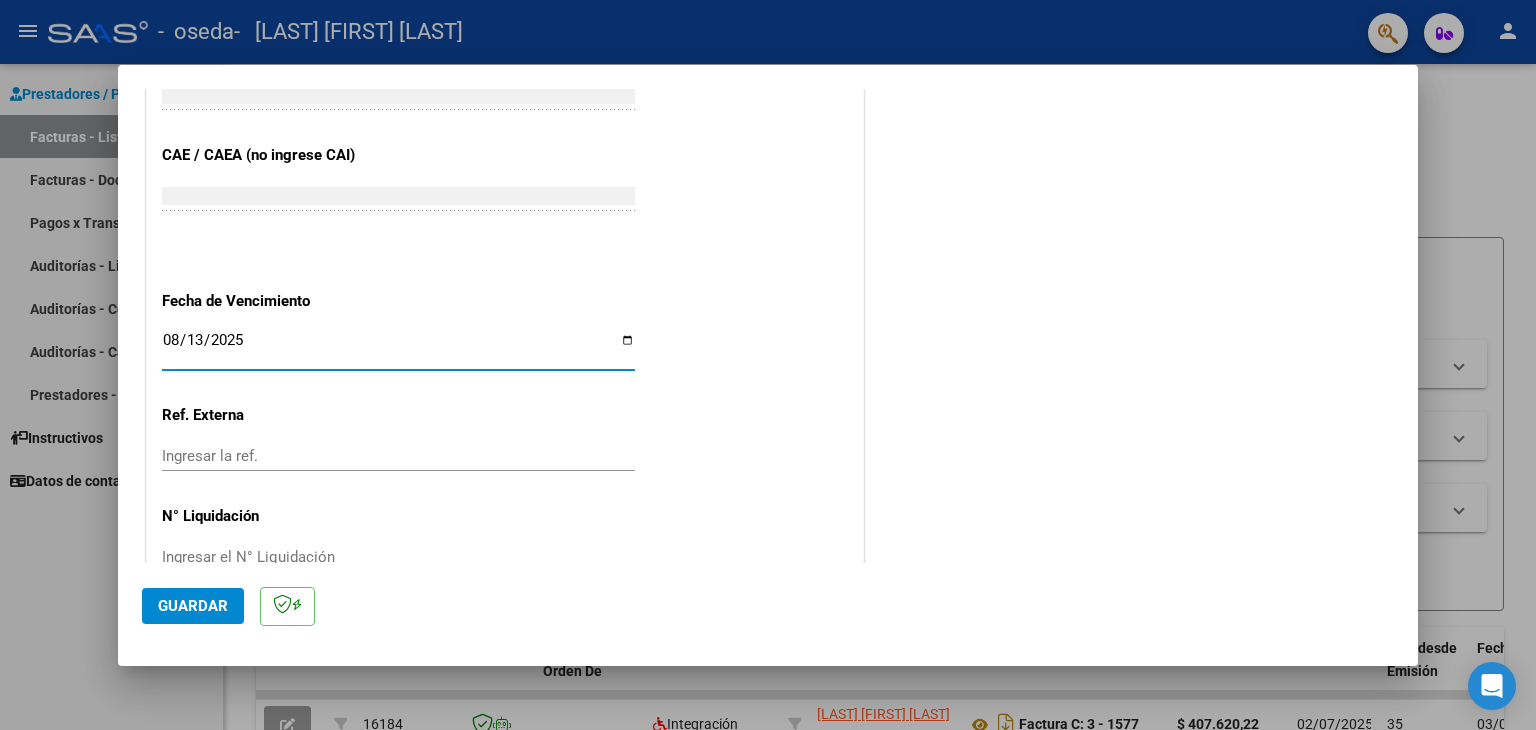 type on "2025-08-13" 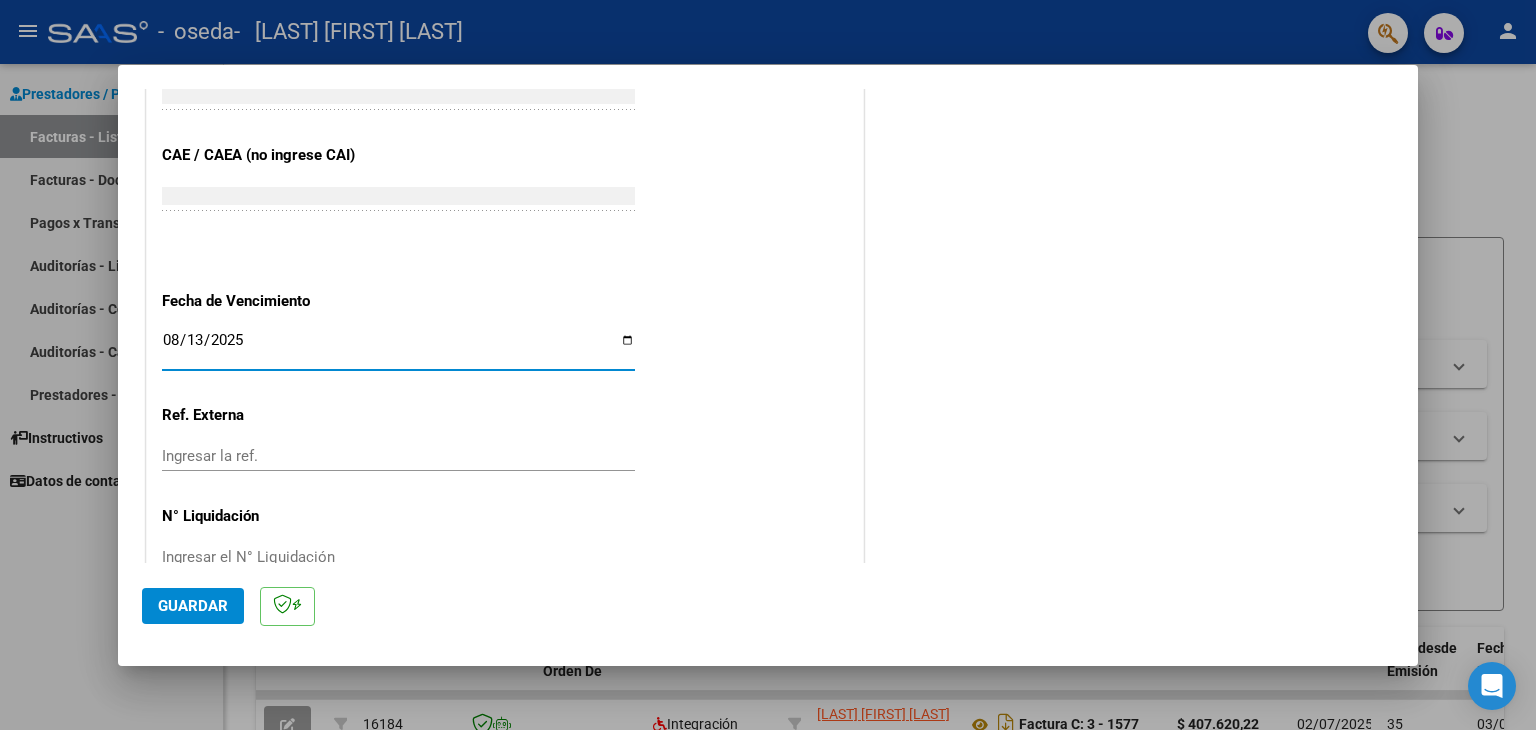 click on "Guardar" 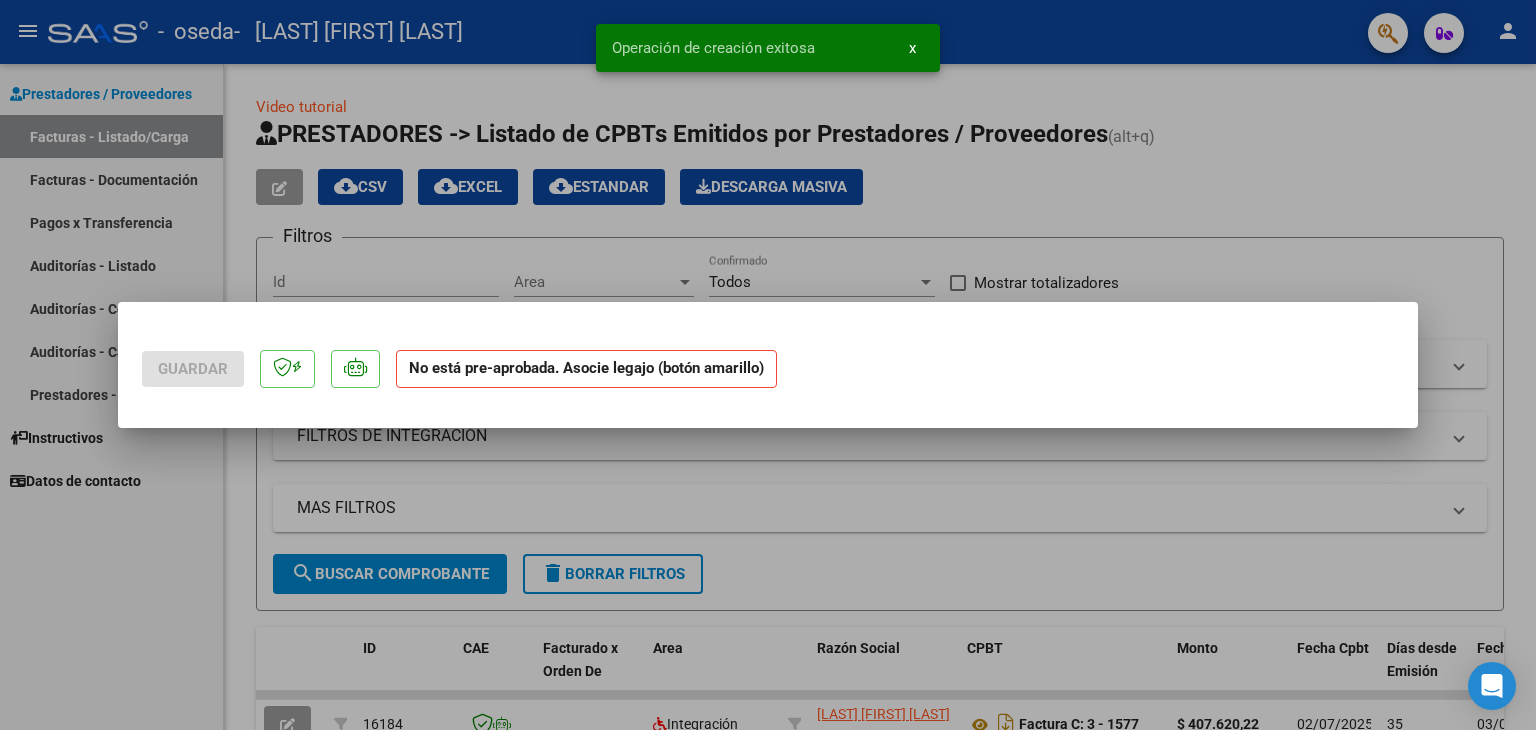 scroll, scrollTop: 0, scrollLeft: 0, axis: both 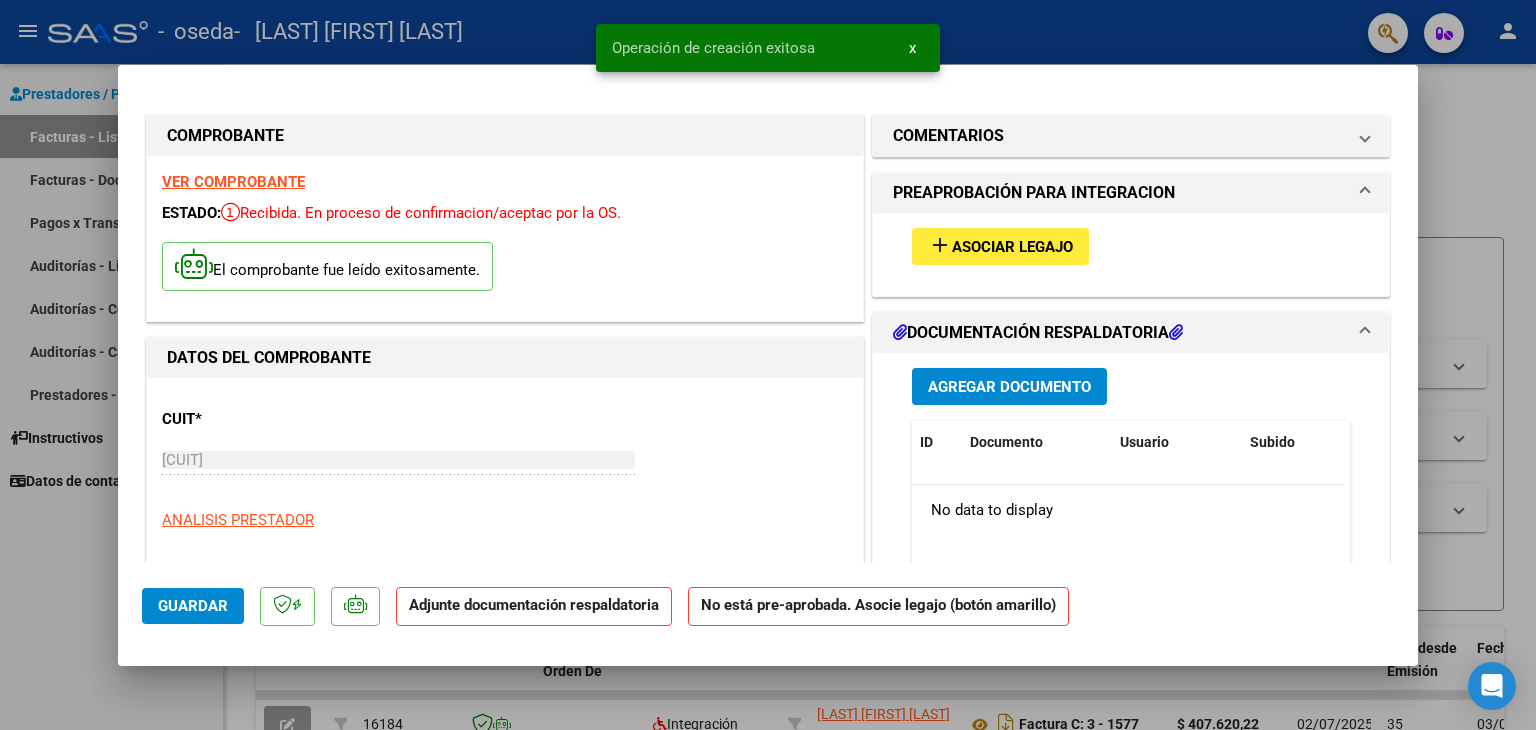 click on "add" at bounding box center (940, 245) 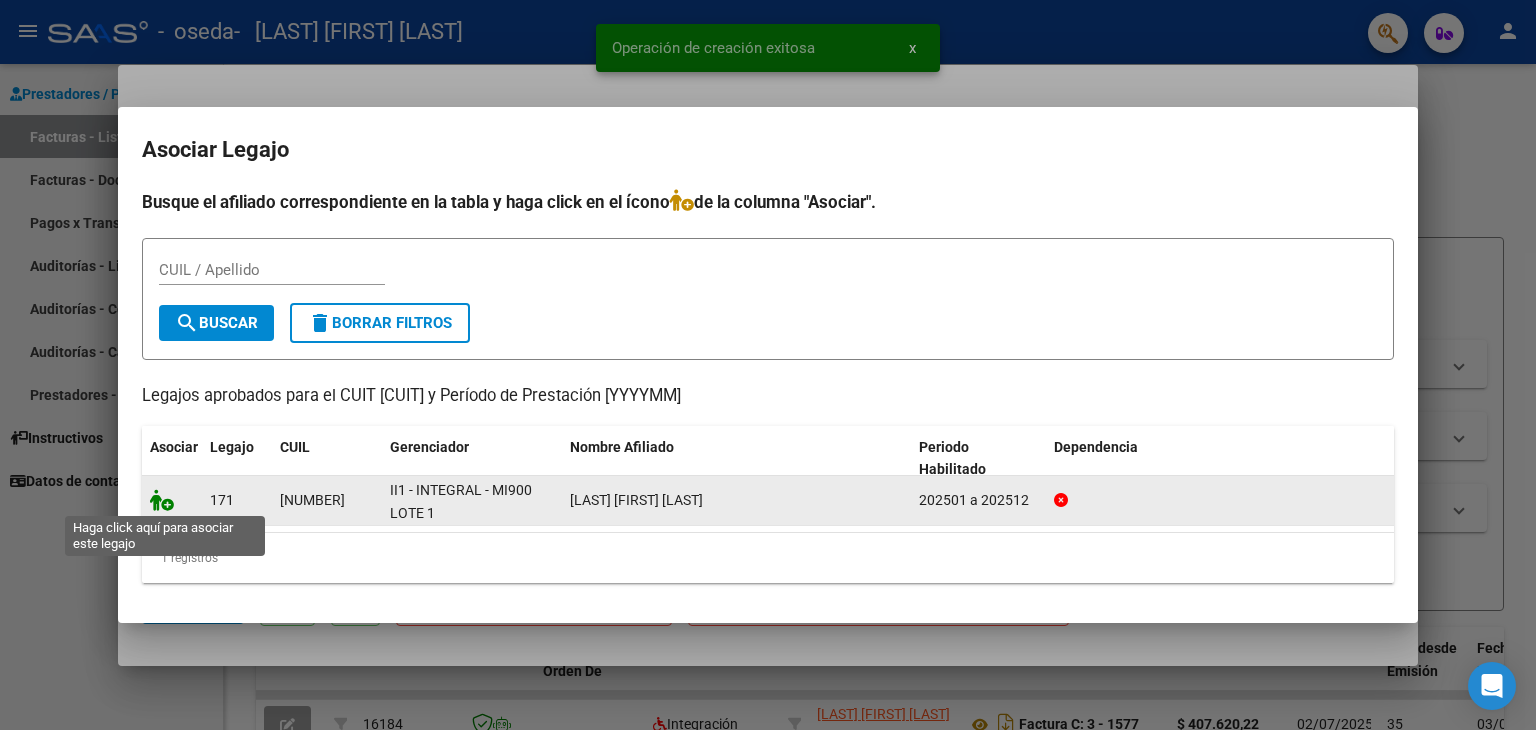 click 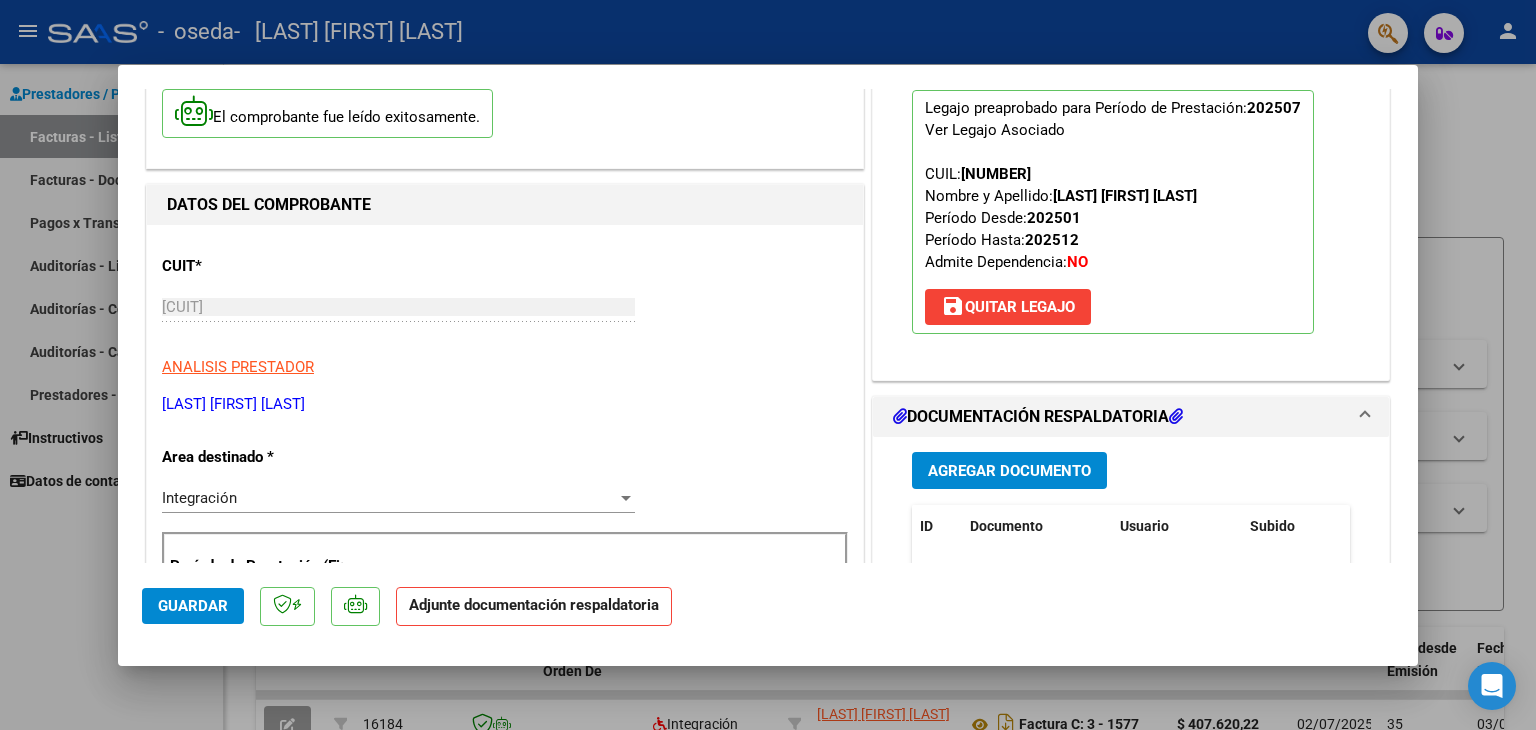scroll, scrollTop: 300, scrollLeft: 0, axis: vertical 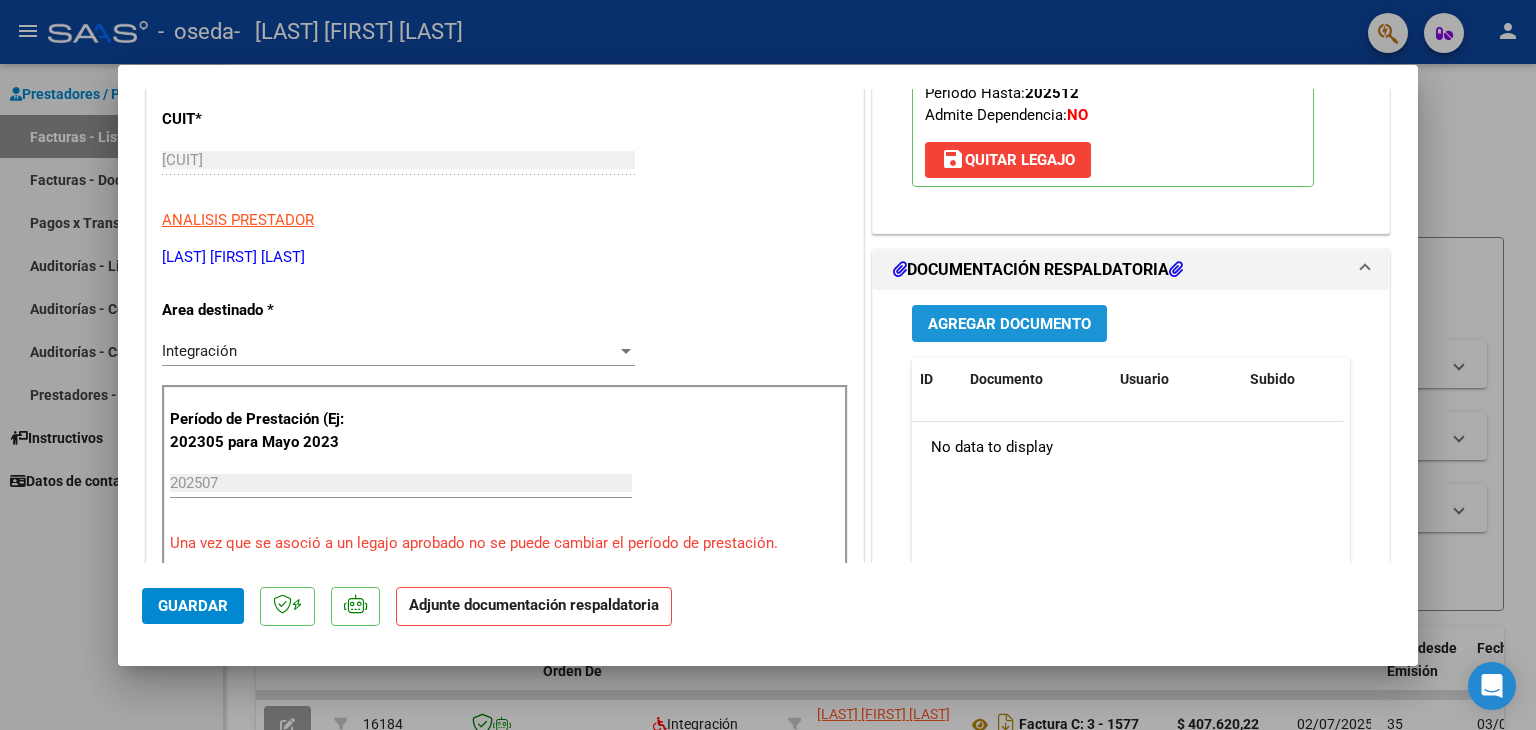 click on "Agregar Documento" at bounding box center (1009, 324) 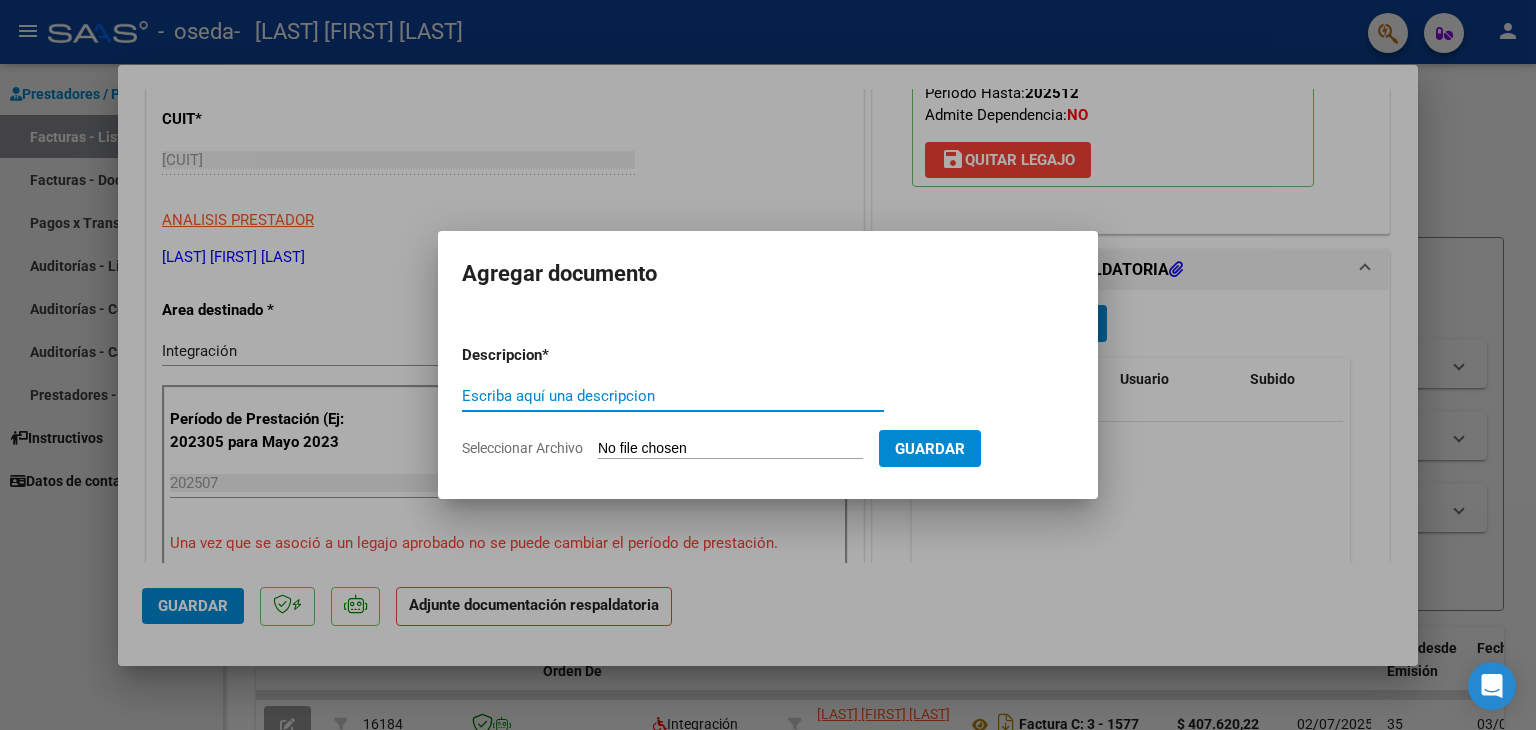 click on "Escriba aquí una descripcion" at bounding box center [673, 396] 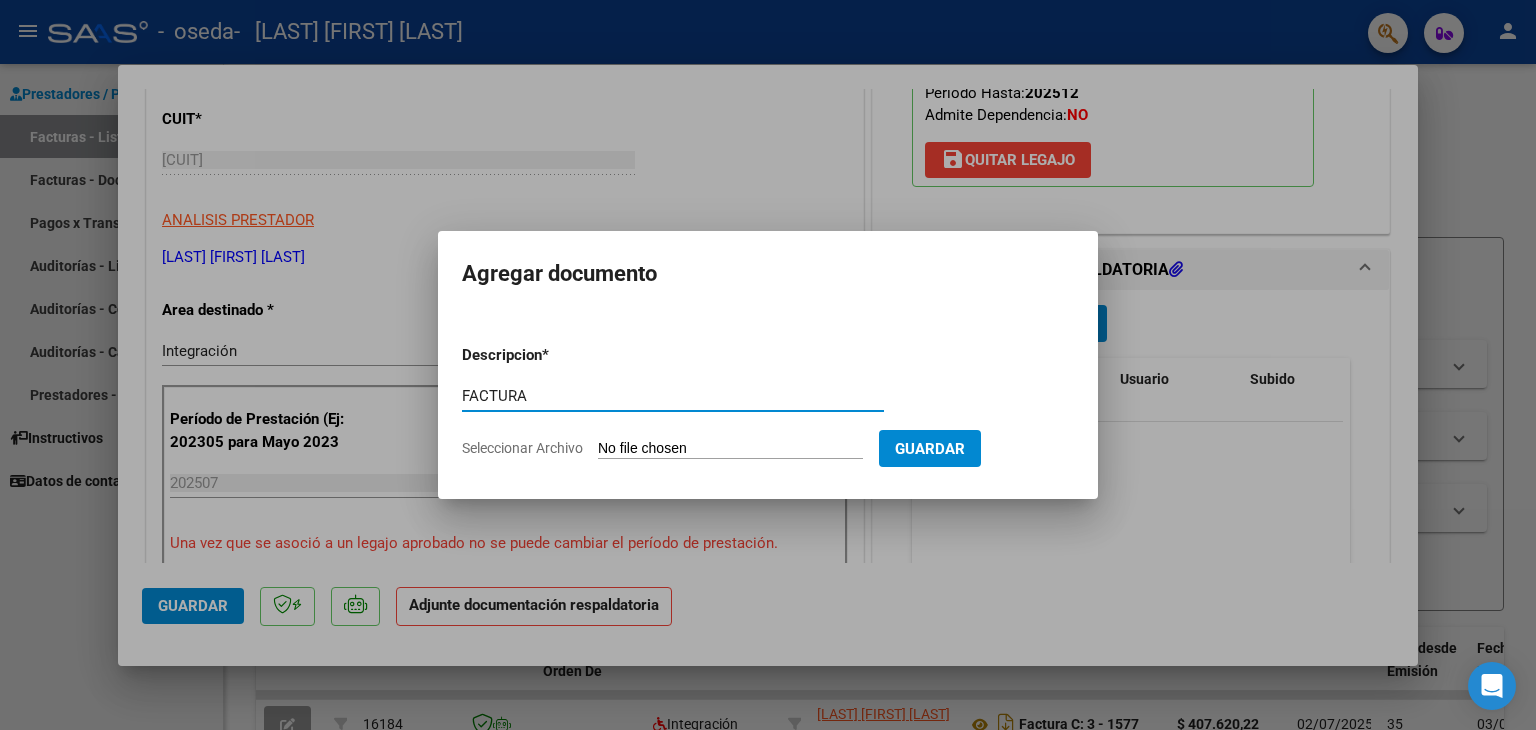 type on "FACTURA" 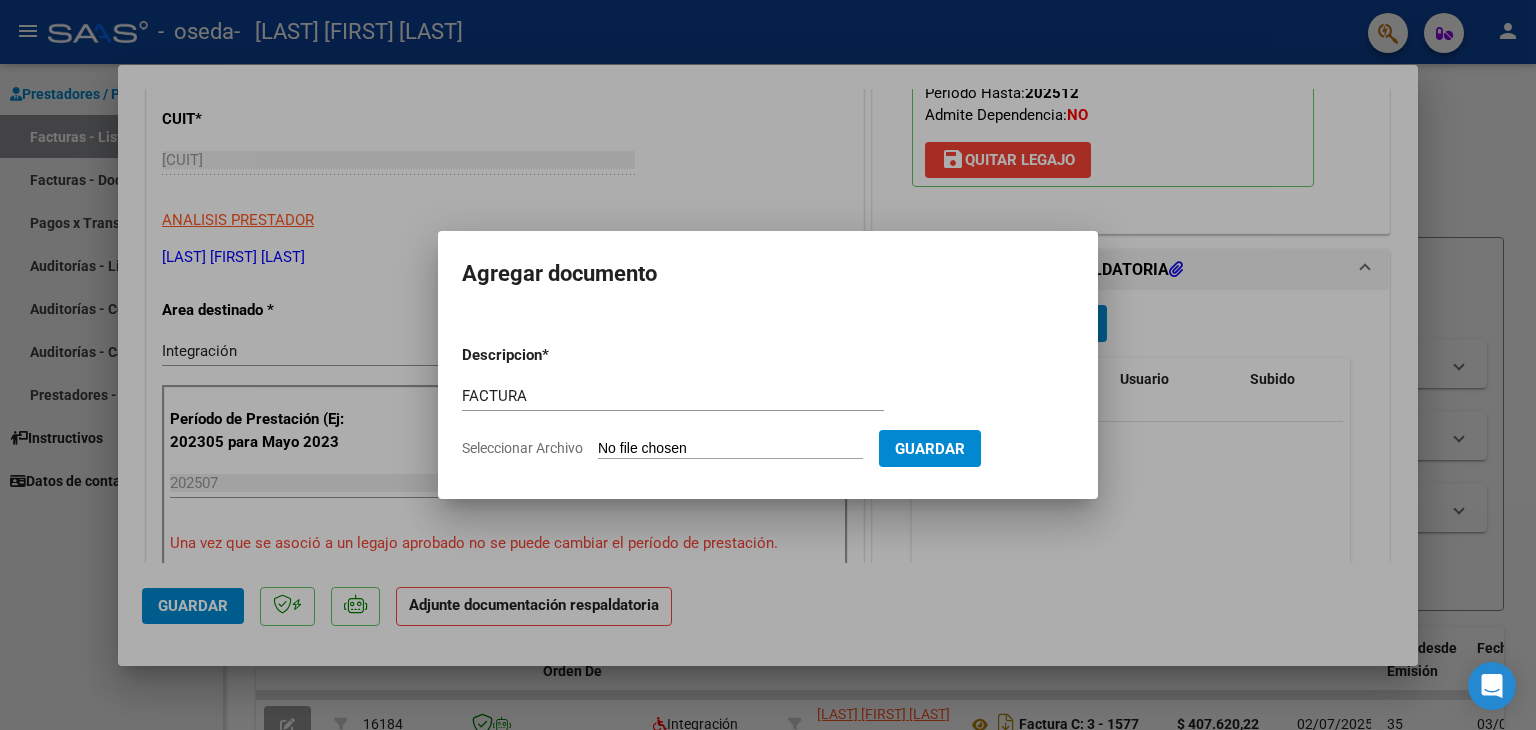 click on "Seleccionar Archivo" at bounding box center [730, 449] 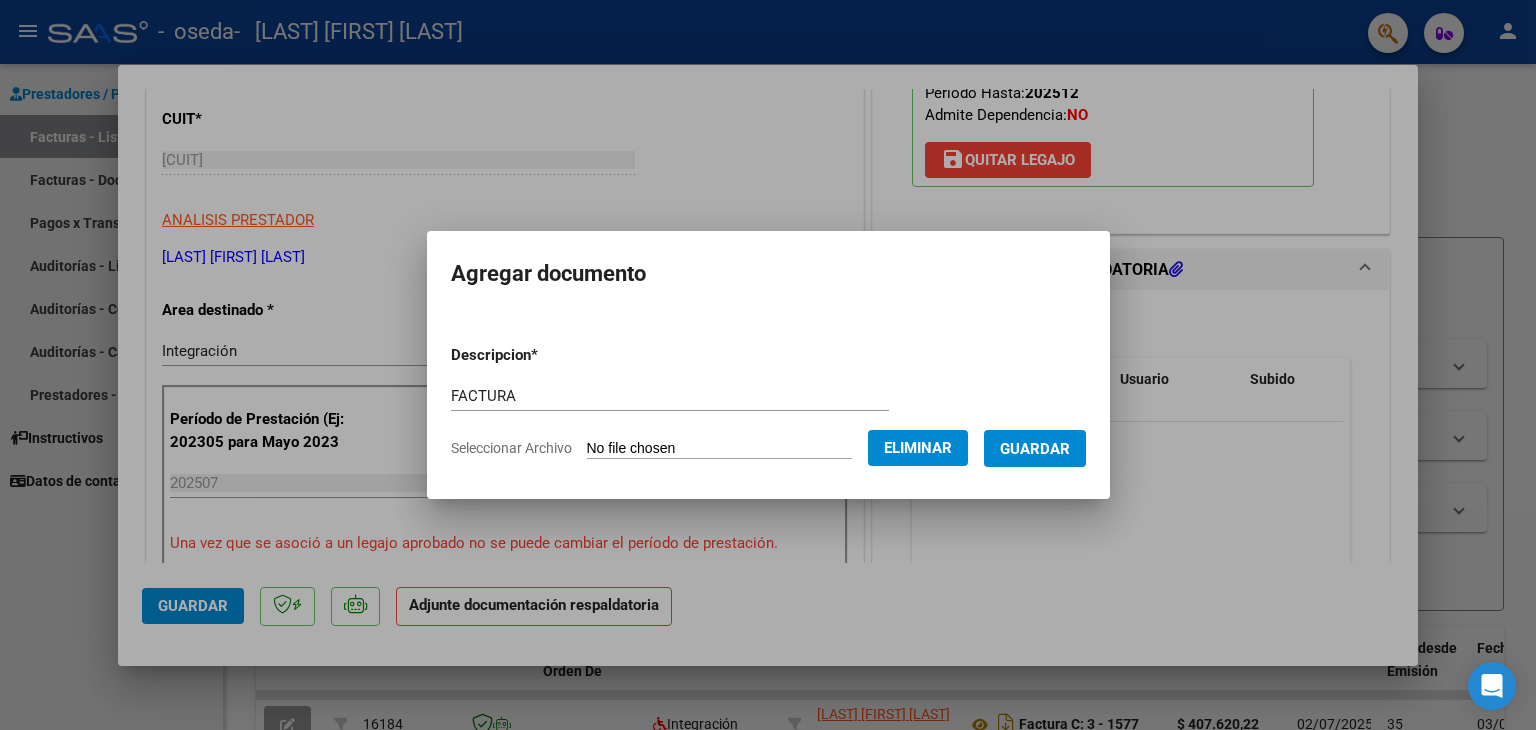 click on "Guardar" at bounding box center (1035, 449) 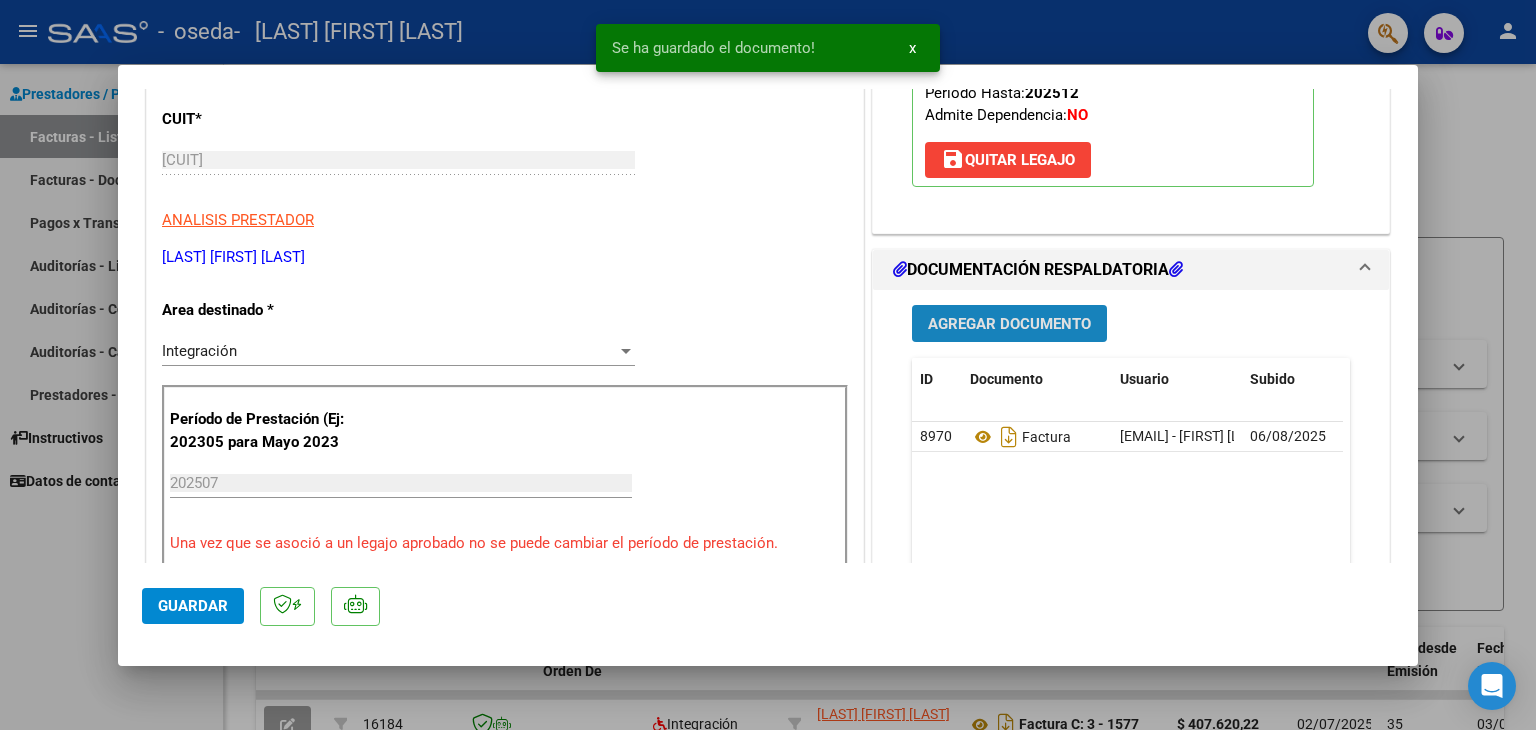 click on "Agregar Documento" at bounding box center [1009, 324] 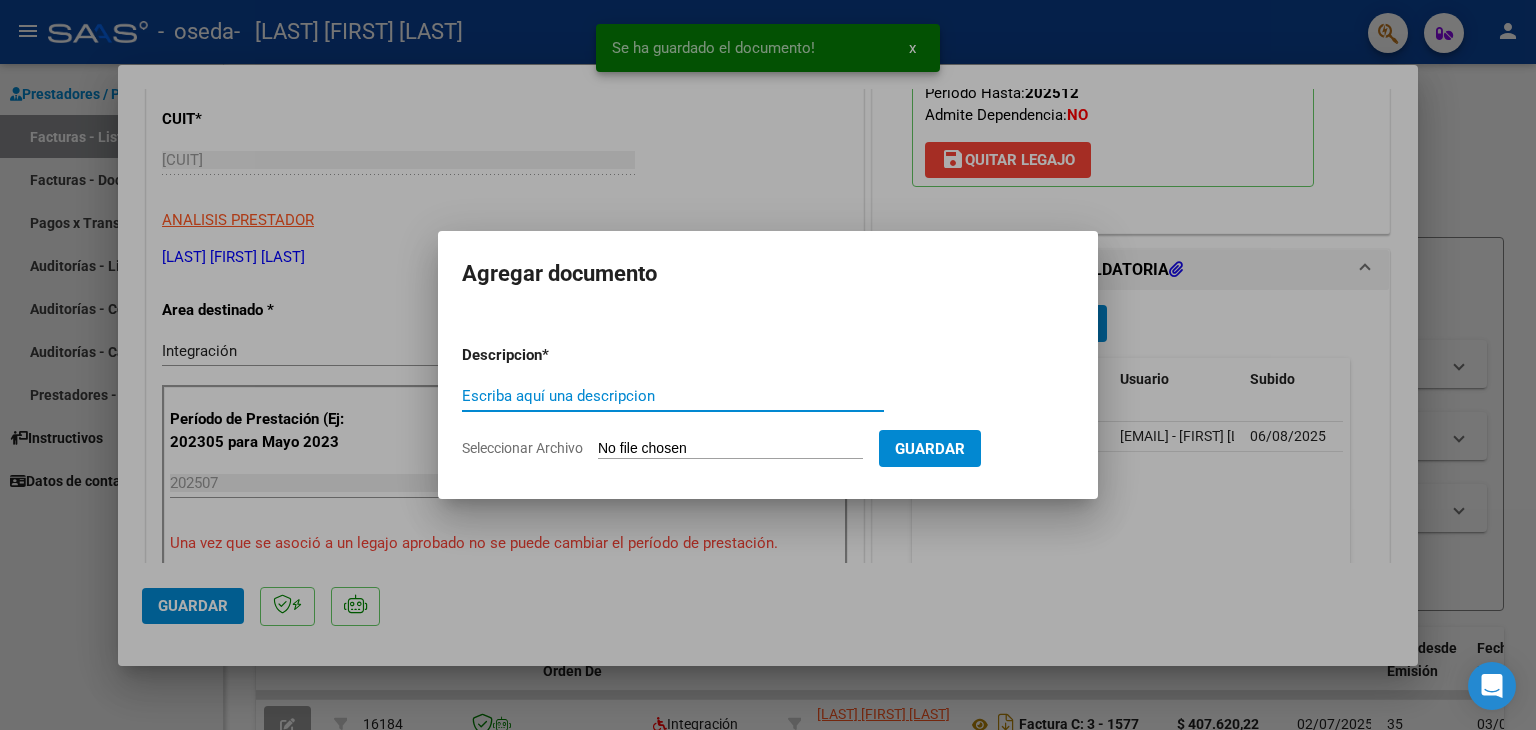 click on "Escriba aquí una descripcion" at bounding box center (673, 396) 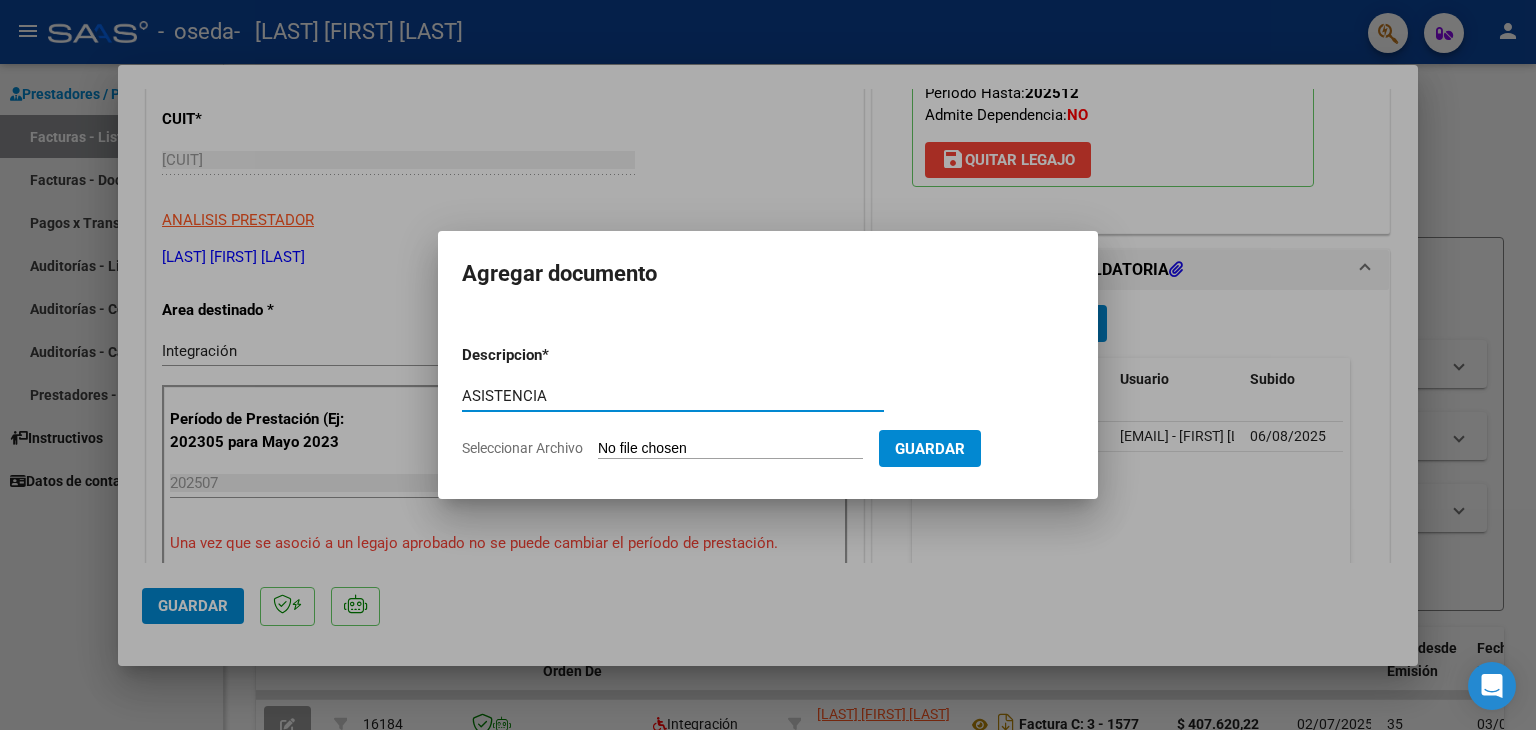 type on "ASISTENCIA" 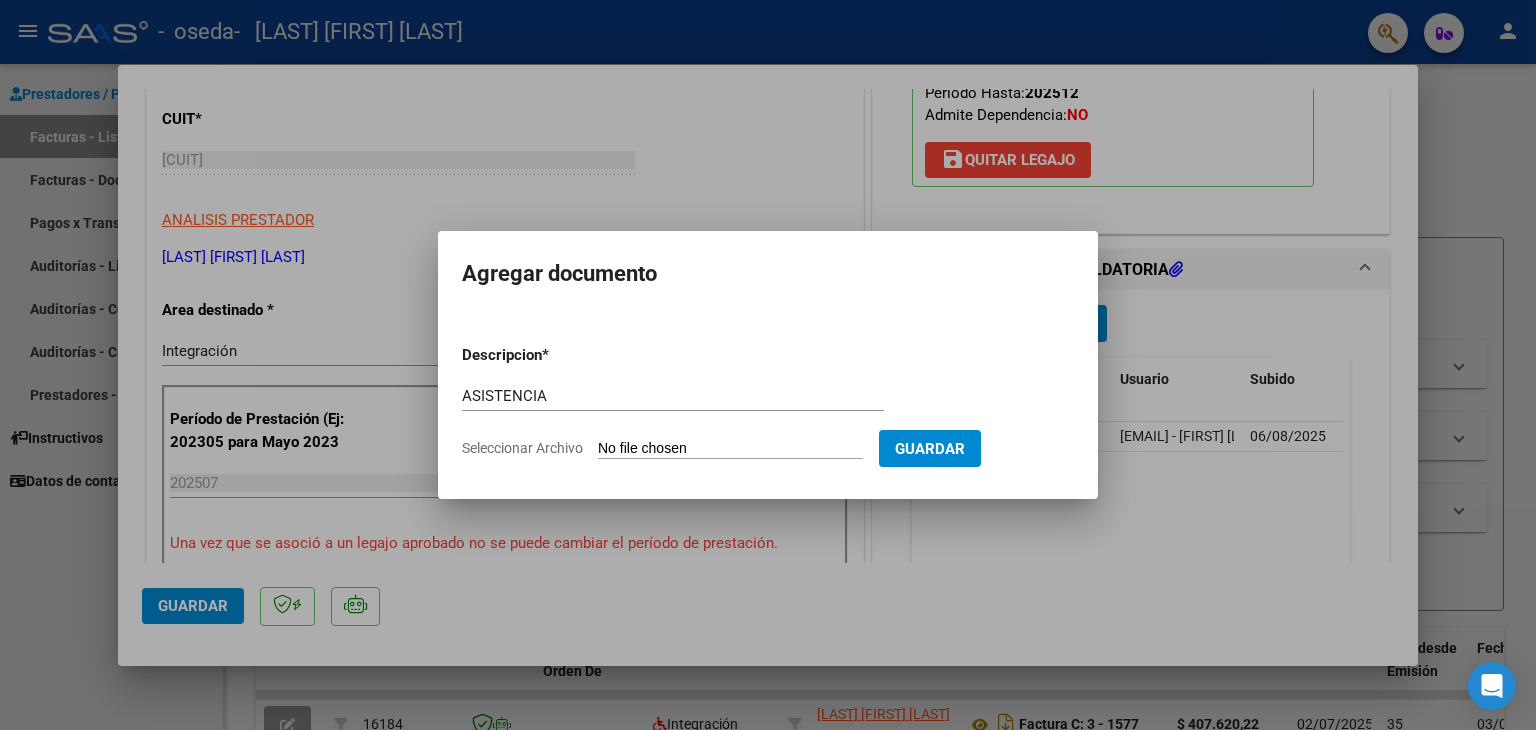 type on "C:\fakepath\Asistencia [LAST] [FIRST] [MONTH].pdf" 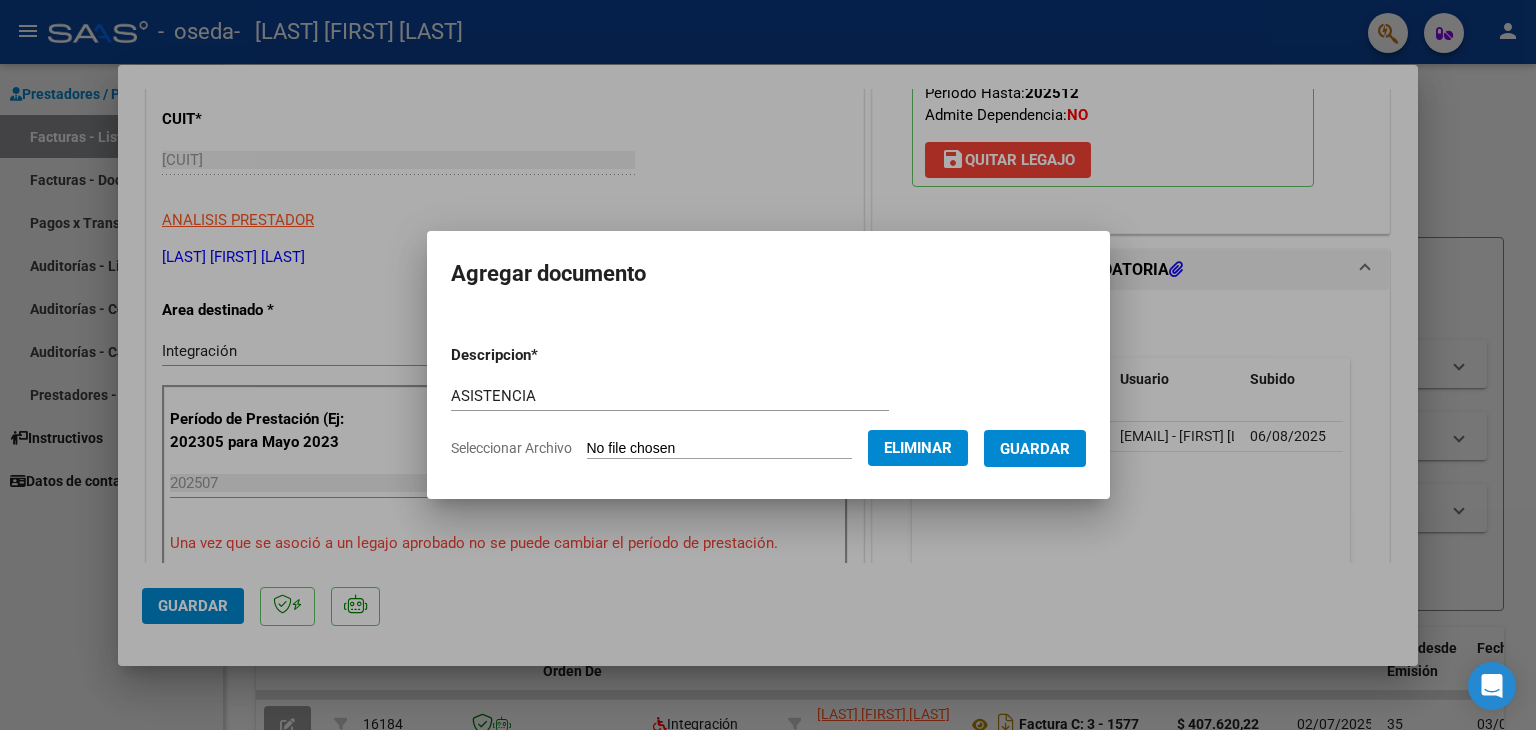 click on "Guardar" at bounding box center [1035, 449] 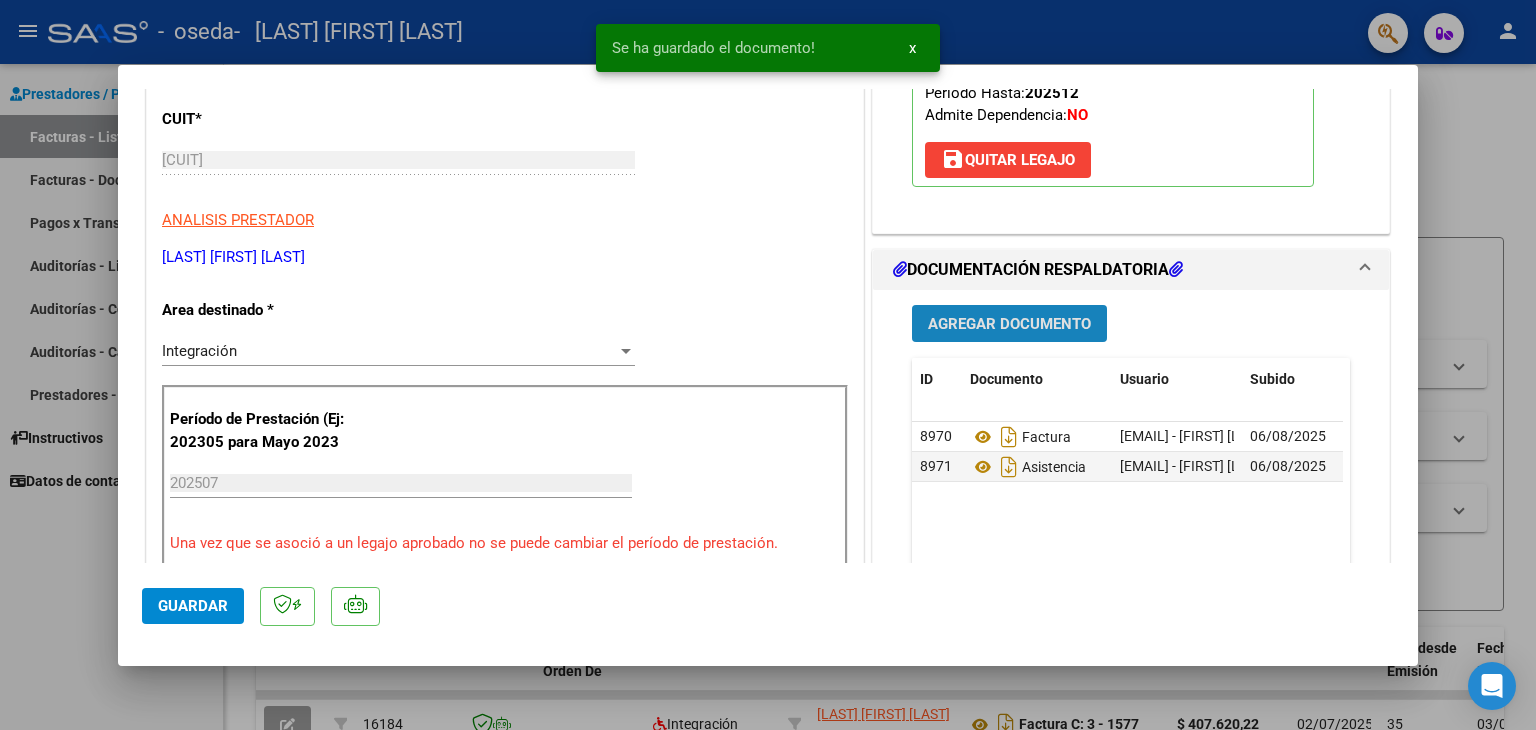 click on "Agregar Documento" at bounding box center [1009, 324] 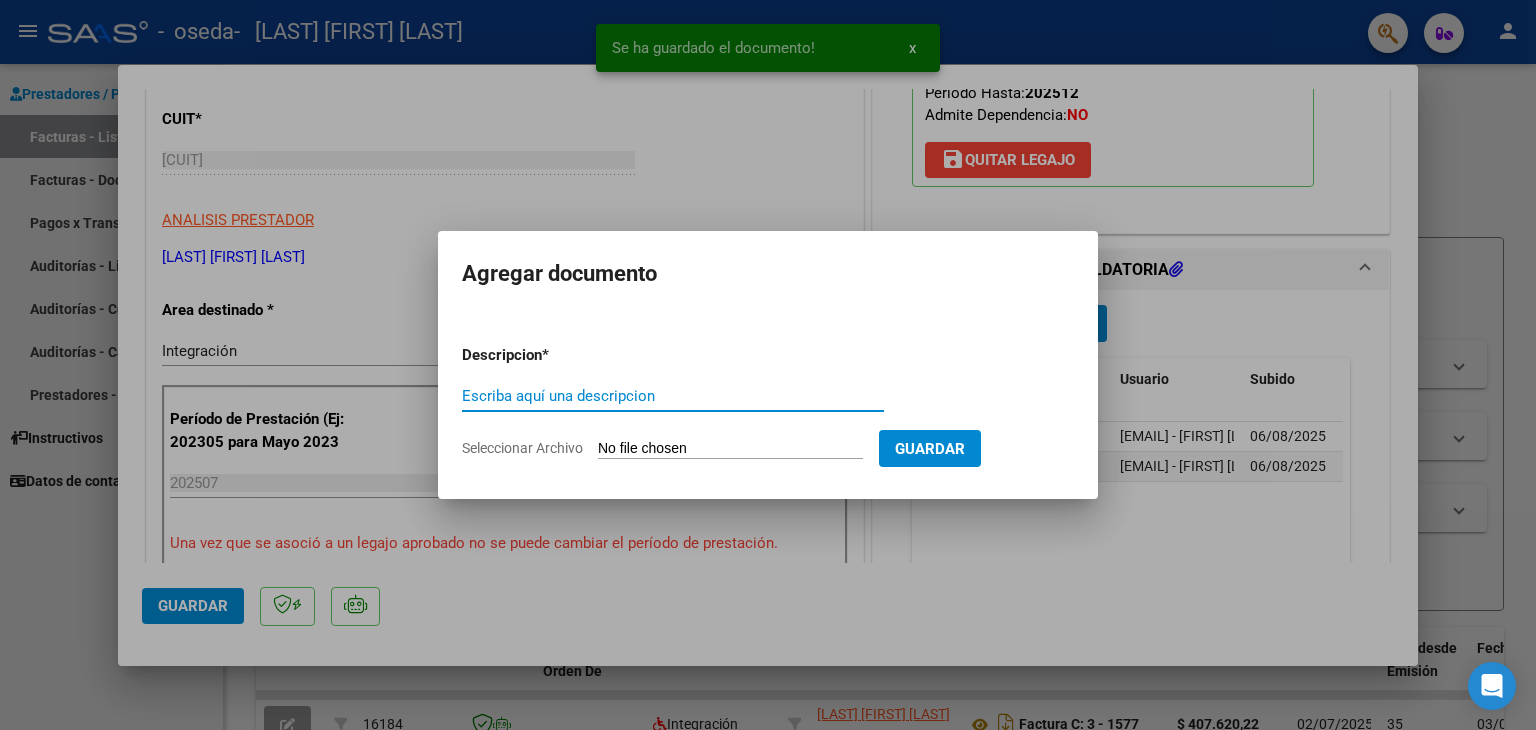 click on "Escriba aquí una descripcion" at bounding box center (673, 396) 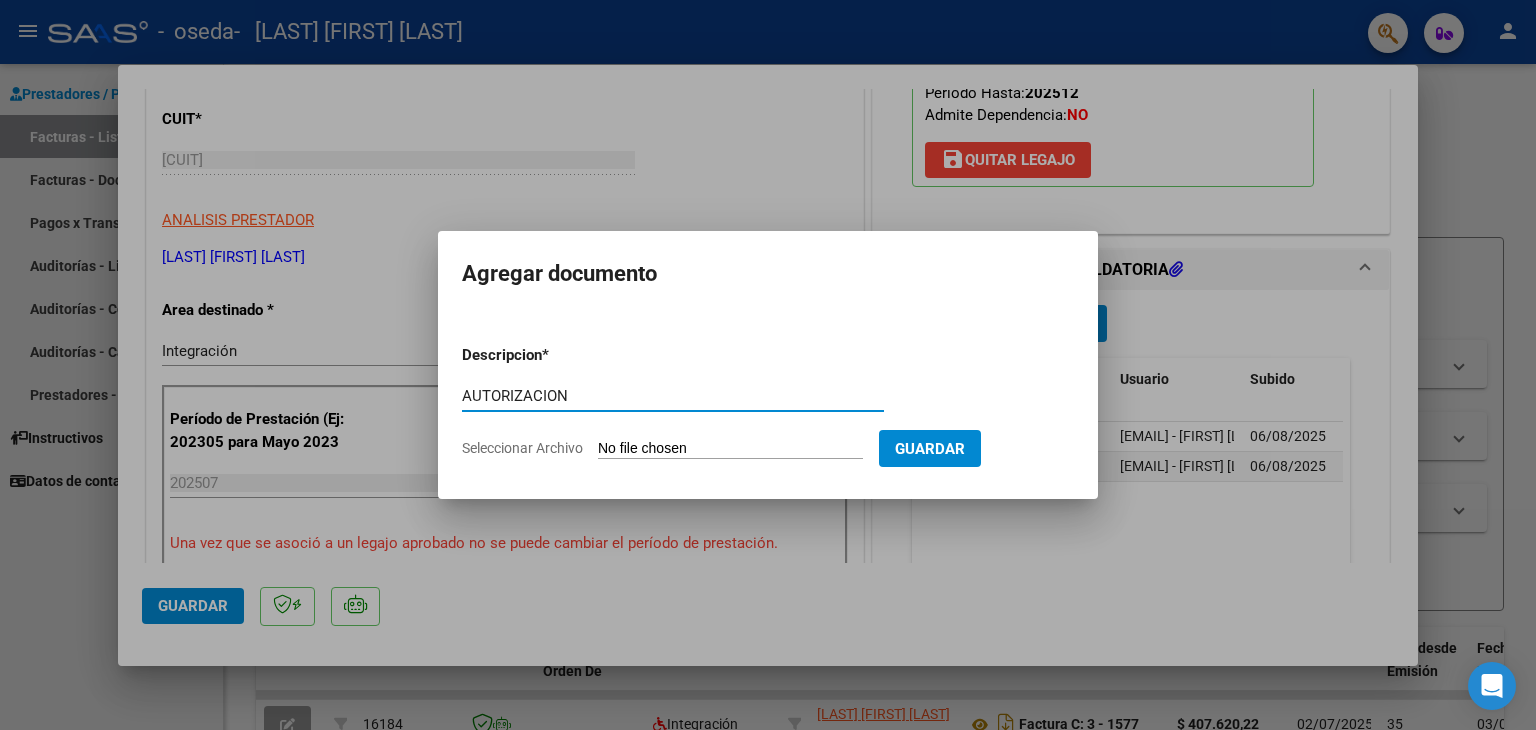 type on "AUTORIZACION" 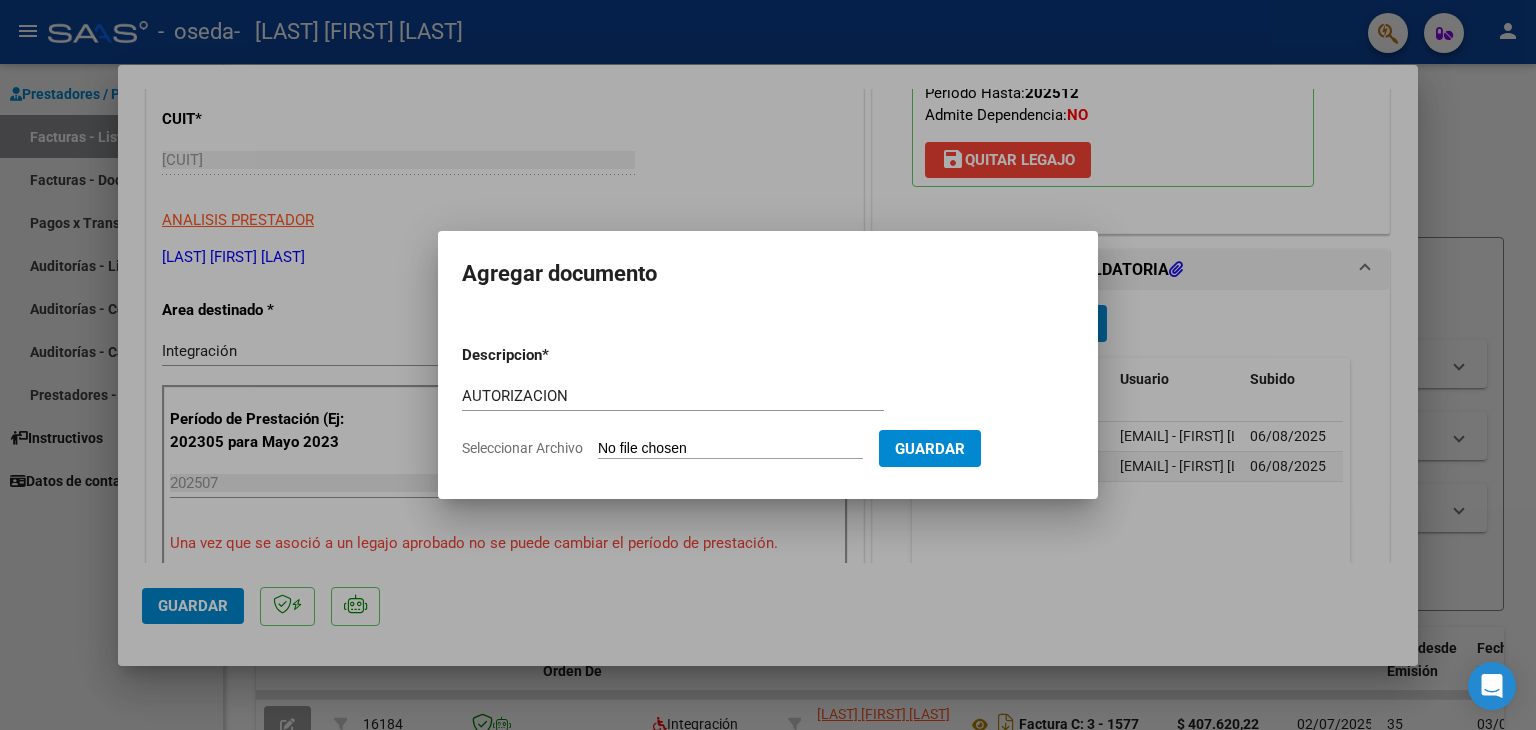 type on "C:\fakepath\Autorizacion [LAST] [FIRST] [YEAR].pdf" 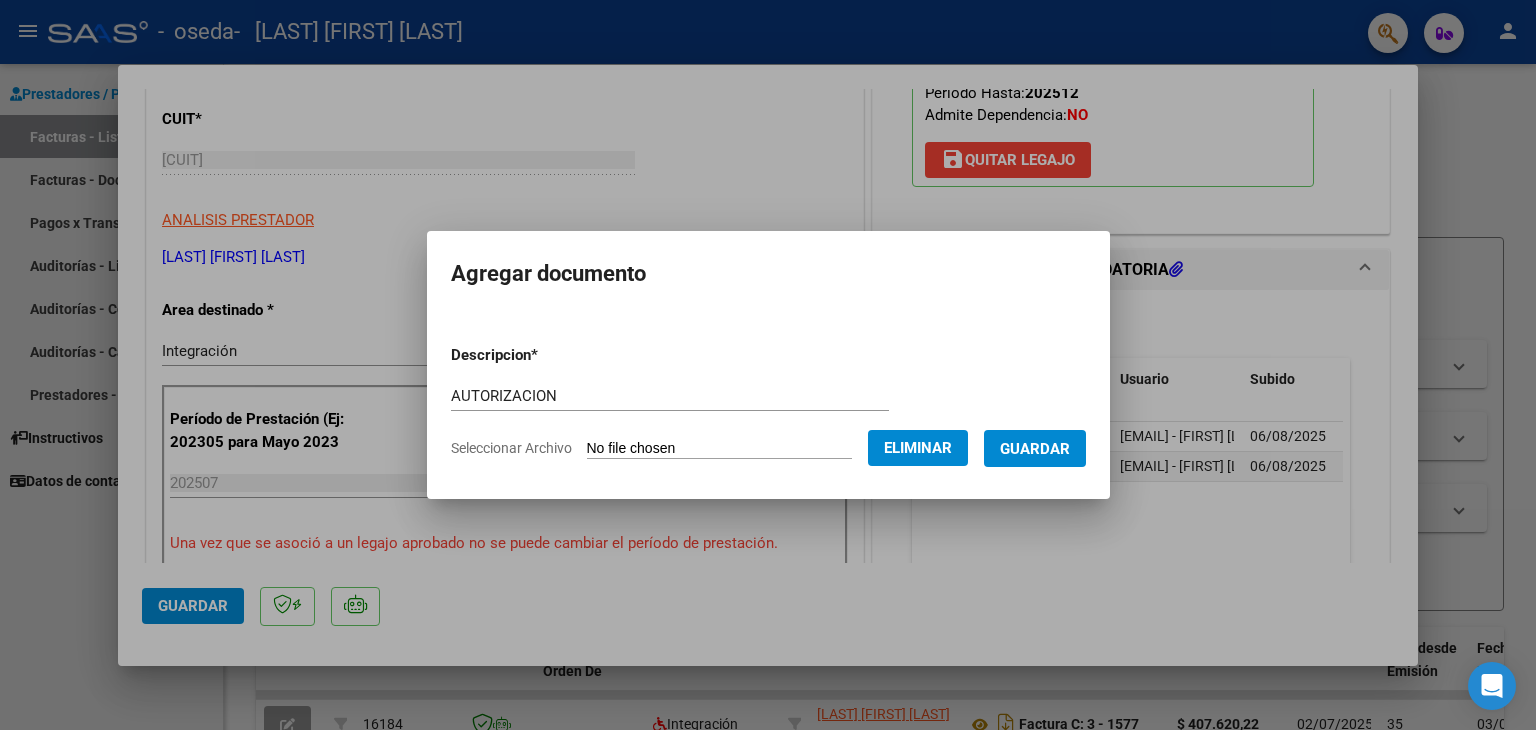click on "Guardar" at bounding box center [1035, 449] 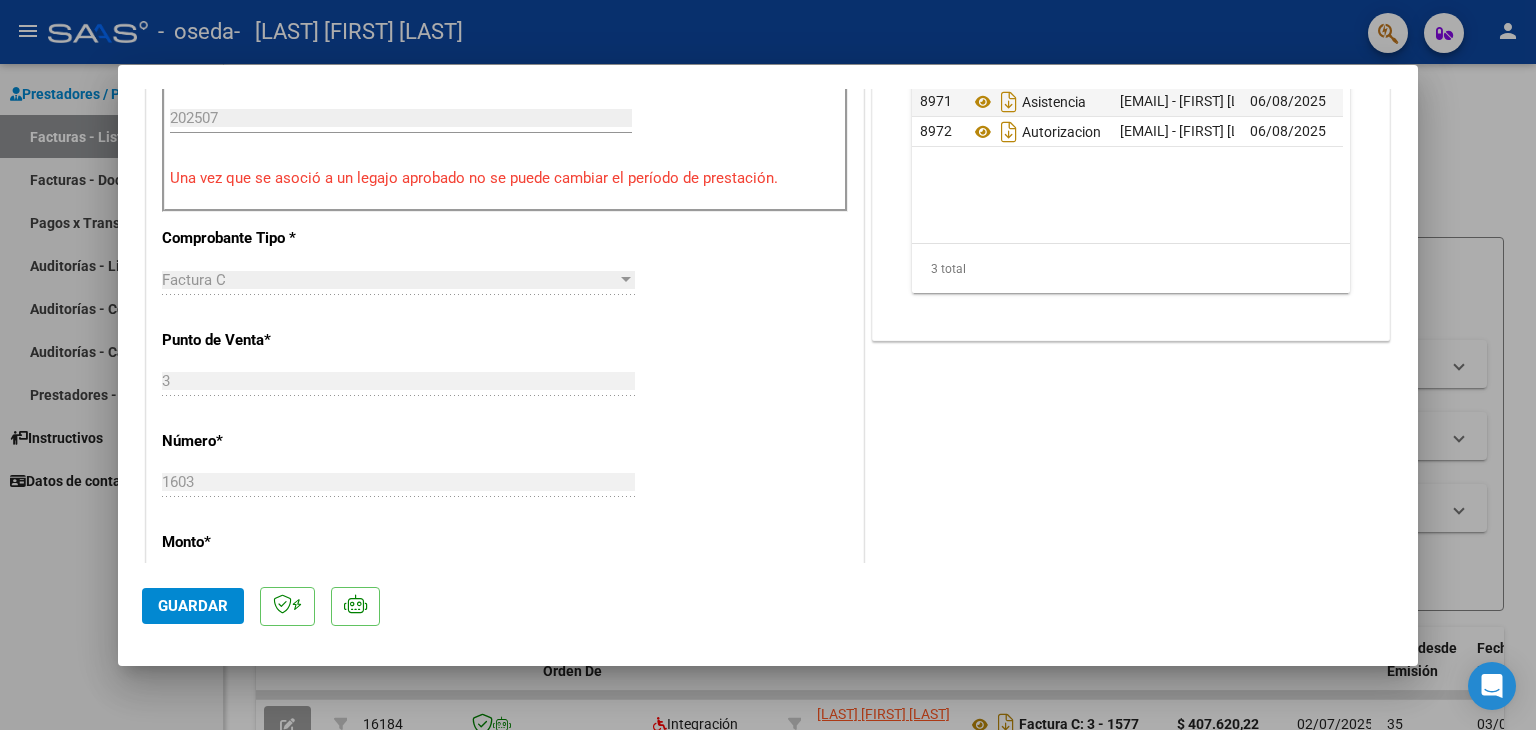 scroll, scrollTop: 700, scrollLeft: 0, axis: vertical 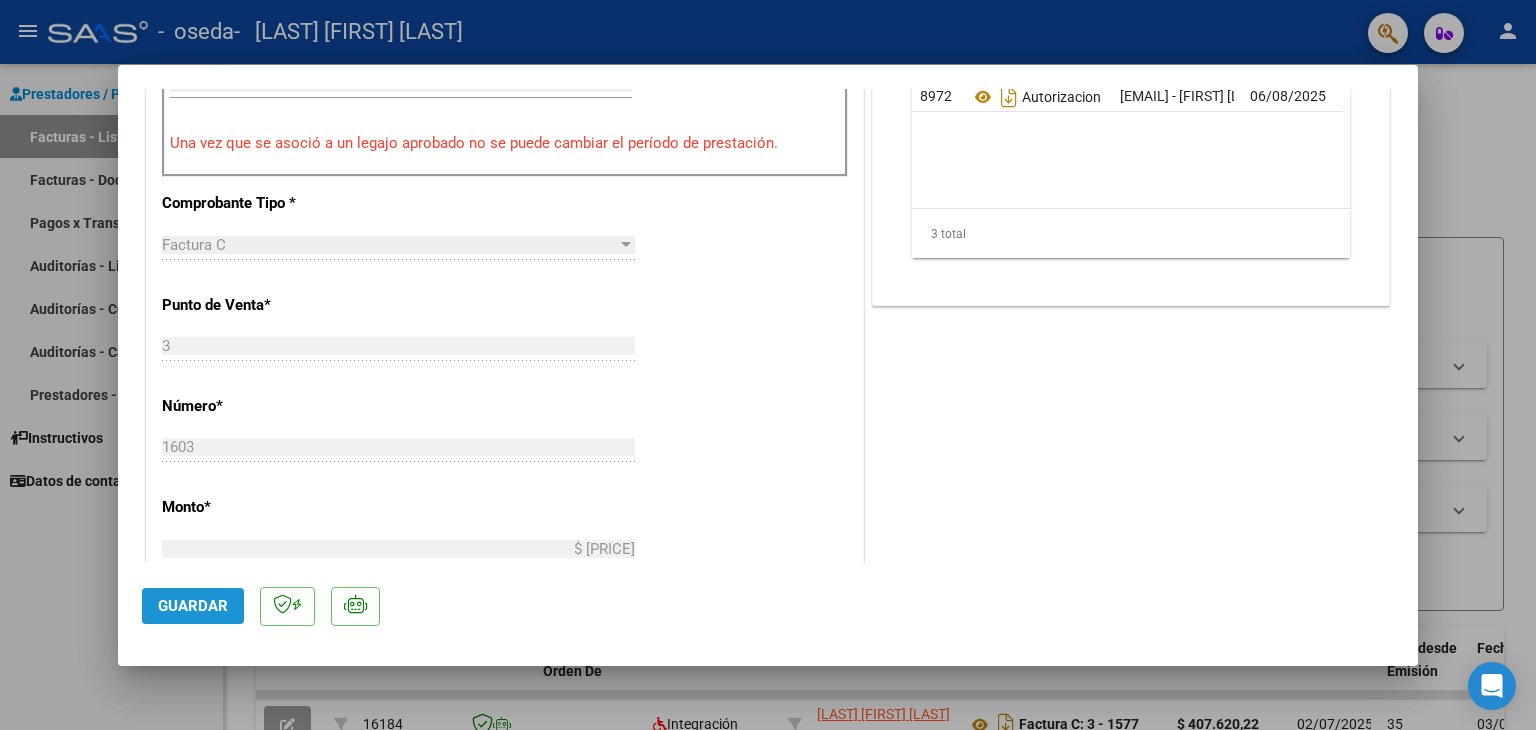 click on "Guardar" 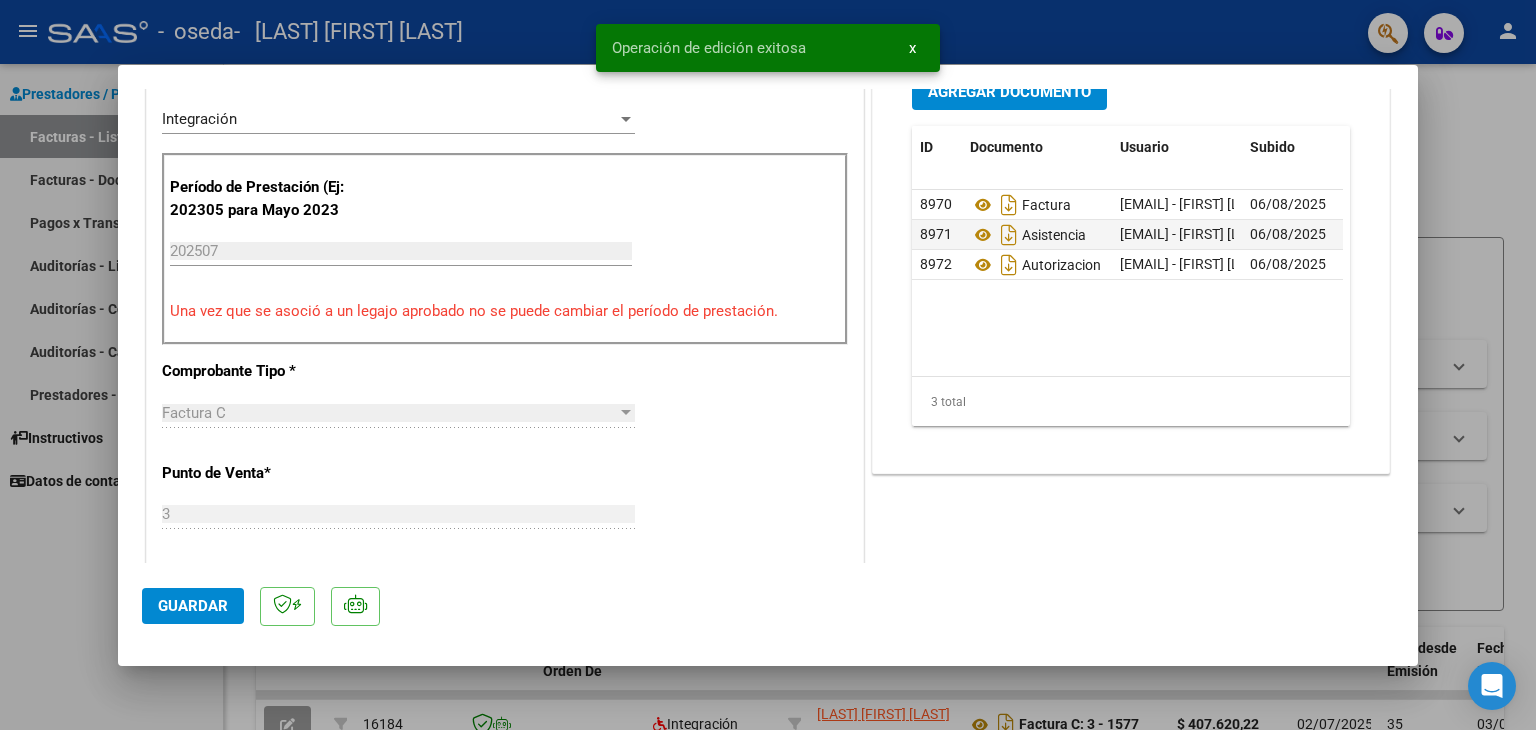 scroll, scrollTop: 500, scrollLeft: 0, axis: vertical 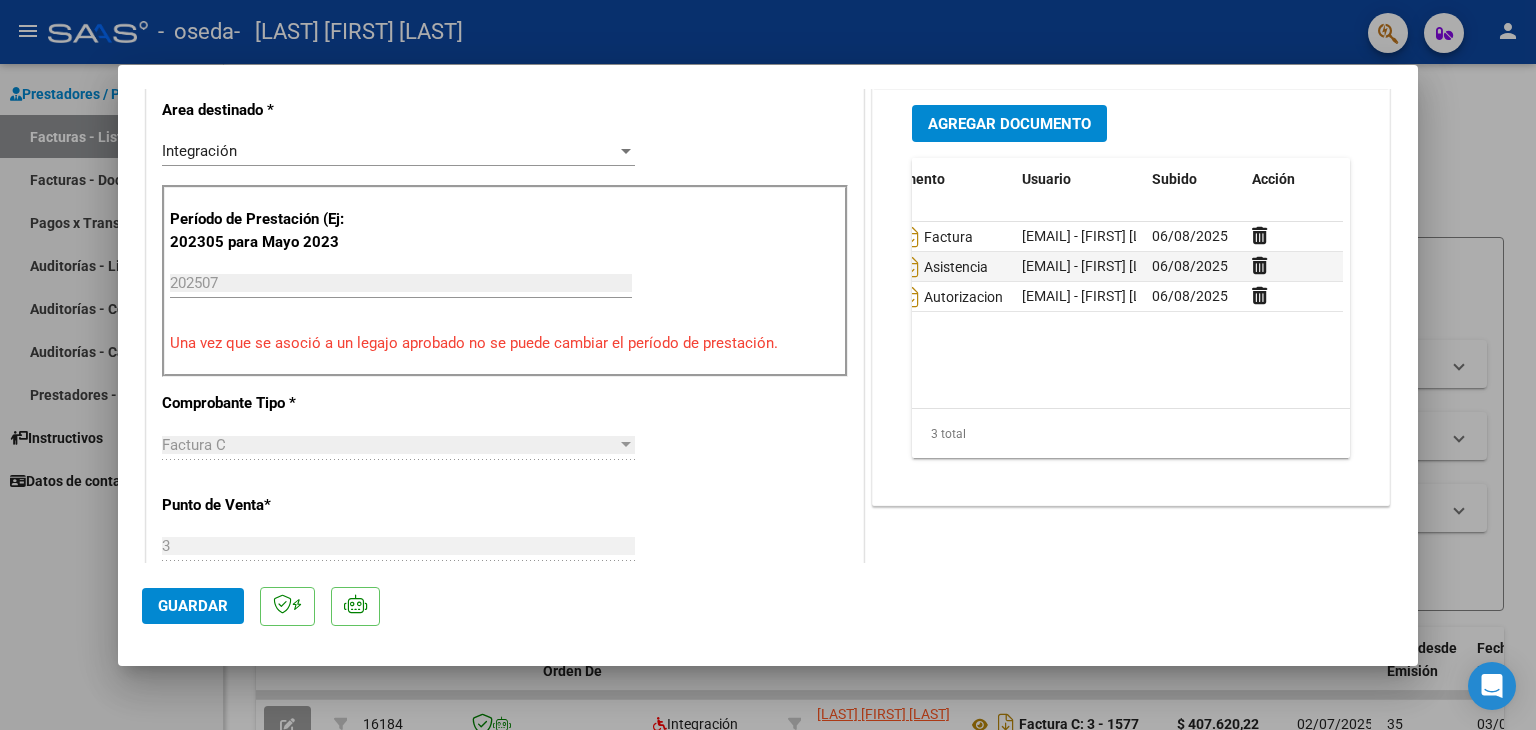 click on "Guardar" 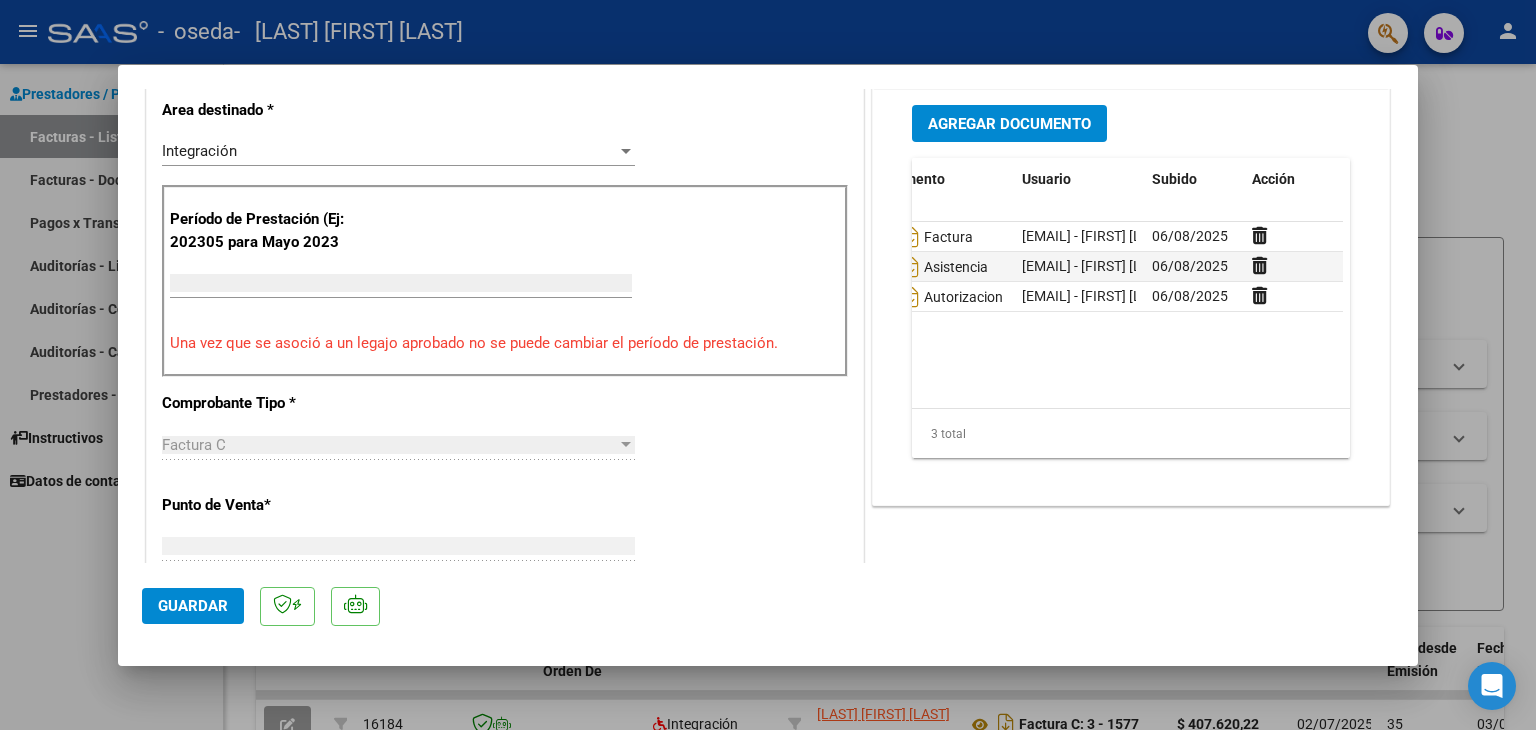scroll, scrollTop: 414, scrollLeft: 0, axis: vertical 